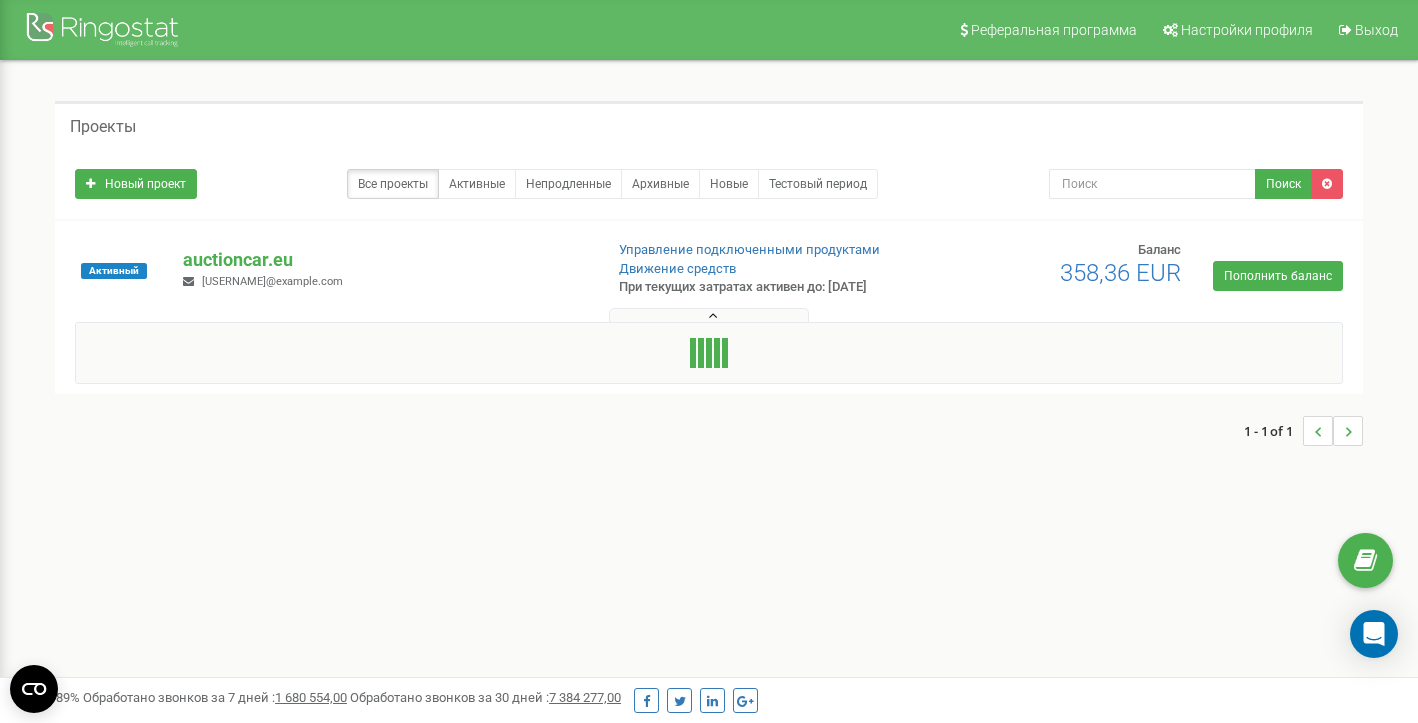 scroll, scrollTop: 0, scrollLeft: 0, axis: both 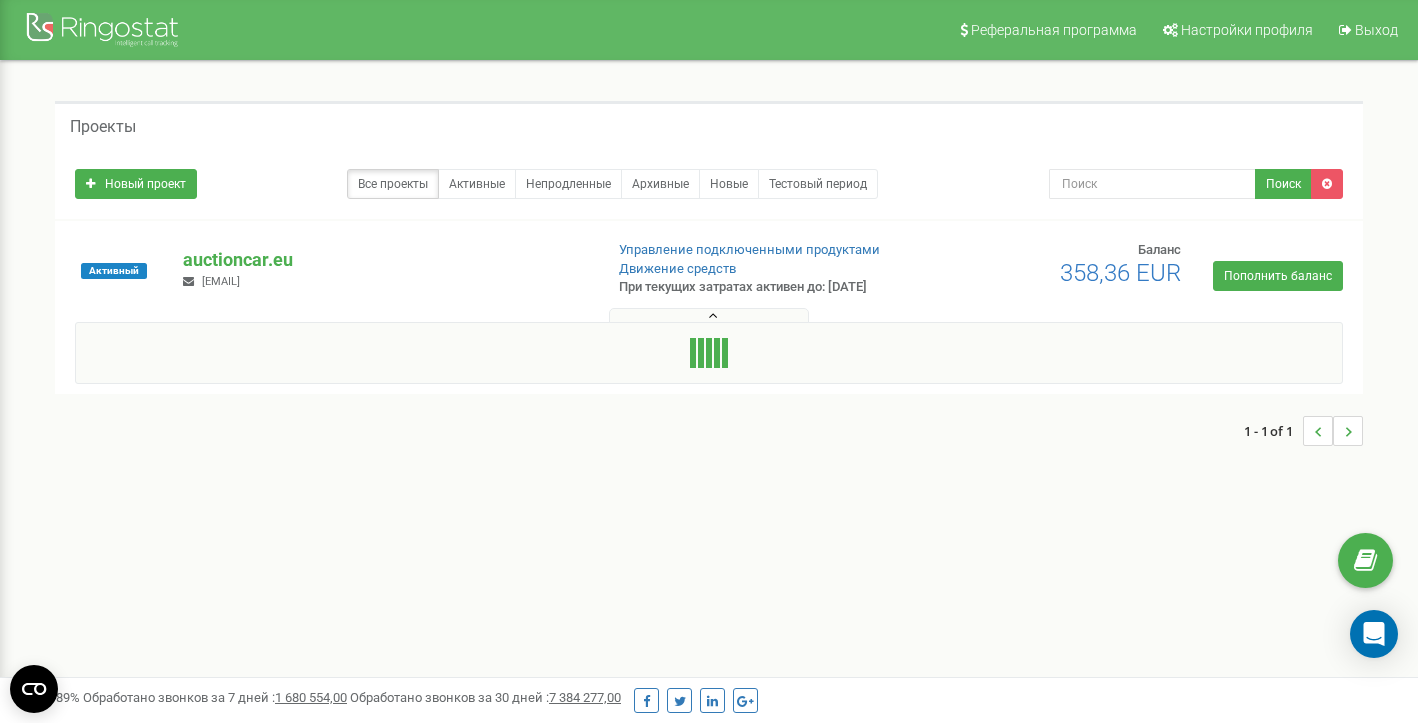 click at bounding box center (713, 316) 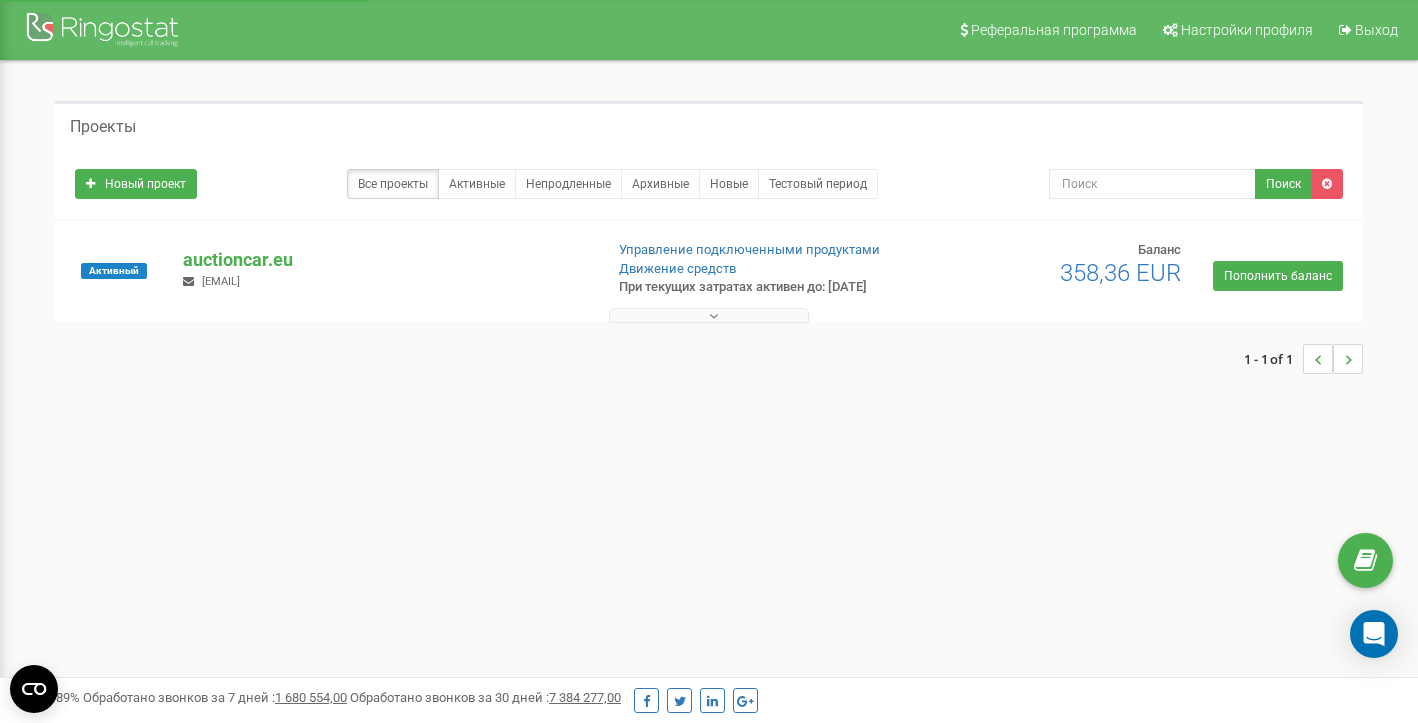 click at bounding box center [713, 316] 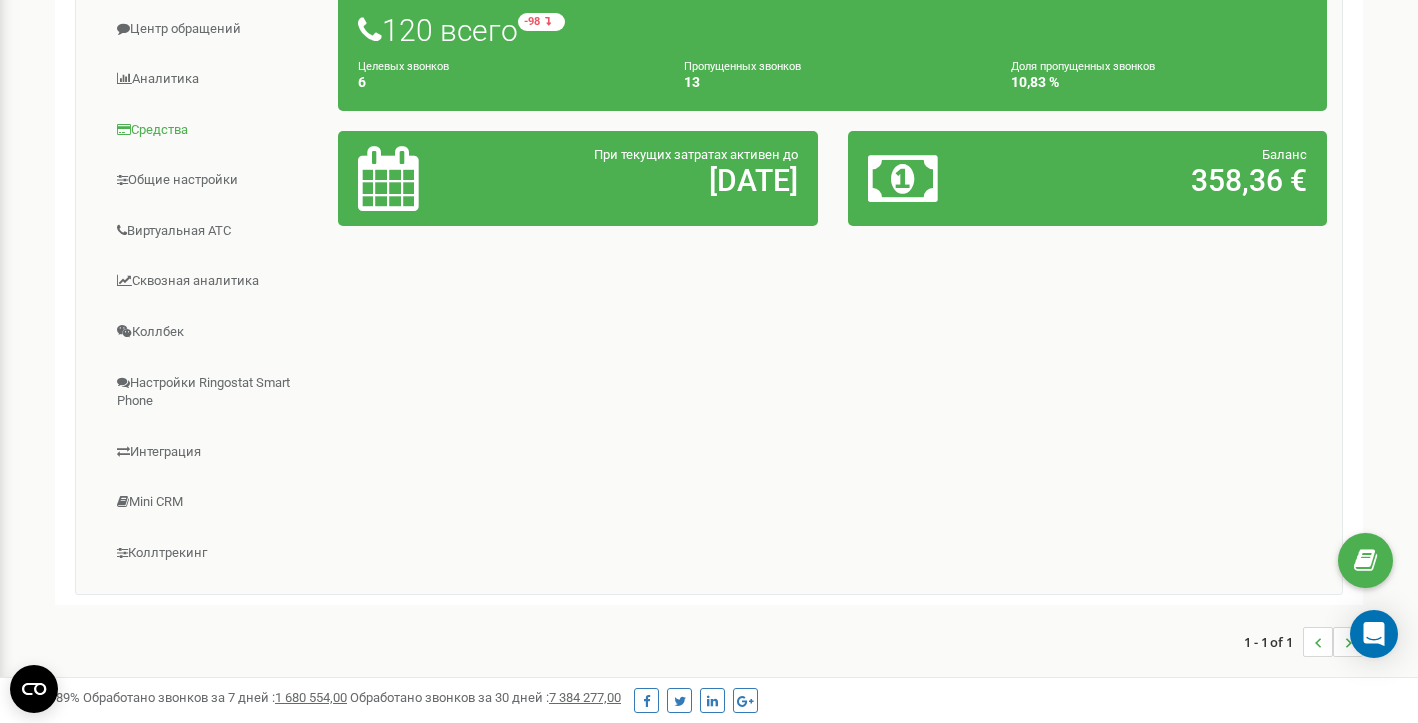 scroll, scrollTop: 398, scrollLeft: 0, axis: vertical 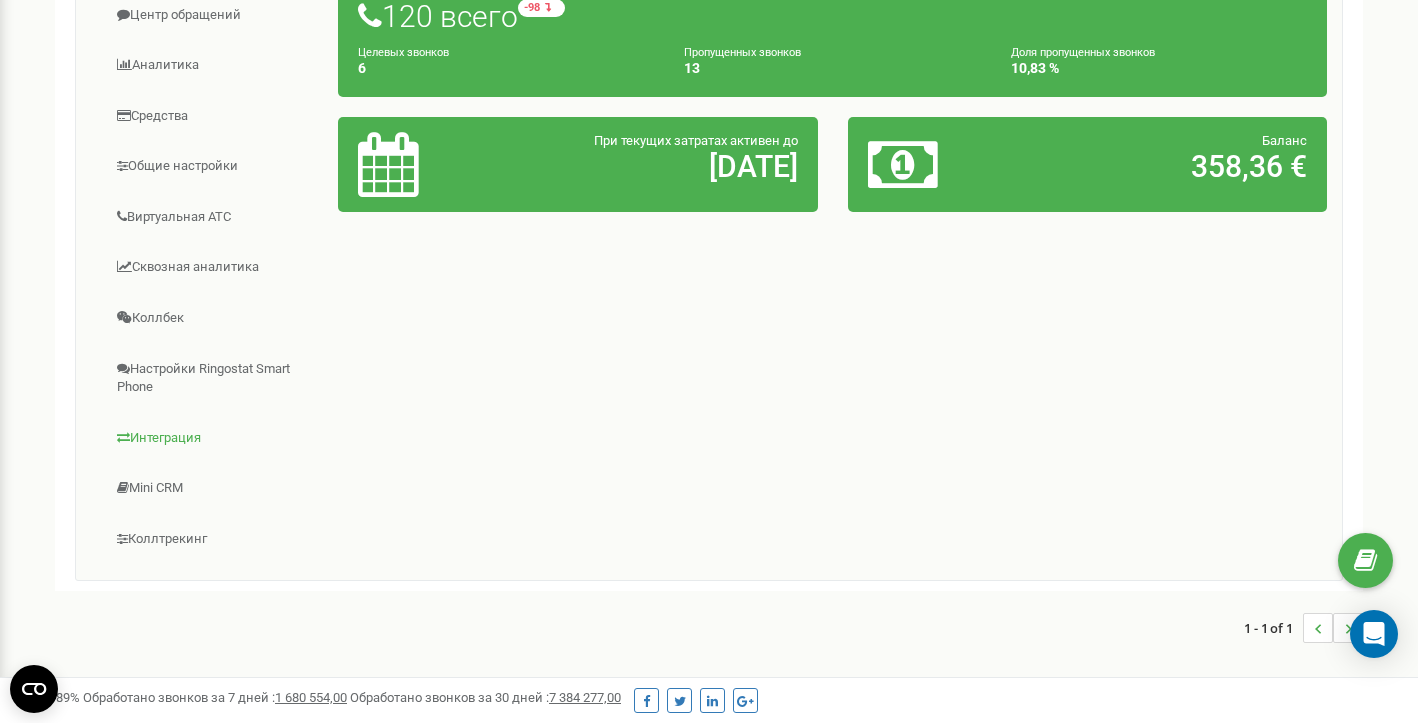 click on "Интеграция" at bounding box center (215, 438) 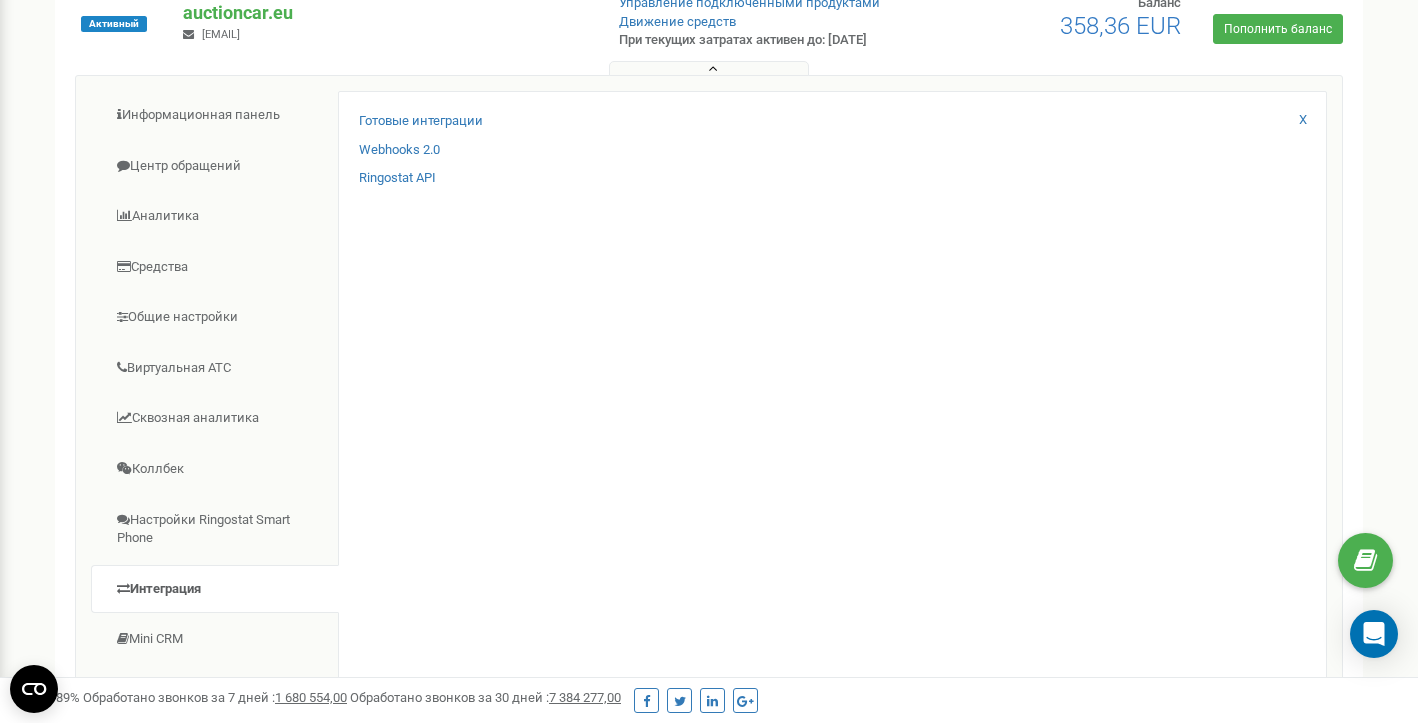scroll, scrollTop: 246, scrollLeft: 0, axis: vertical 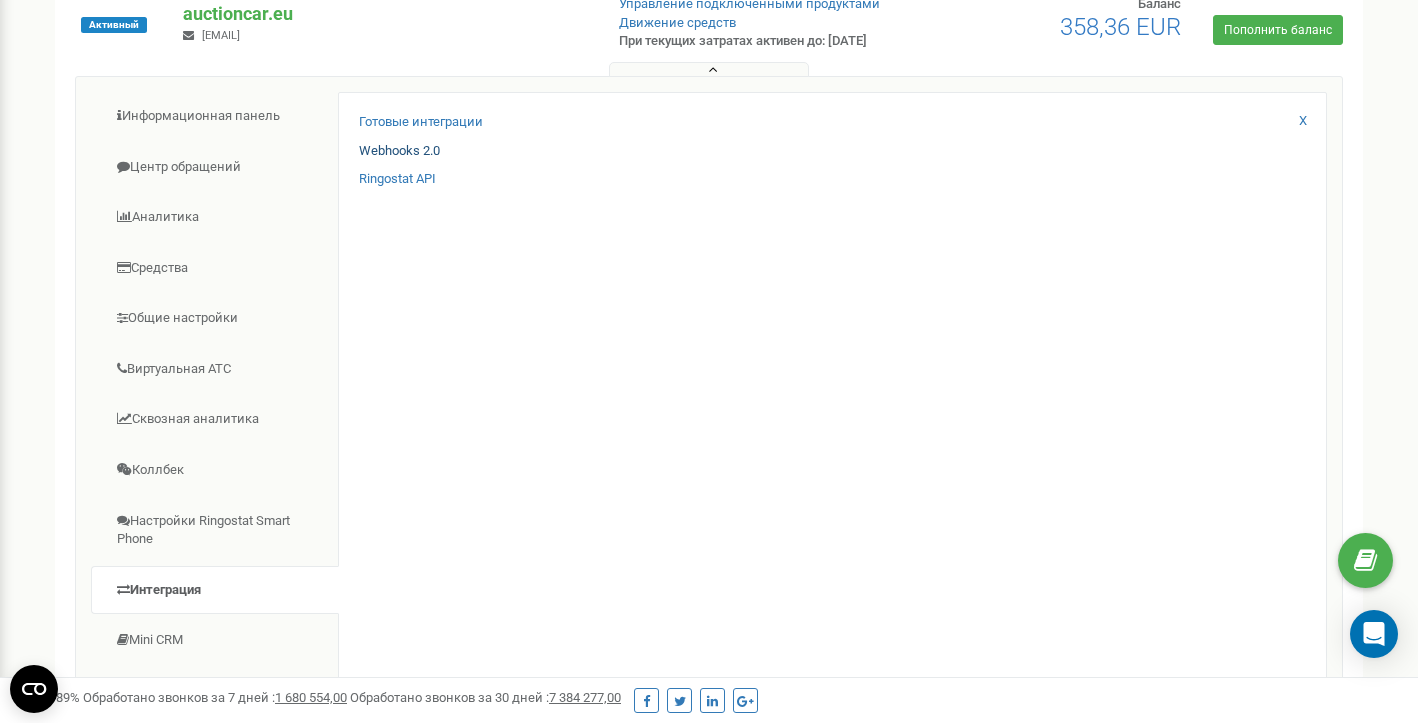 click on "Webhooks 2.0" at bounding box center (399, 151) 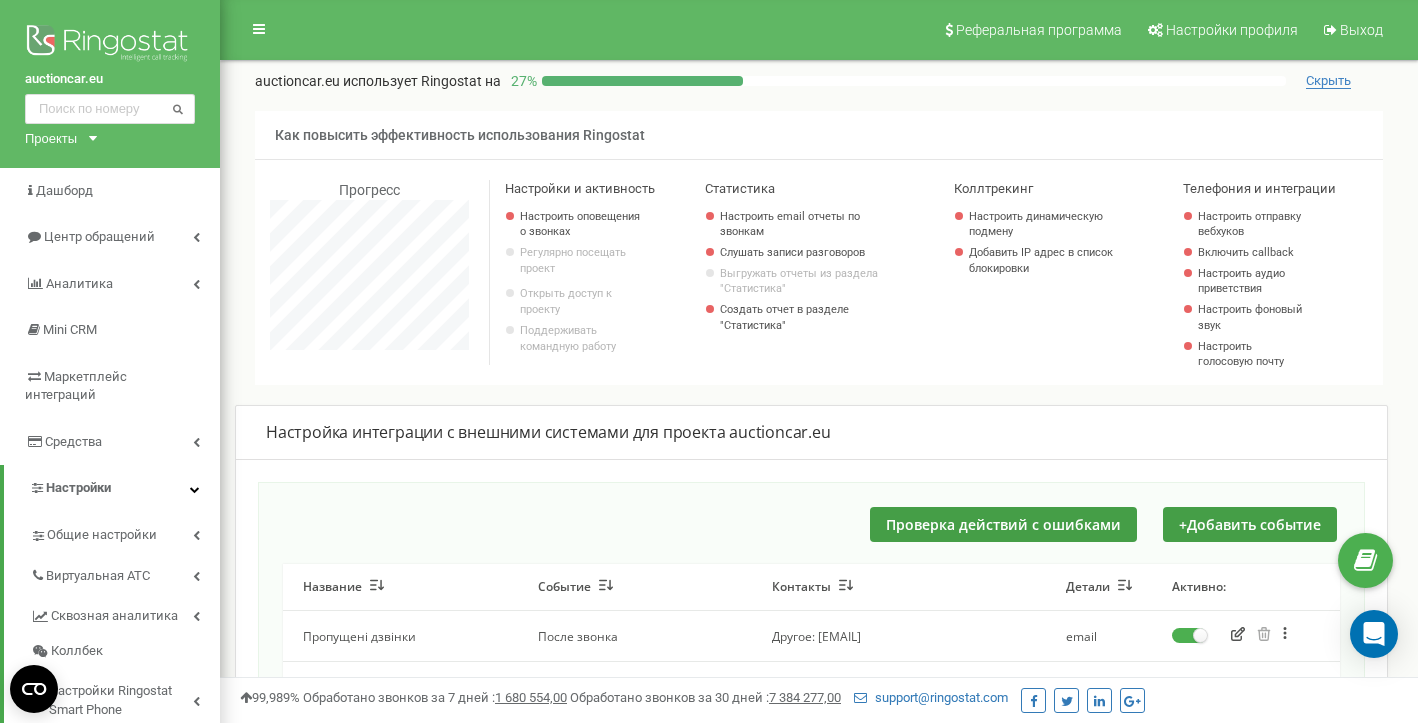 scroll, scrollTop: 559, scrollLeft: 0, axis: vertical 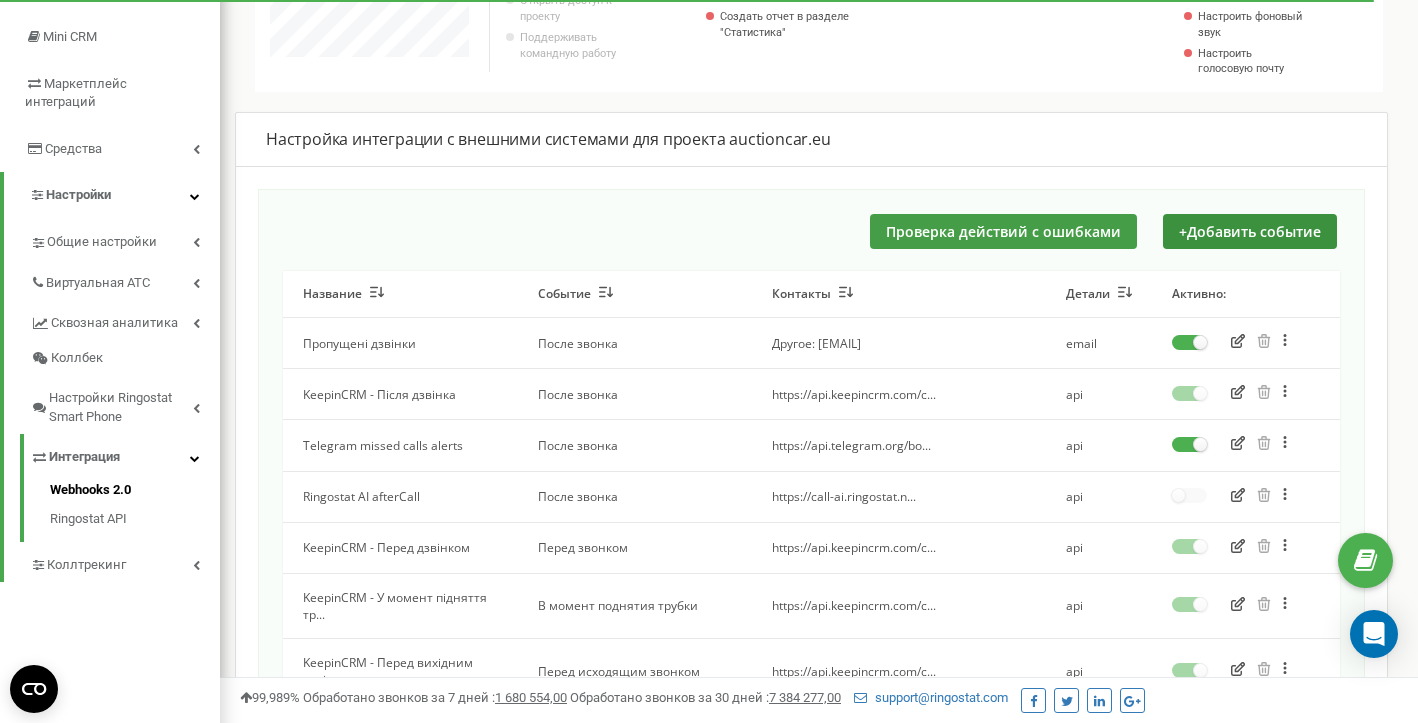 click on "+  Добавить событие" at bounding box center (1250, 231) 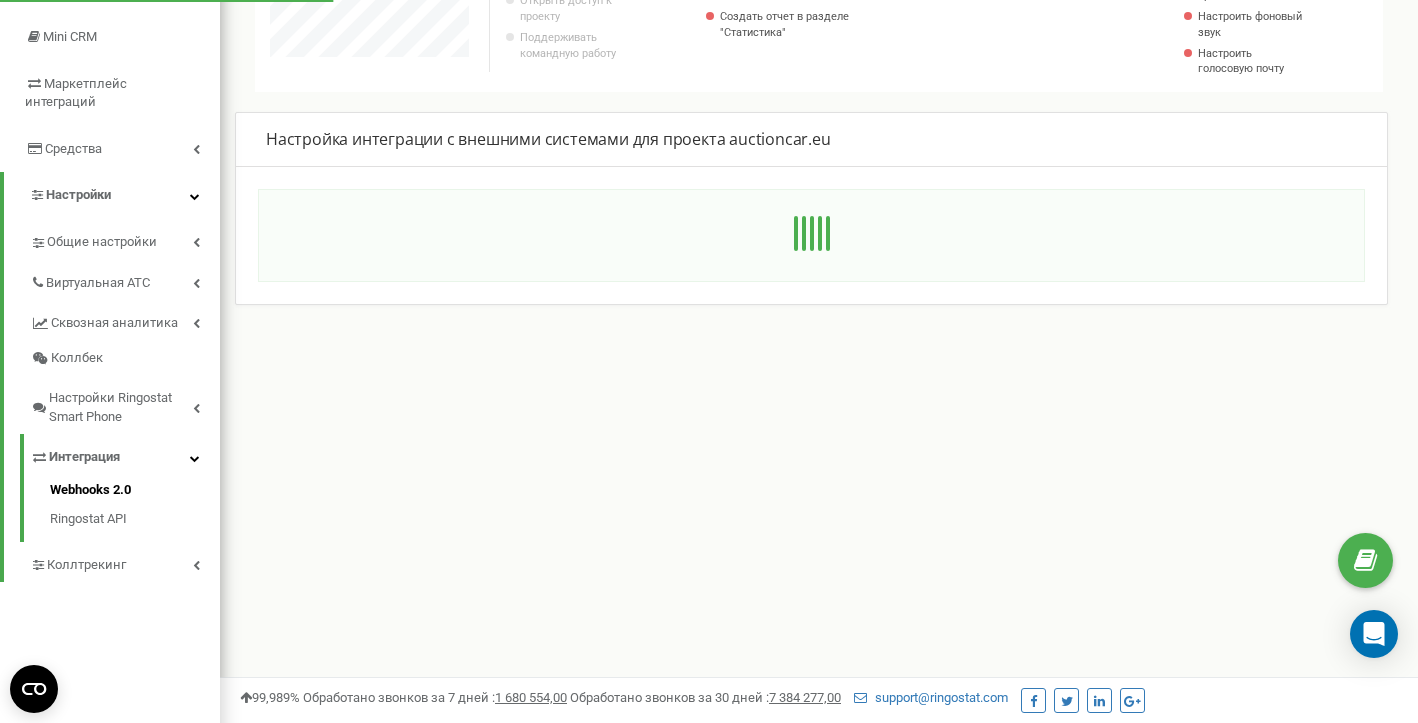 scroll, scrollTop: 0, scrollLeft: 0, axis: both 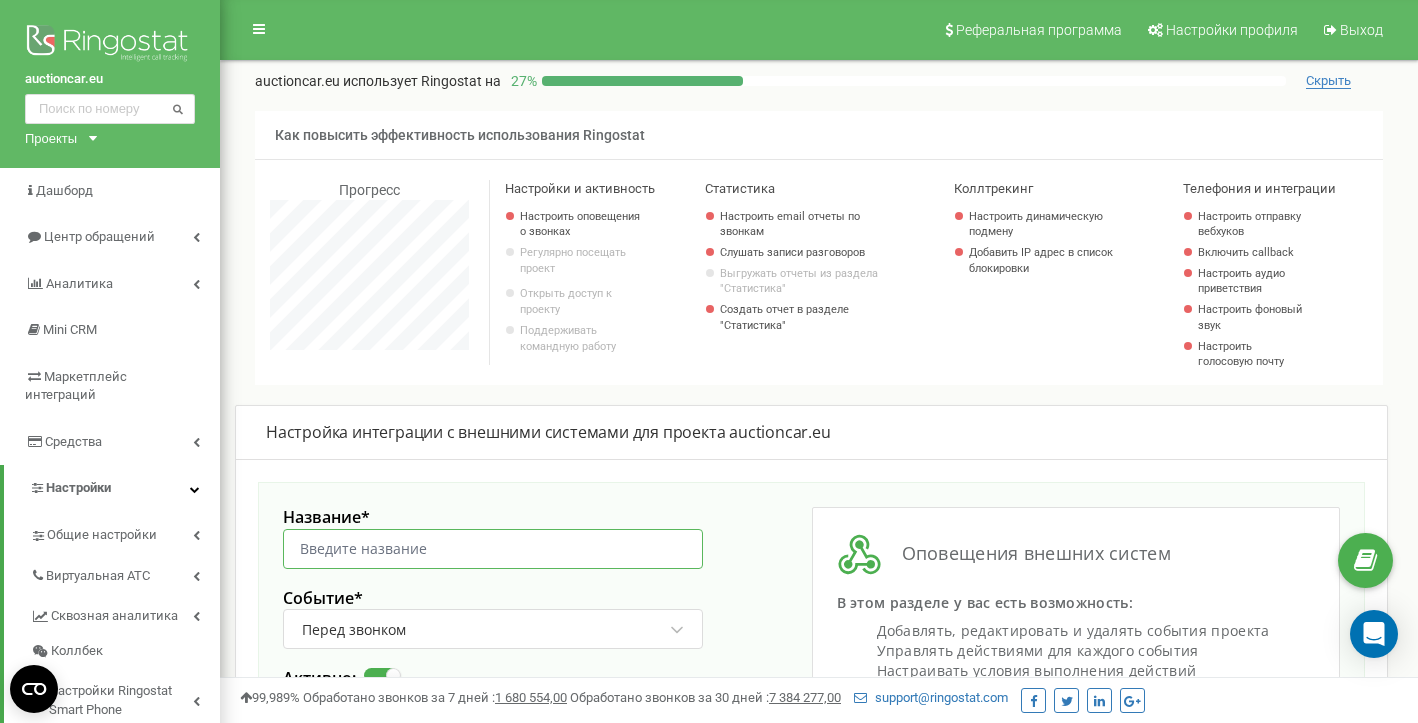 click on "Название *" at bounding box center (493, 549) 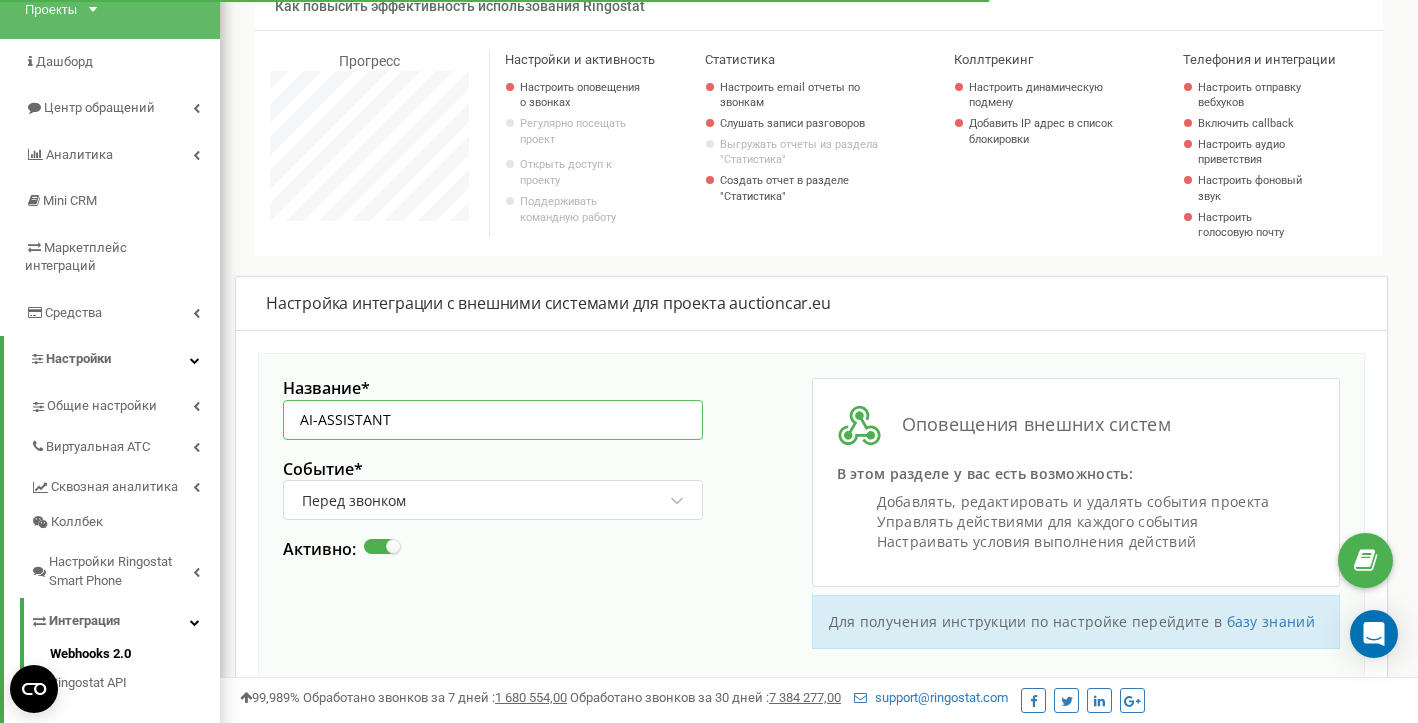 type on "AI-ASSISTANT" 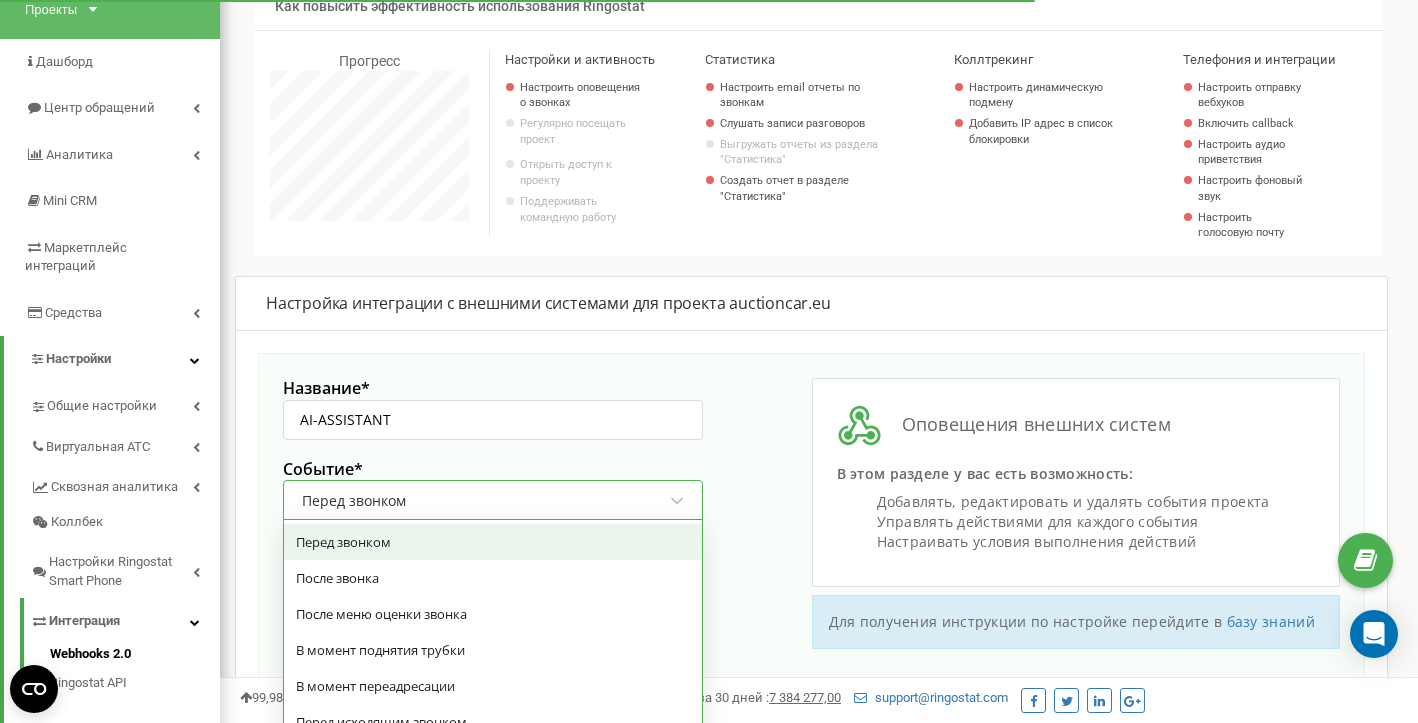 click on "option Перед звонком focused, 1 of 14. 14 results available. Use Up and Down to choose options, press Enter to select the currently focused option, press Escape to exit the menu, press Tab to select the option and exit the menu. Перед звонком Перед звонком После звонка После меню оценки звонка В момент поднятия трубки В момент переадресации Перед исходящим звонком После исходящего звонка Отправка формы Сделка создана или ее статус обновлен Старт диалога в мессенджере Завершение диалога в мессенджере Звонок обработанный AI Диалог в чате/мессенджере взят в работу Клиент предоставил контактные данные в мессенджере" at bounding box center (493, 500) 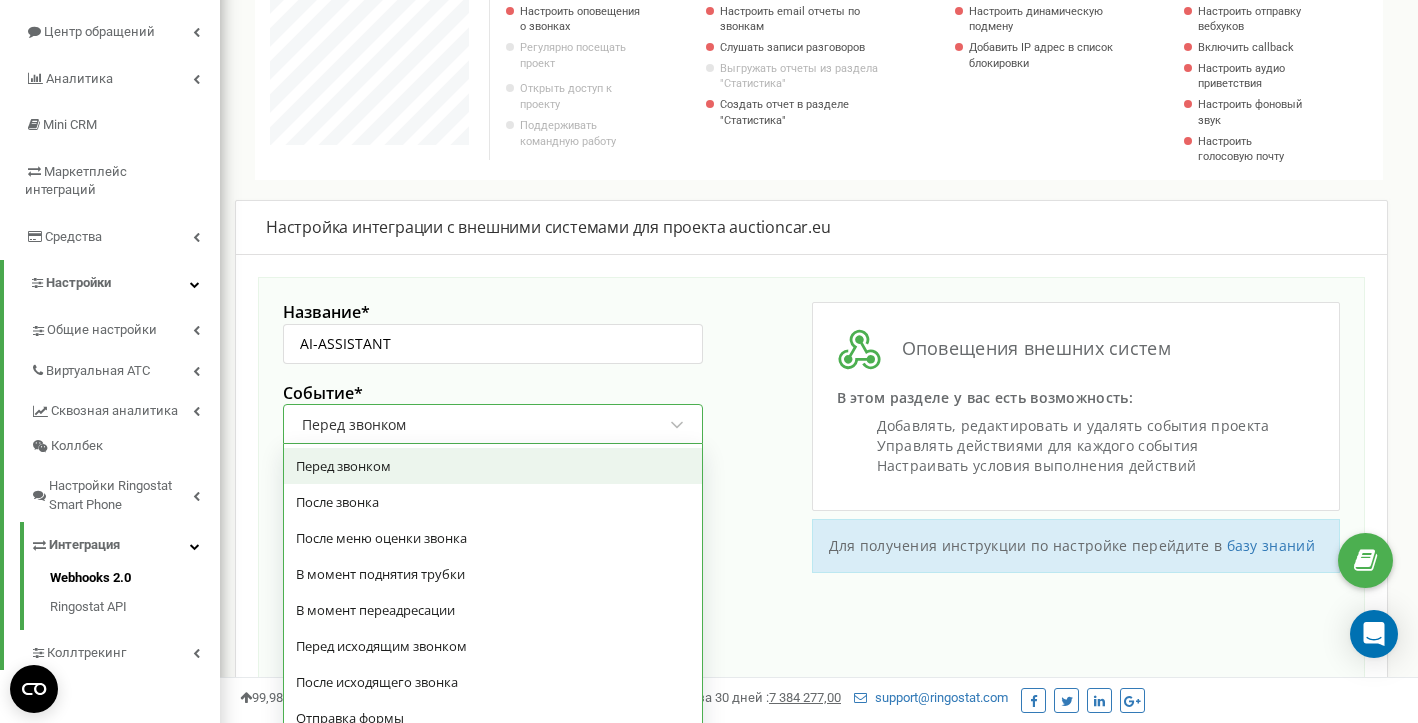 scroll, scrollTop: 216, scrollLeft: 0, axis: vertical 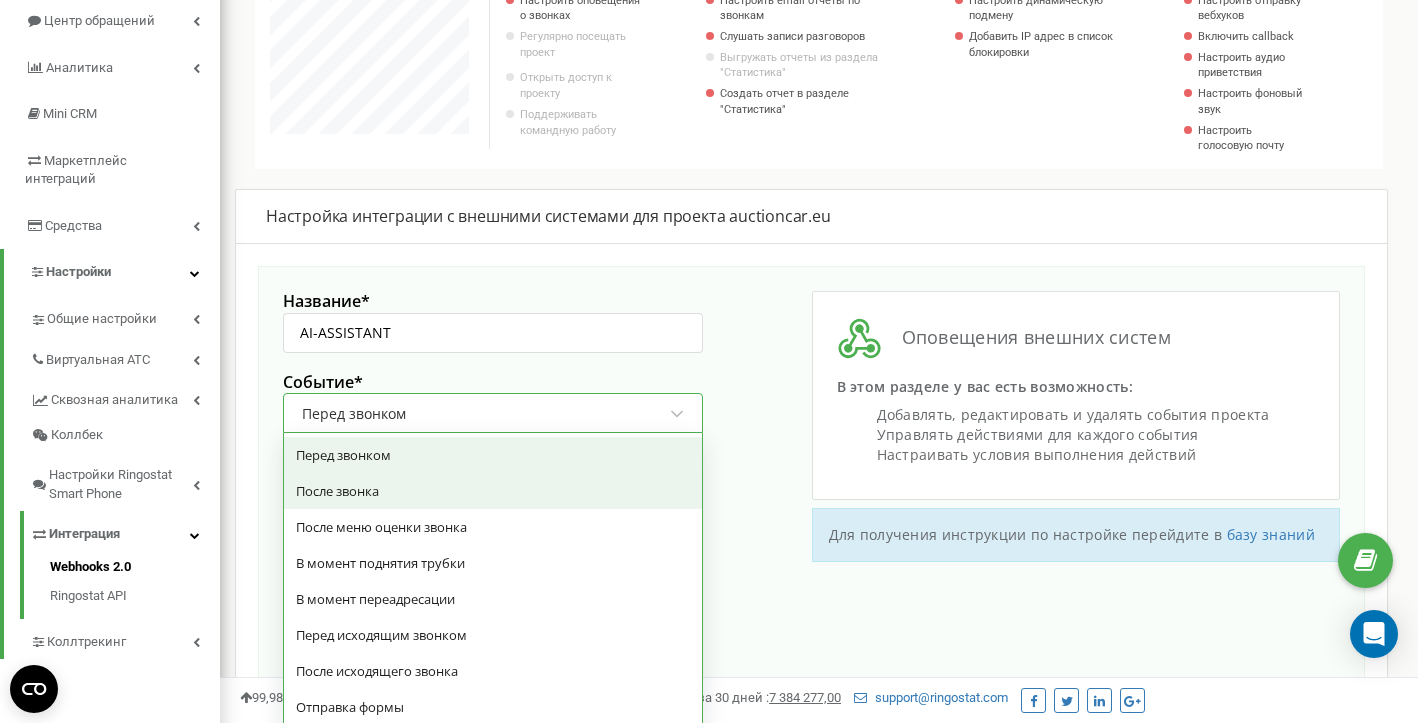 click on "После звонка" at bounding box center (493, 491) 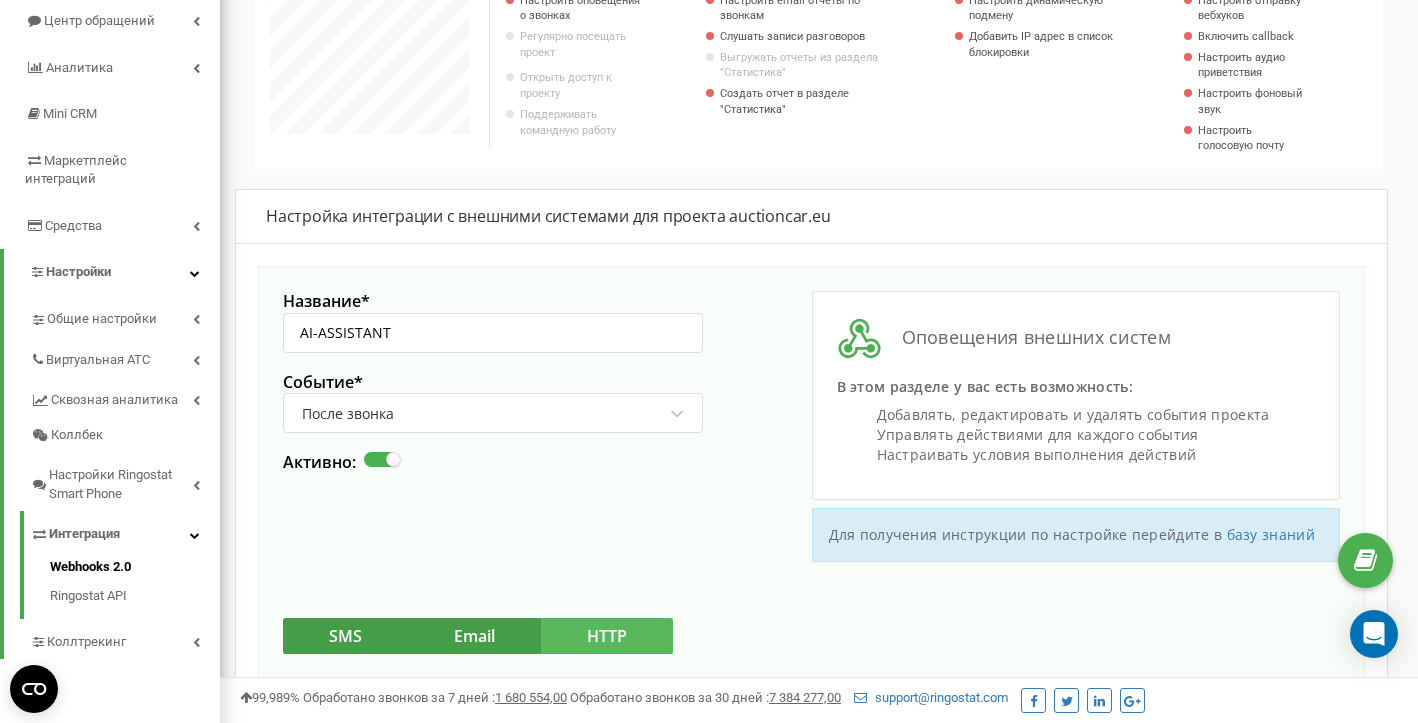 scroll, scrollTop: 998453, scrollLeft: 998802, axis: both 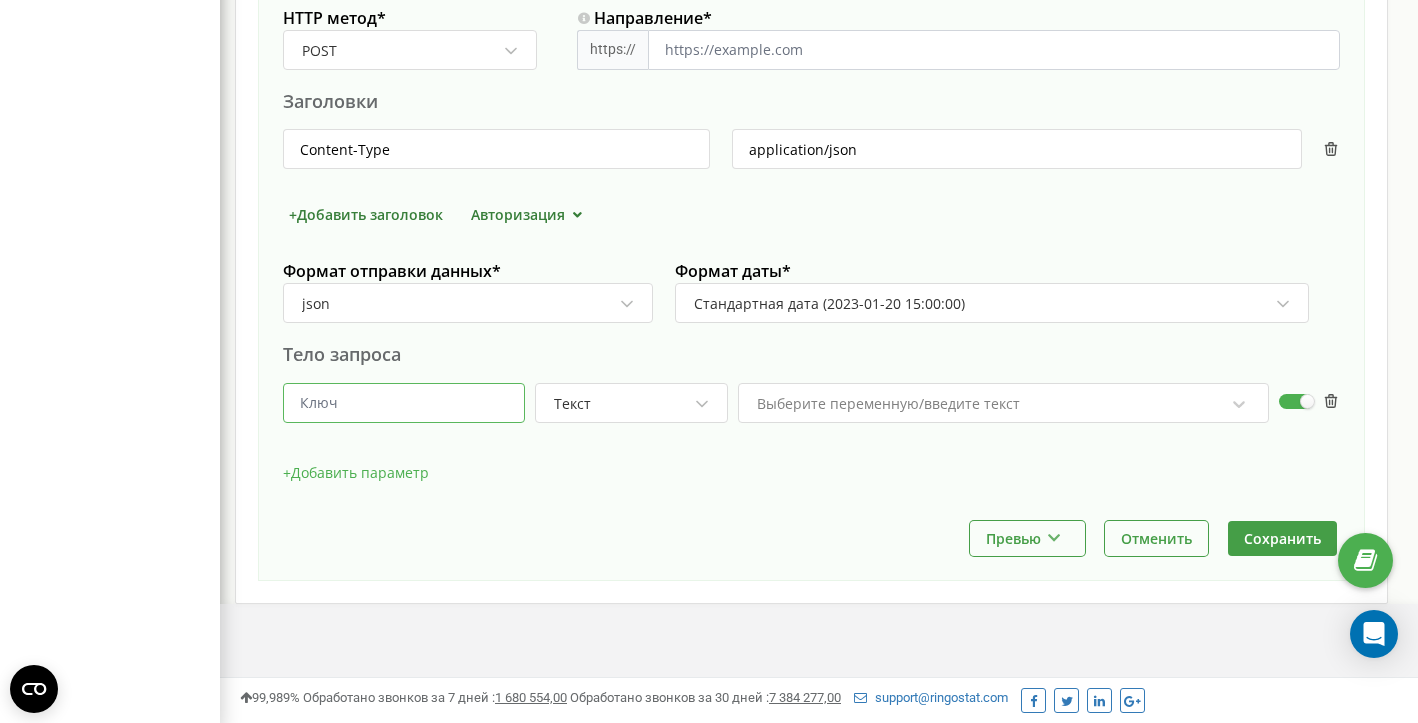 click at bounding box center [404, 403] 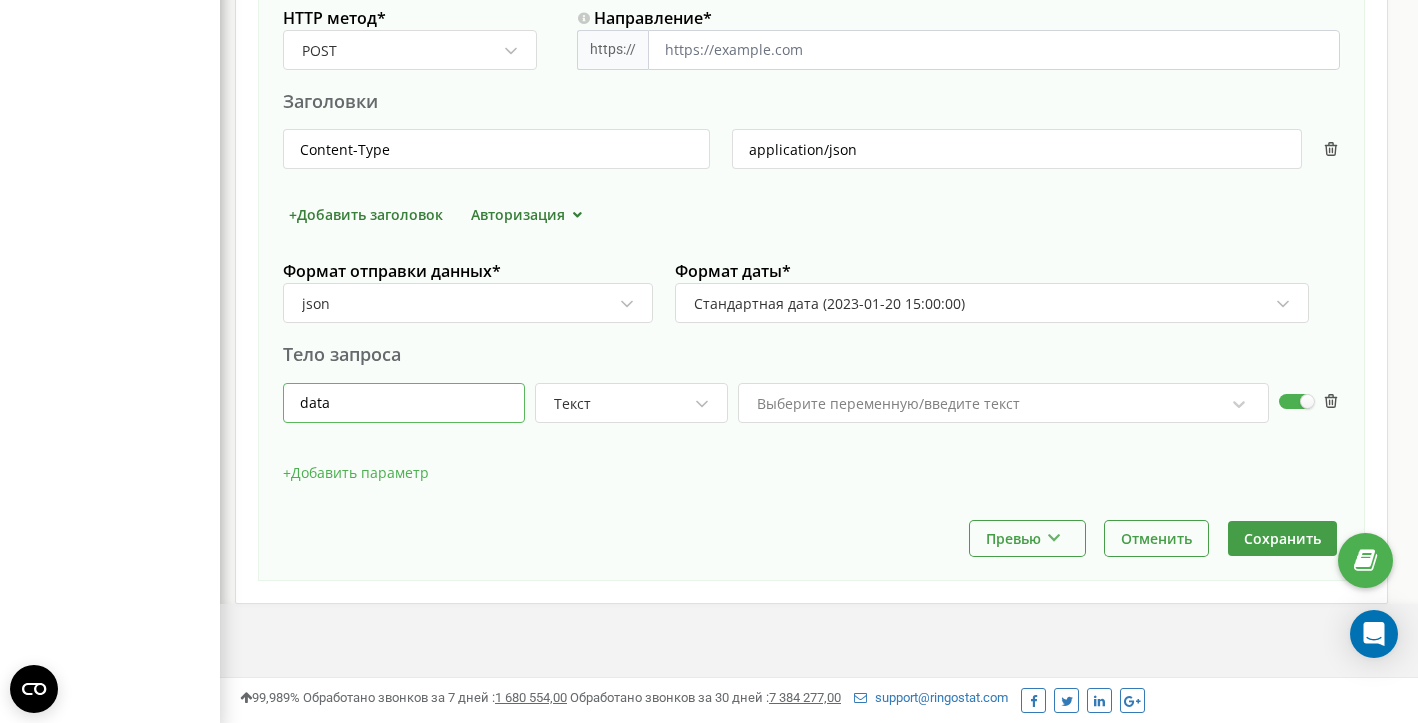 type on "data" 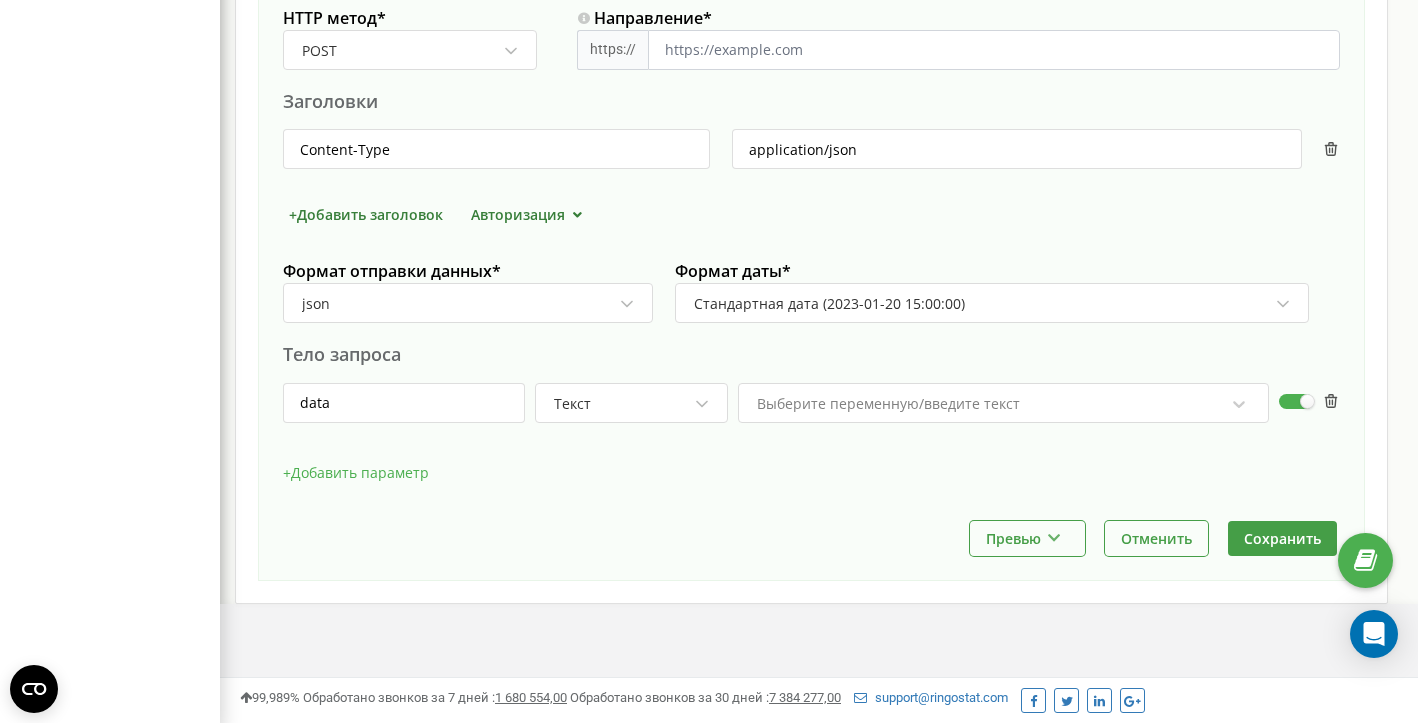 click on "Выберите переменную/введите текст" at bounding box center [888, 404] 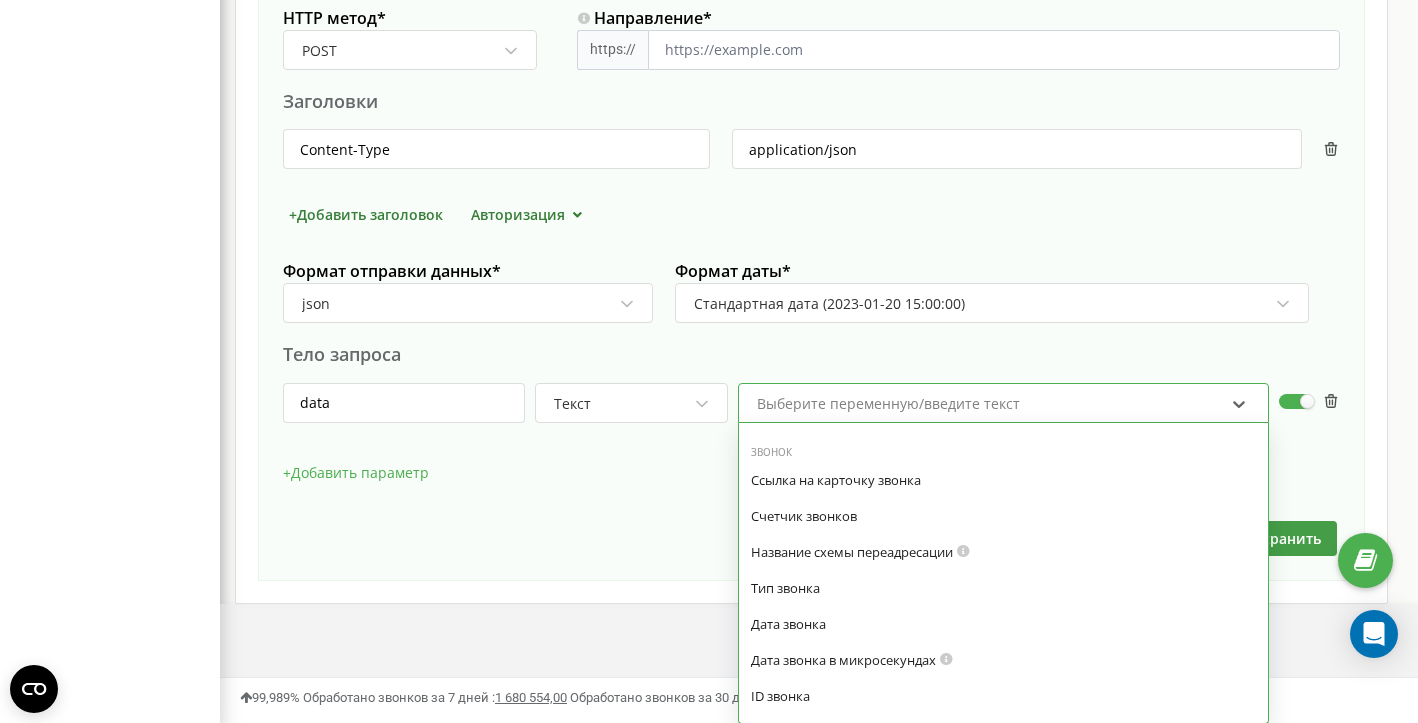 scroll, scrollTop: 171, scrollLeft: 0, axis: vertical 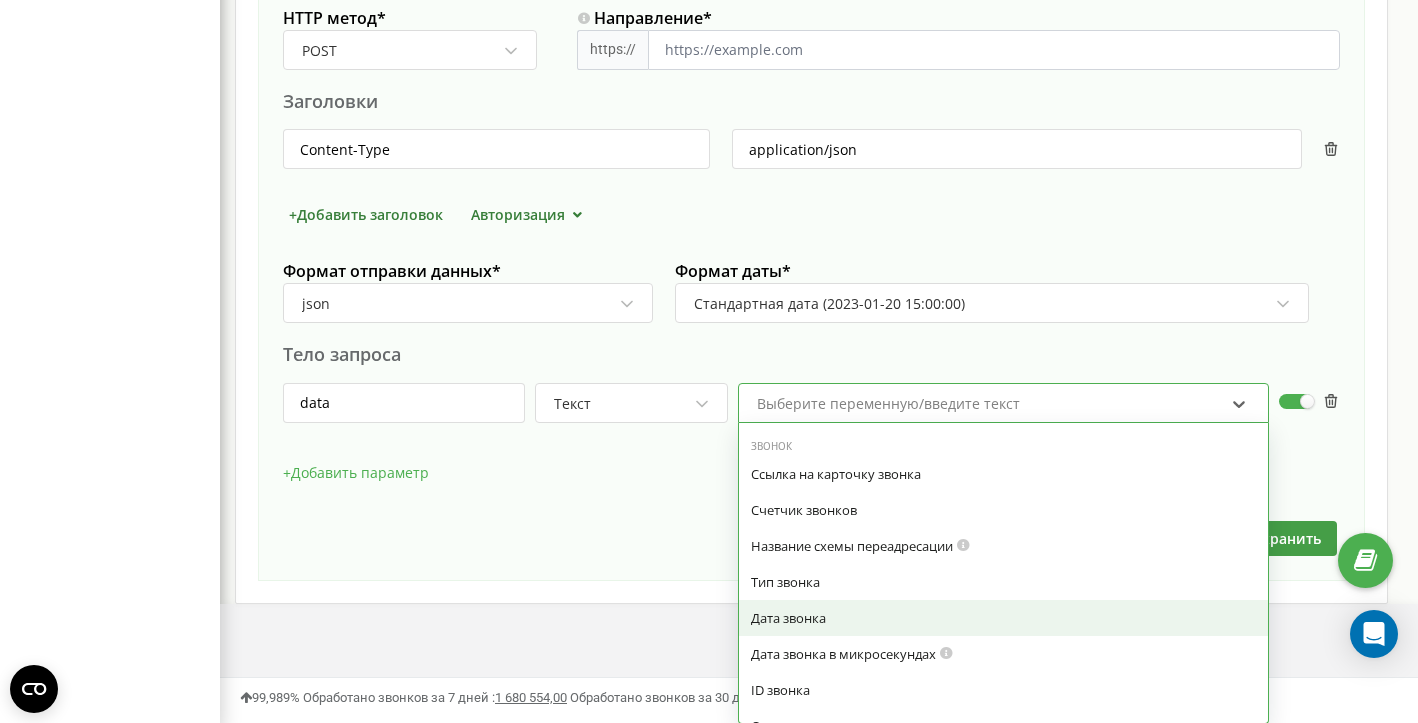 click on "Дата звонка" at bounding box center [1003, 618] 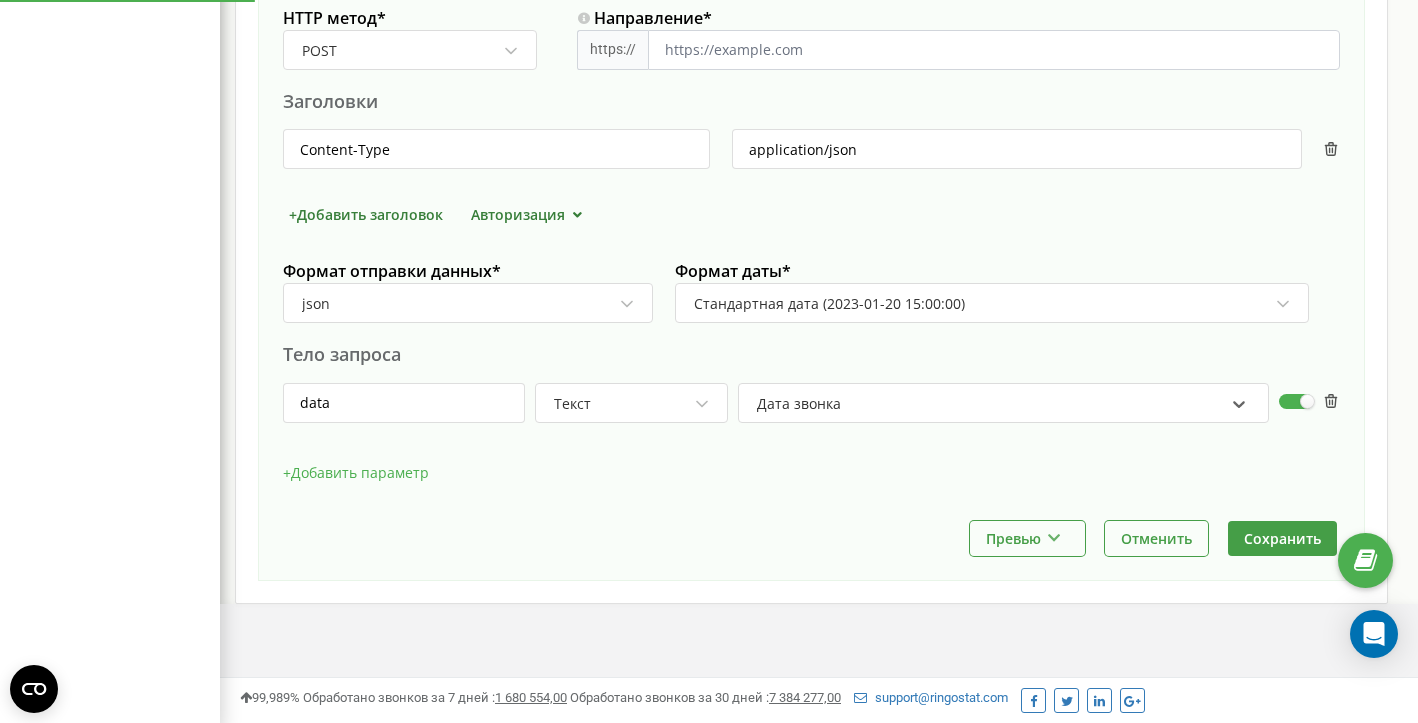 click on "+  Добавить параметр" at bounding box center (356, 473) 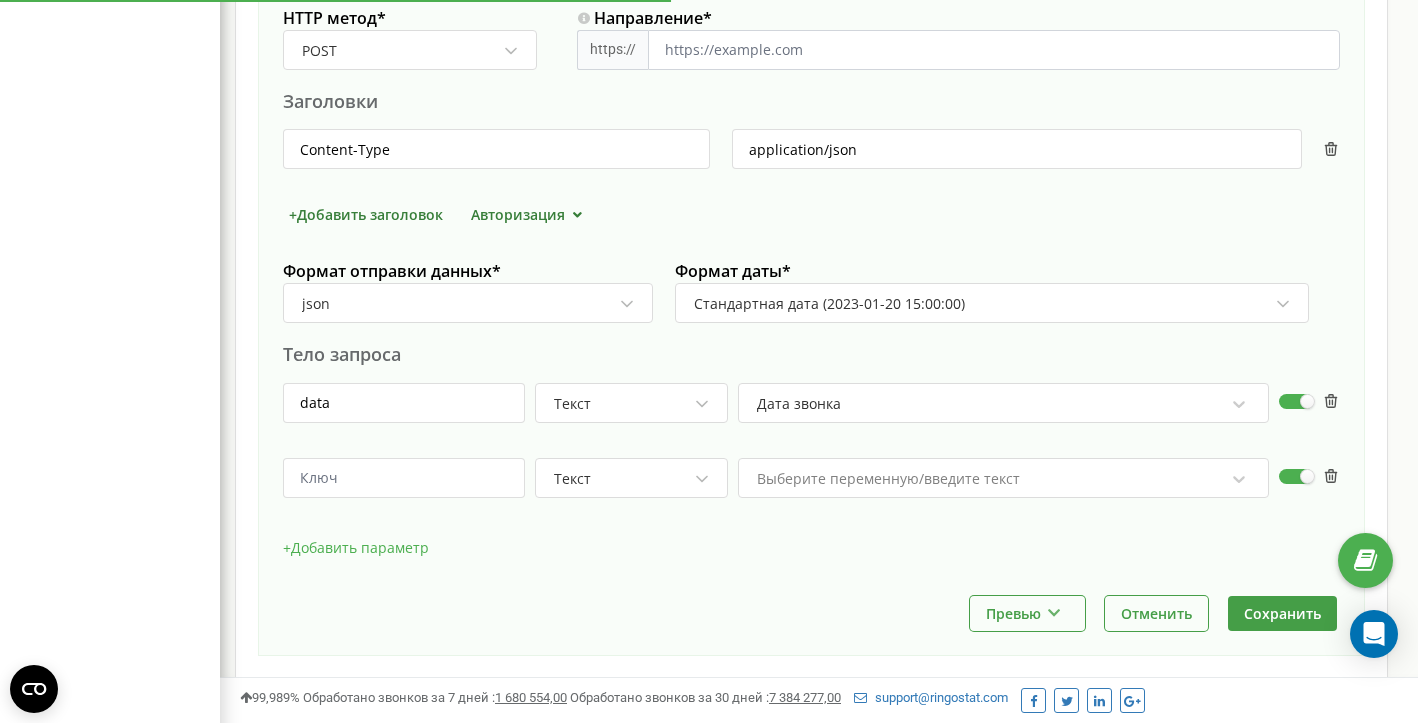 scroll, scrollTop: 998378, scrollLeft: 998802, axis: both 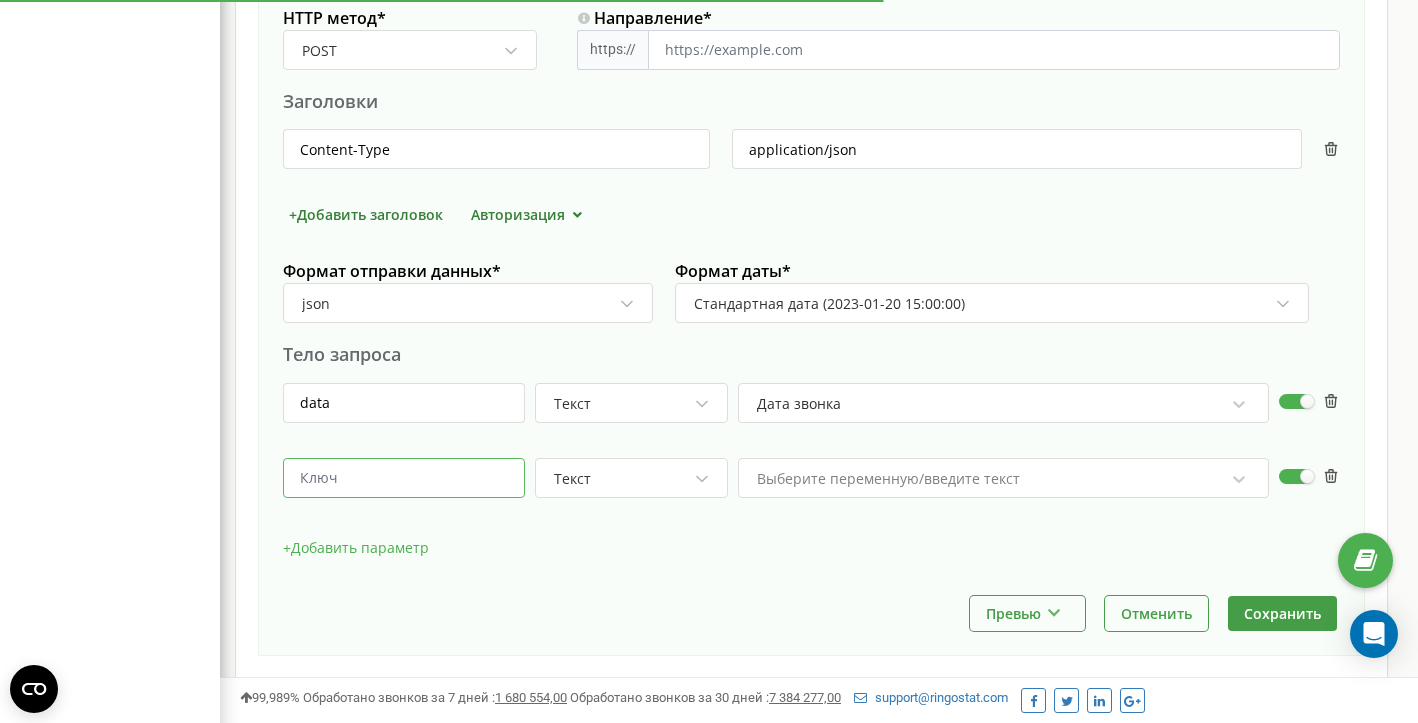 click at bounding box center (404, 478) 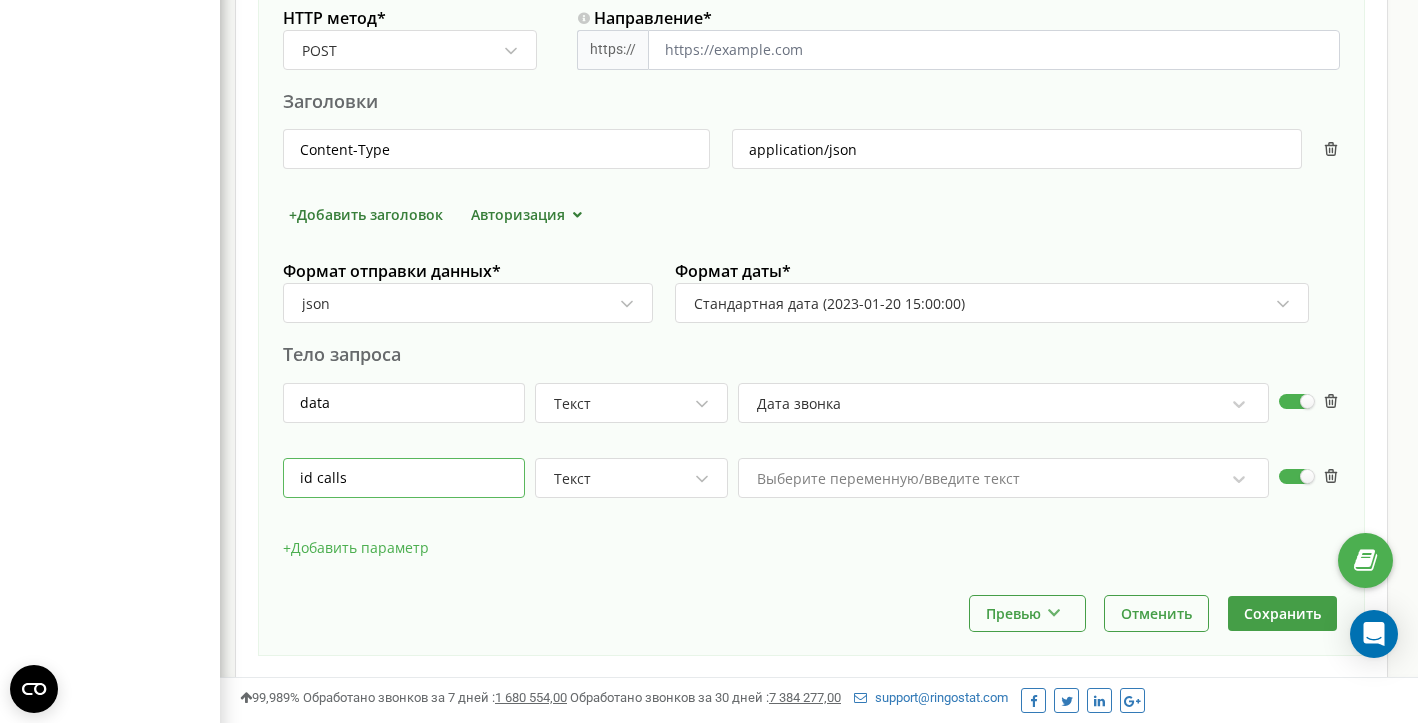 click on "id calls" at bounding box center (404, 478) 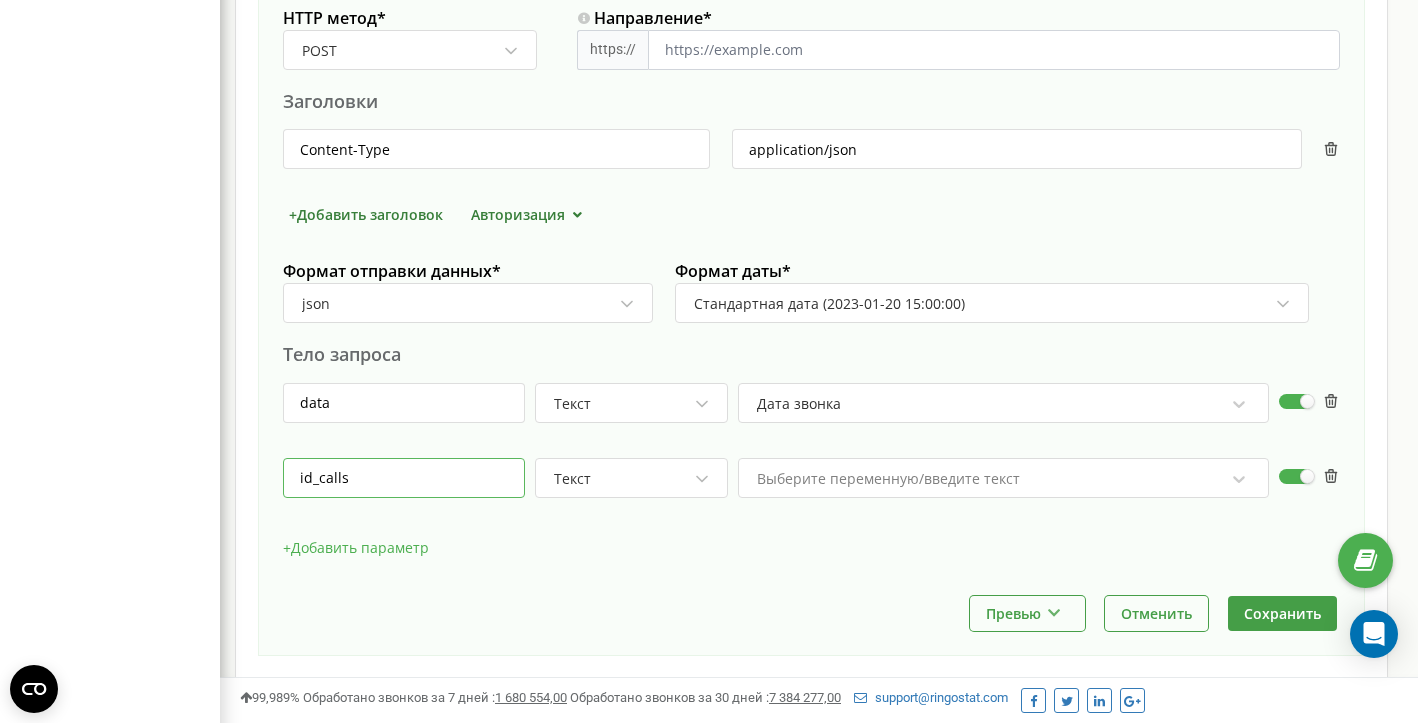 type on "id_calls" 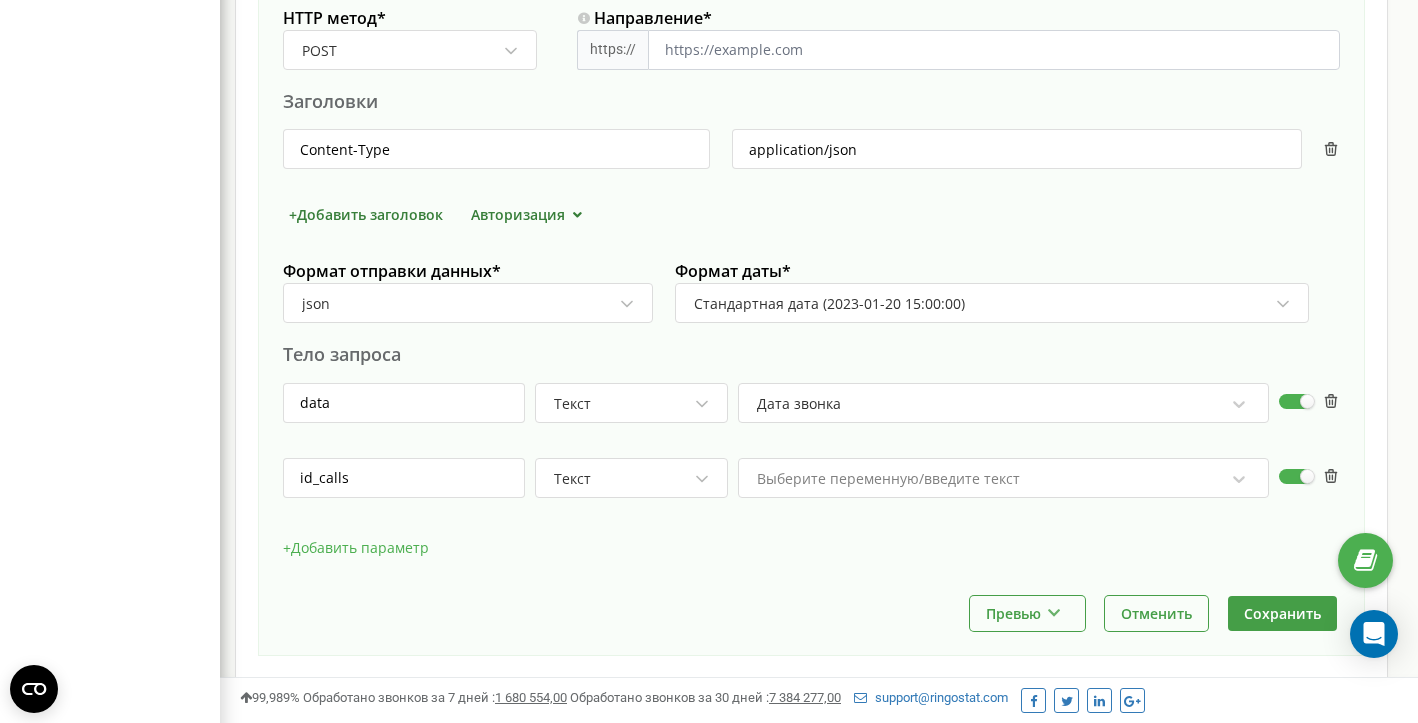 click on "Выберите переменную/введите текст" at bounding box center (1003, 478) 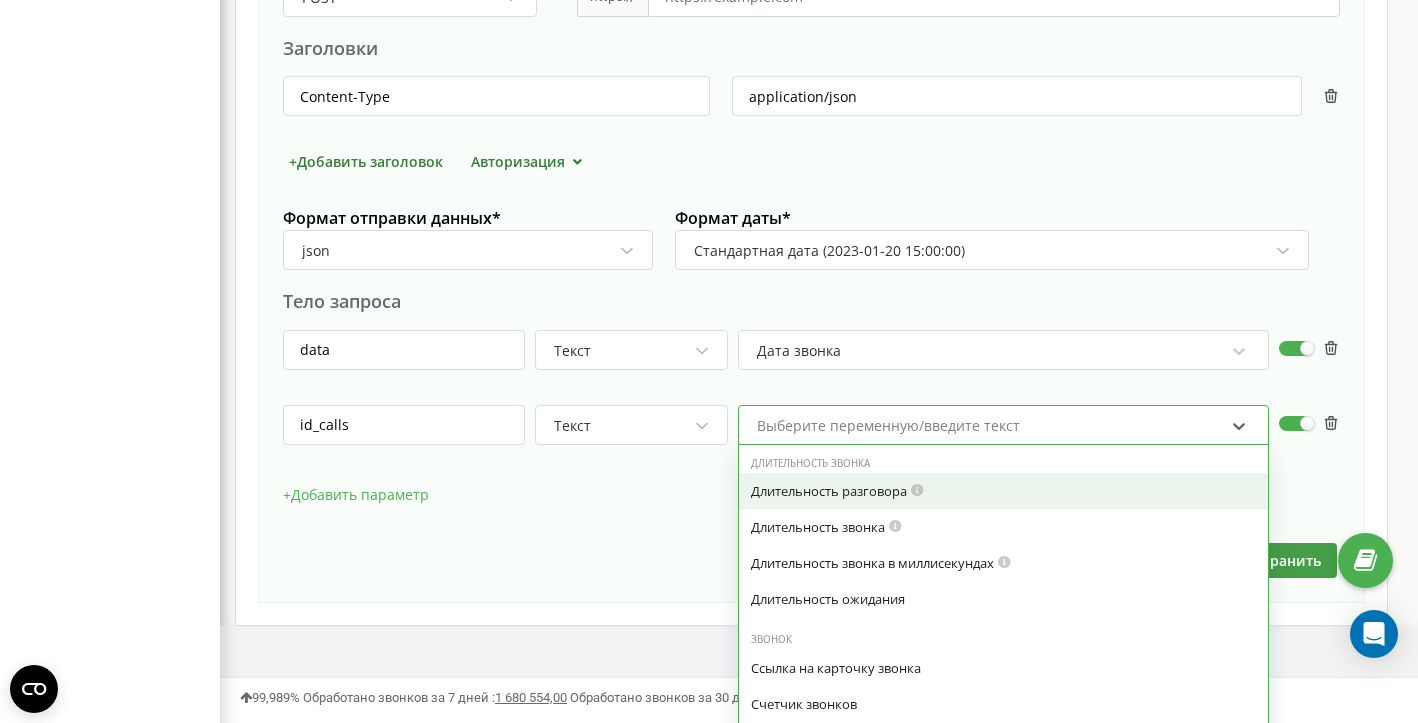 scroll, scrollTop: 1019, scrollLeft: 0, axis: vertical 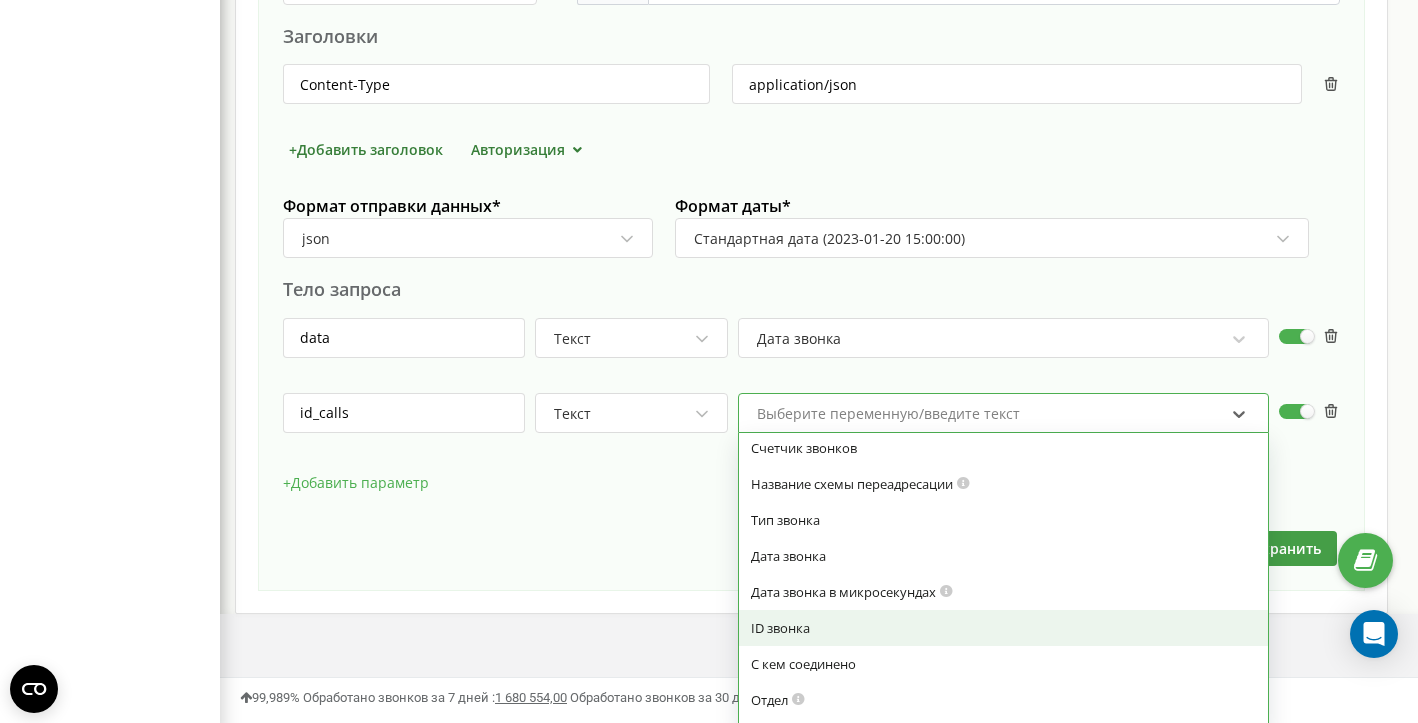 click on "ID звонка" at bounding box center (1003, 628) 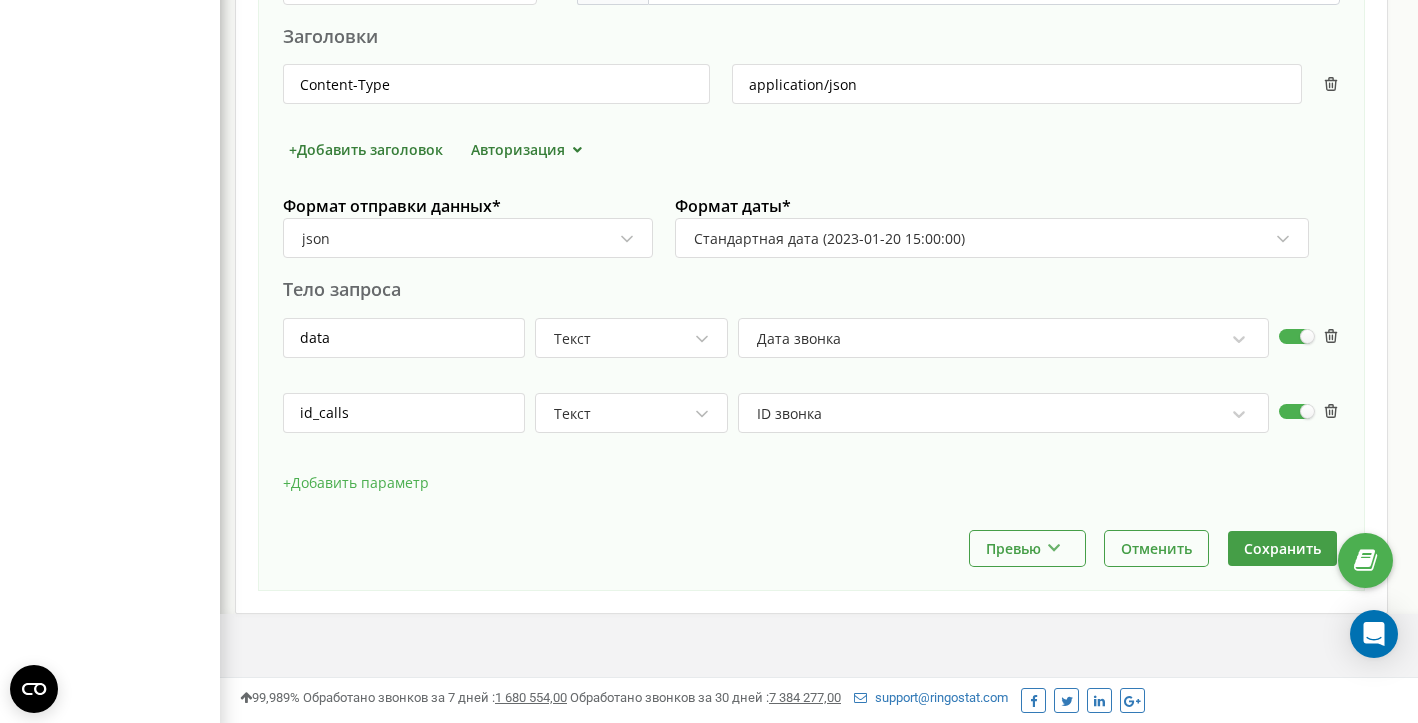 click on "+  Добавить параметр" at bounding box center [356, 483] 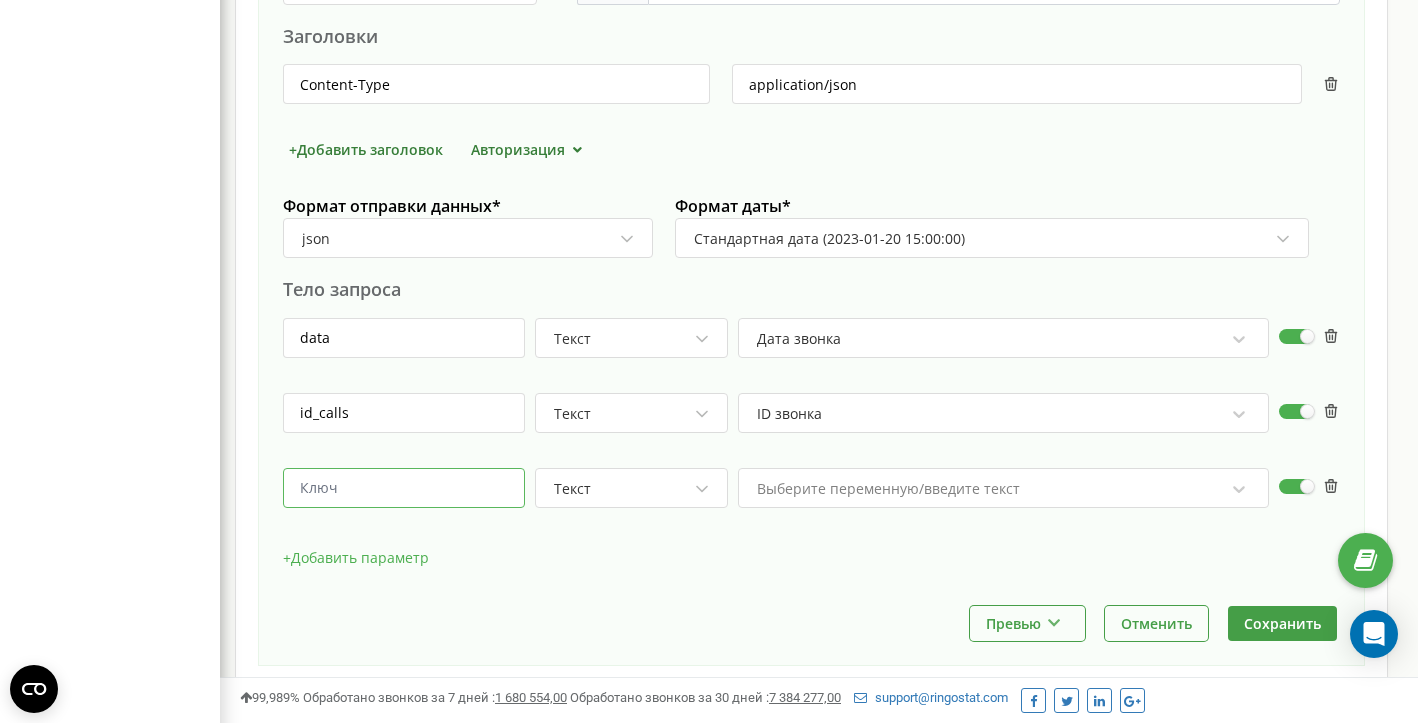 click at bounding box center [404, 488] 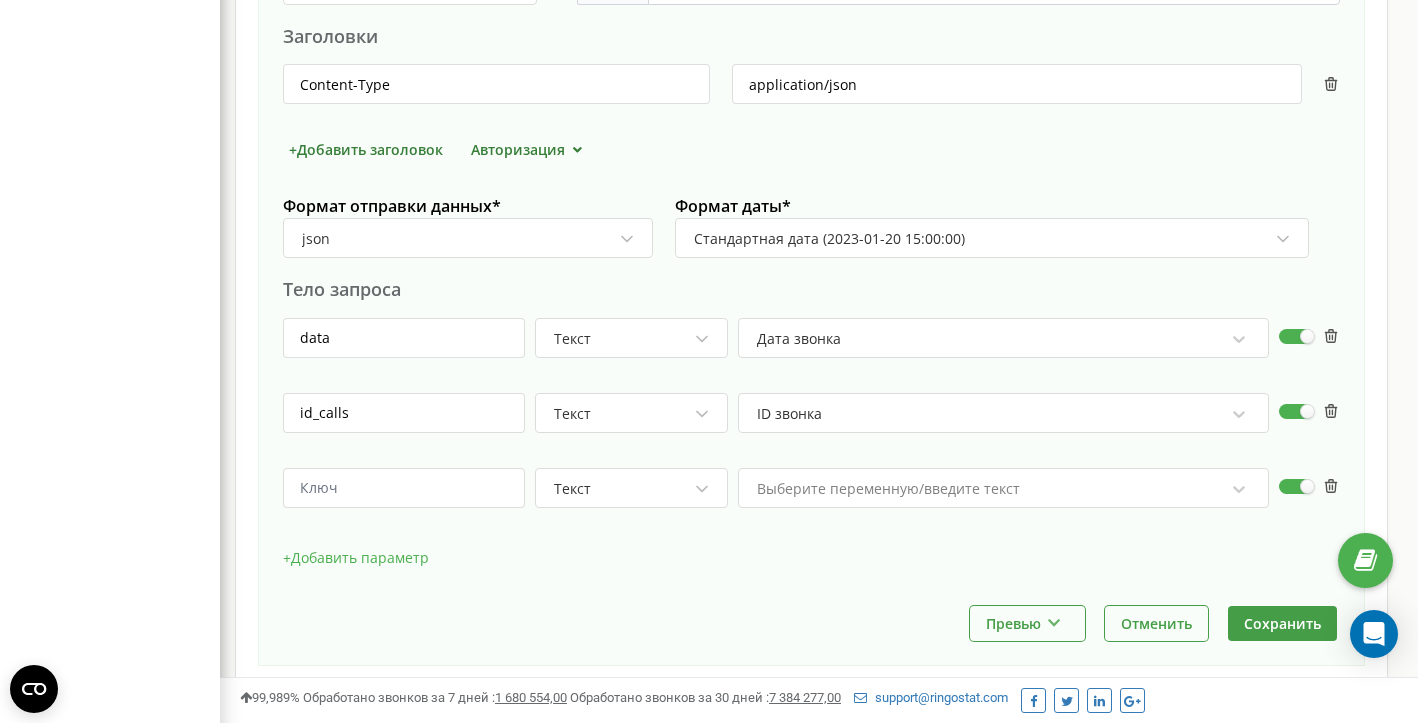 click on "Выберите переменную/введите текст" at bounding box center [1003, 488] 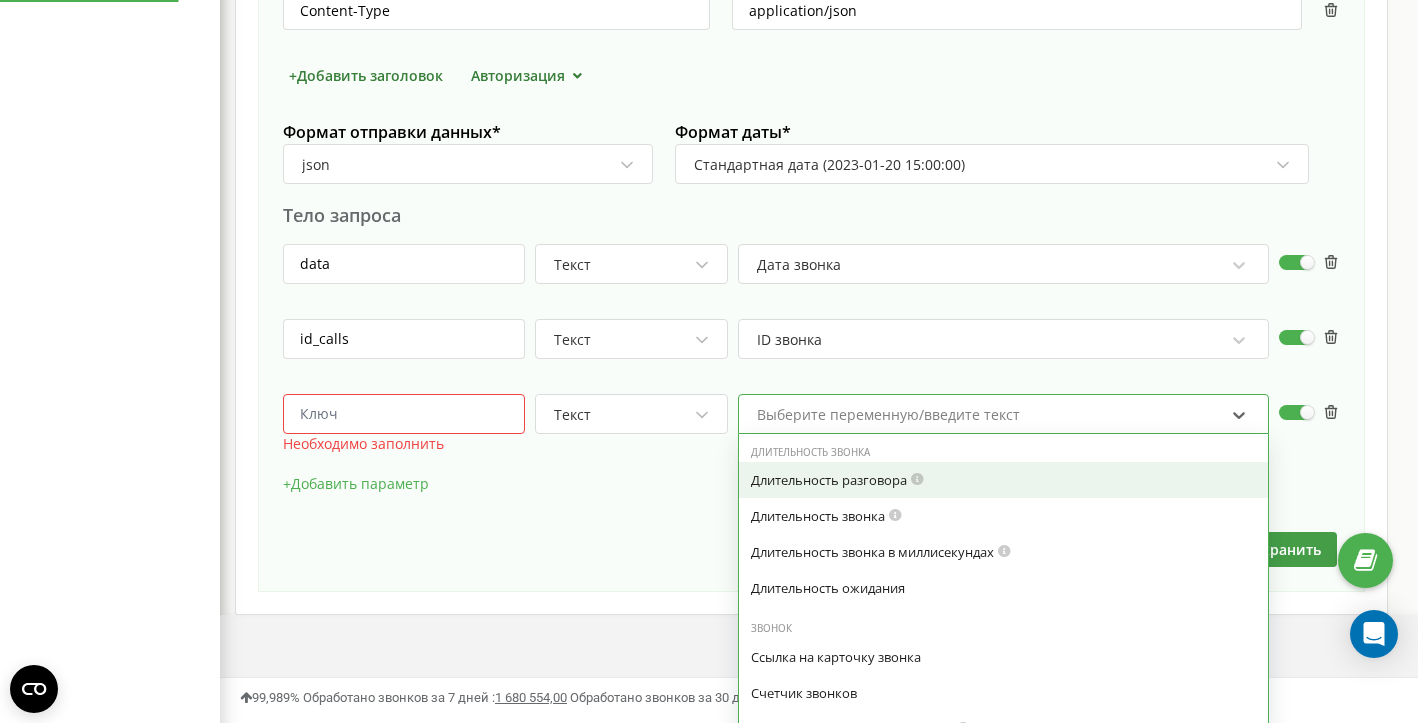 scroll, scrollTop: 1094, scrollLeft: 0, axis: vertical 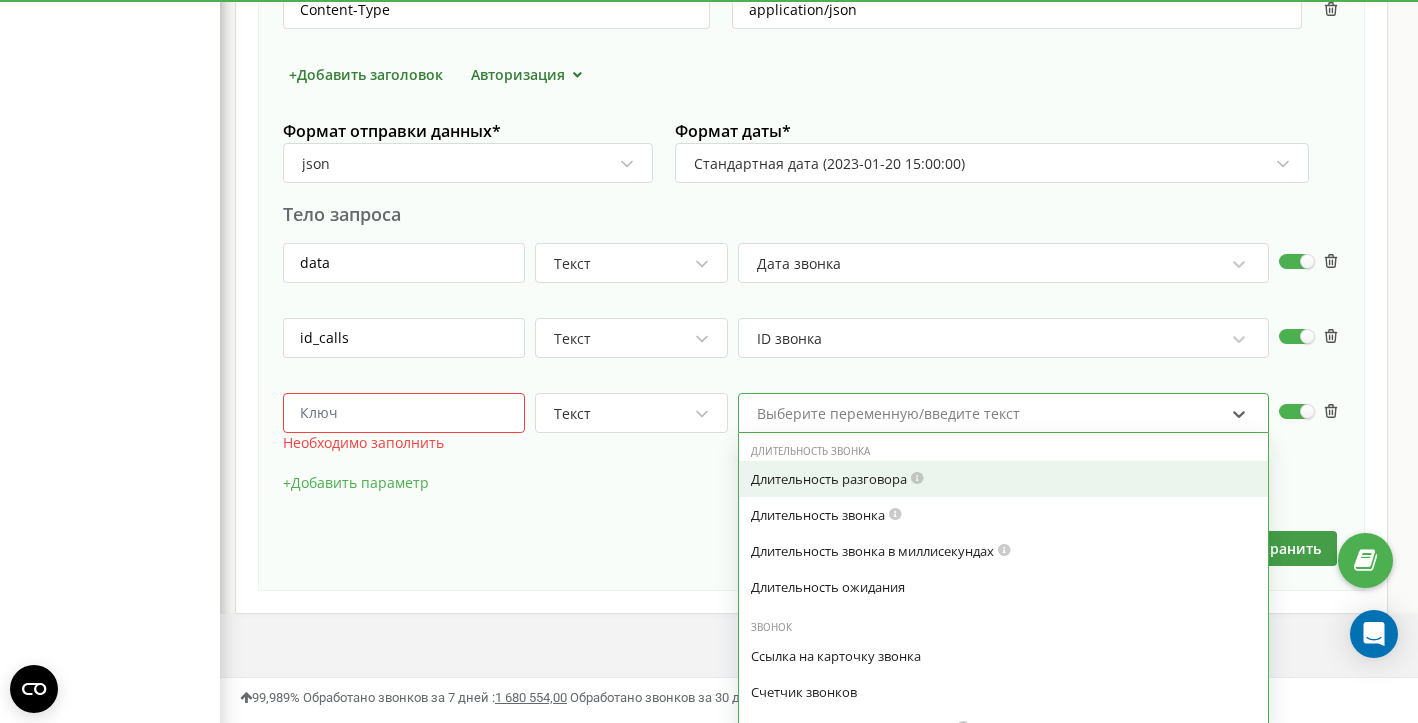 click at bounding box center [404, 413] 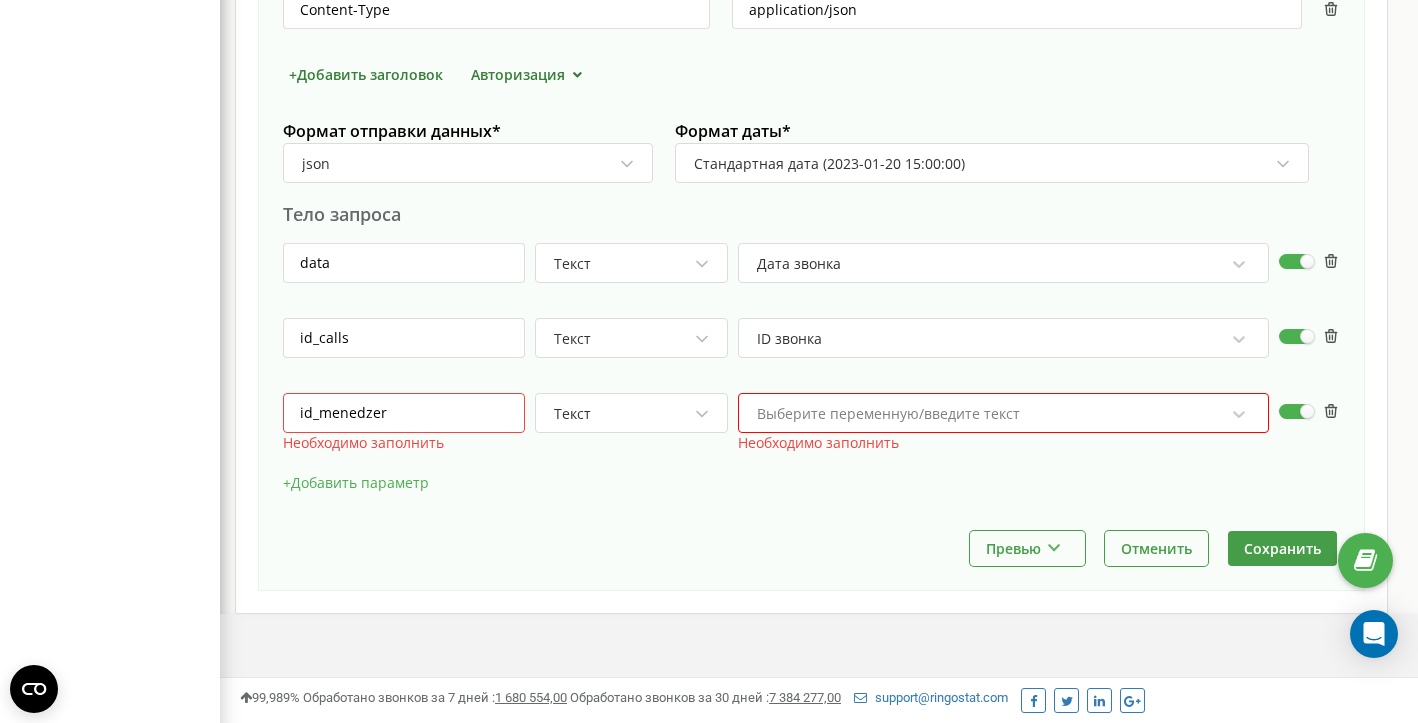 click on "id_menedzer" at bounding box center (404, 413) 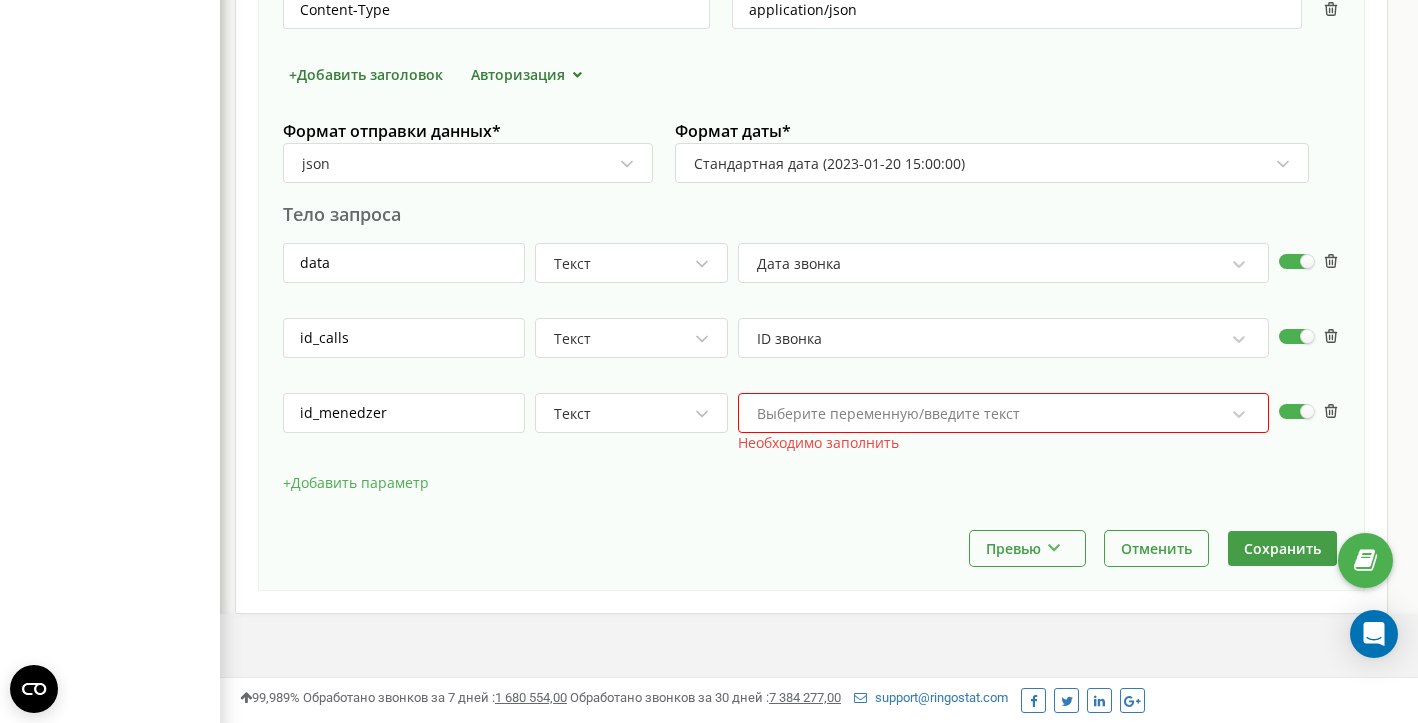 click on "Выберите переменную/введите текст" at bounding box center [888, 414] 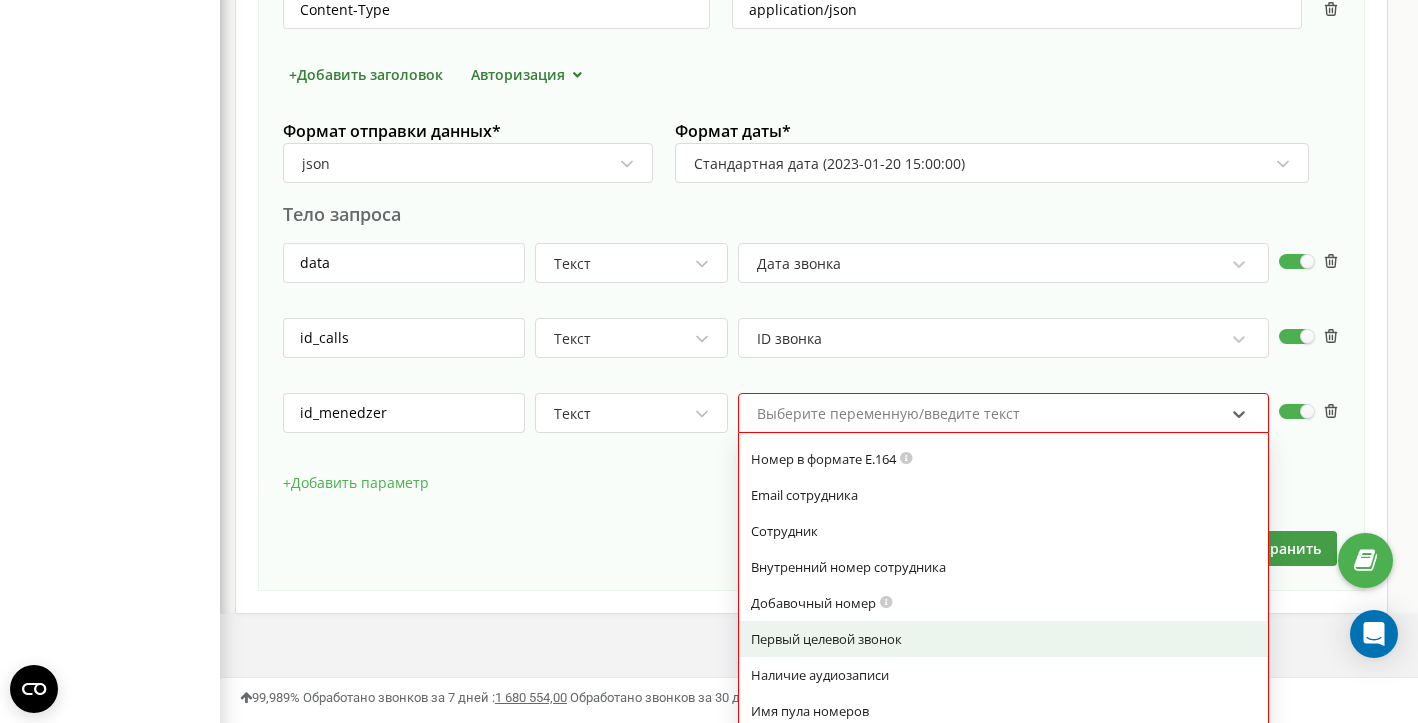 scroll, scrollTop: 586, scrollLeft: 0, axis: vertical 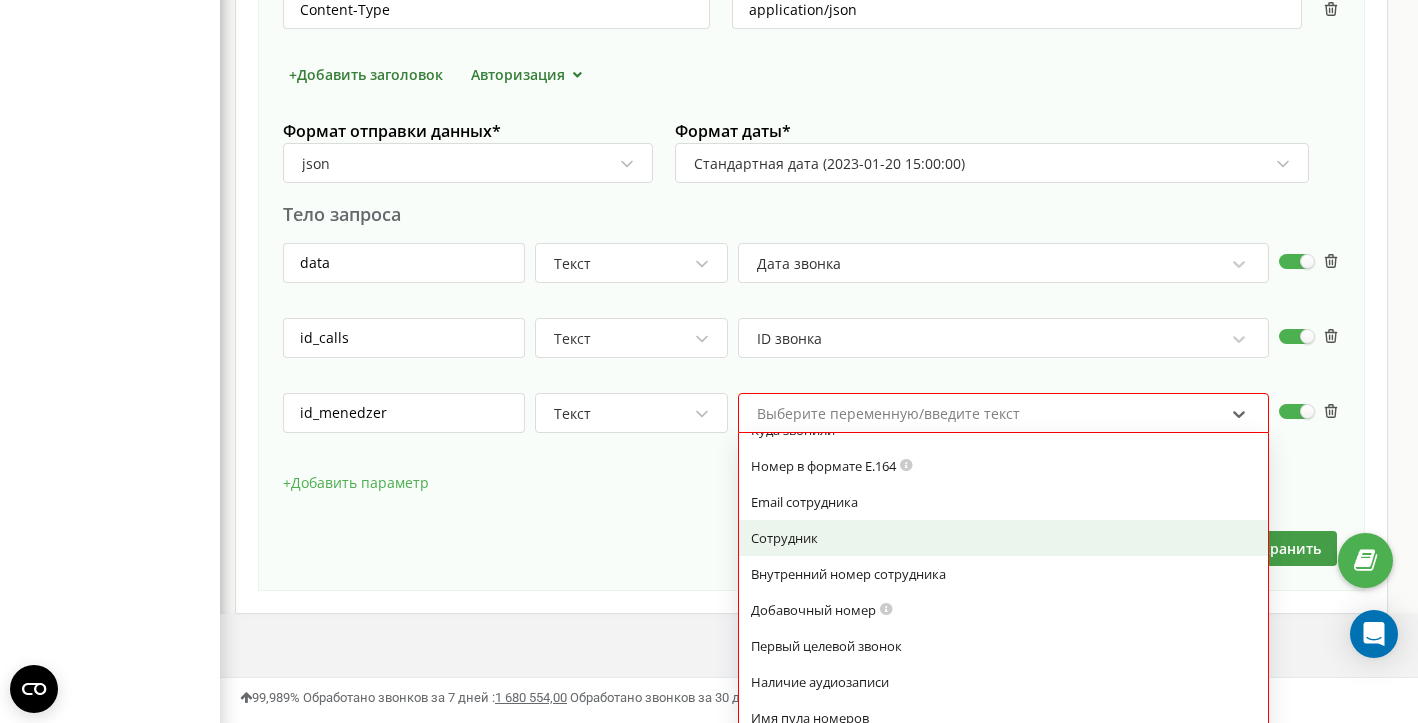 click on "Сотрудник" at bounding box center [1003, 538] 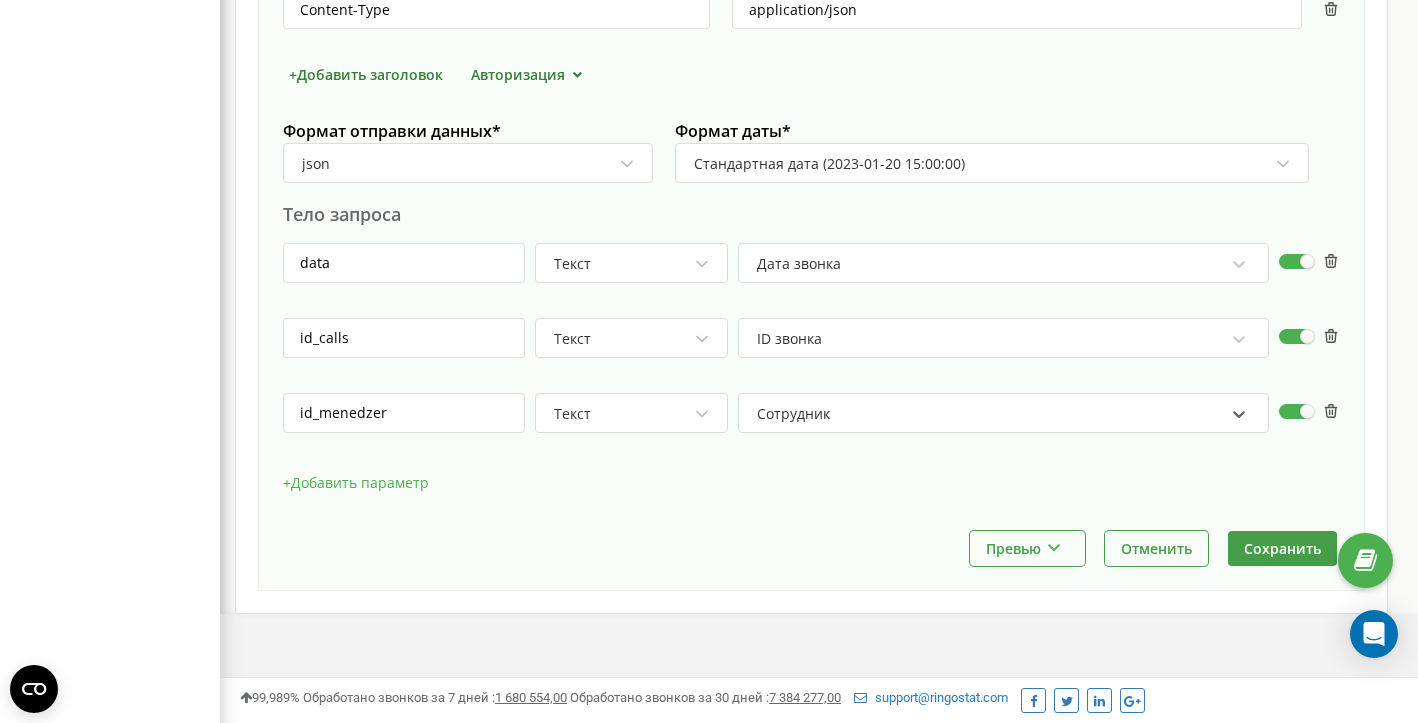 click on "+  Добавить параметр" at bounding box center [356, 483] 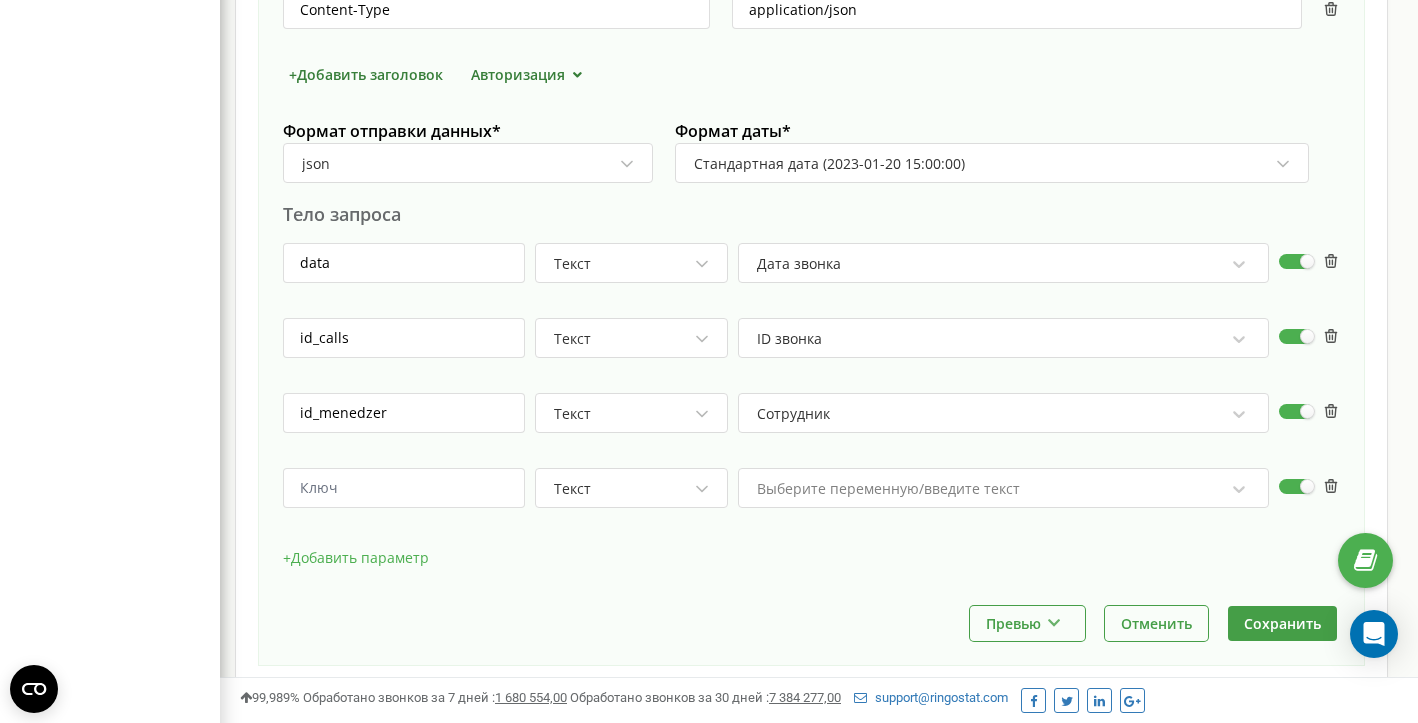scroll, scrollTop: 998227, scrollLeft: 998802, axis: both 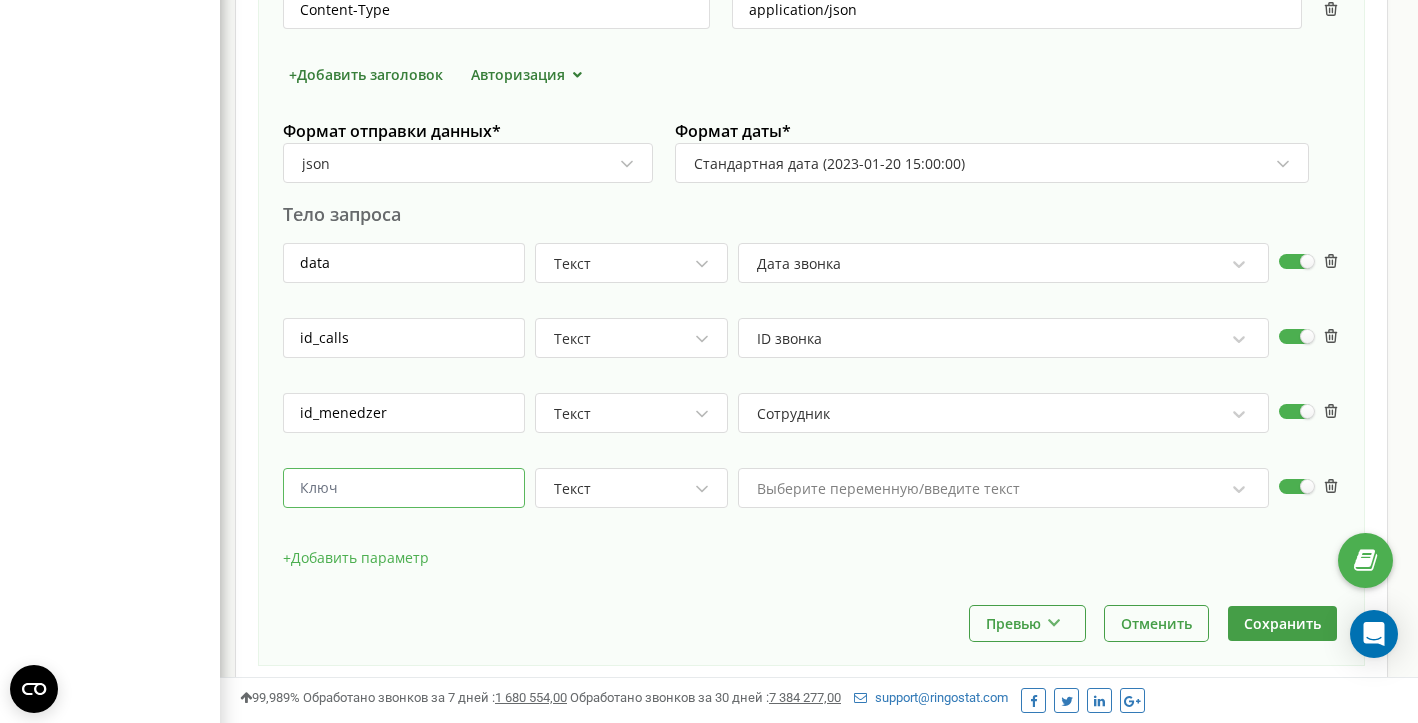 click at bounding box center (404, 488) 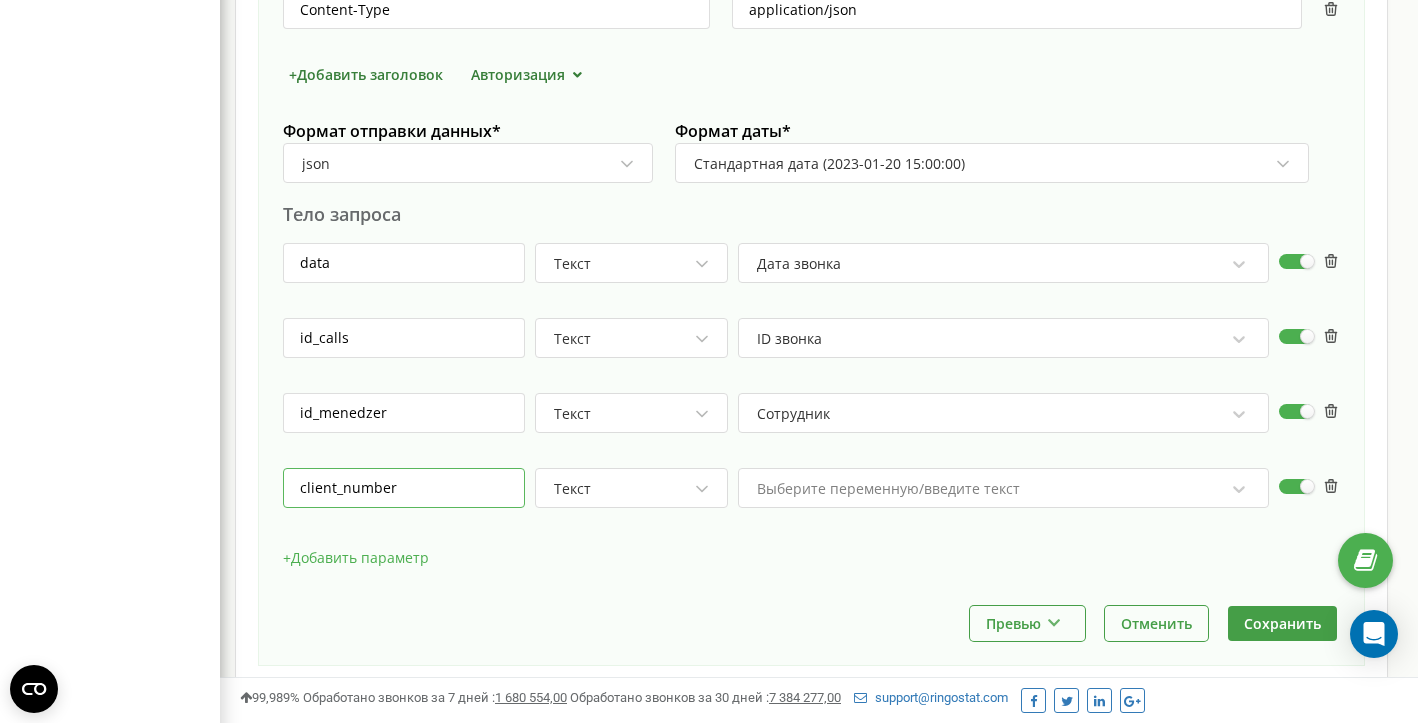 type on "client_number" 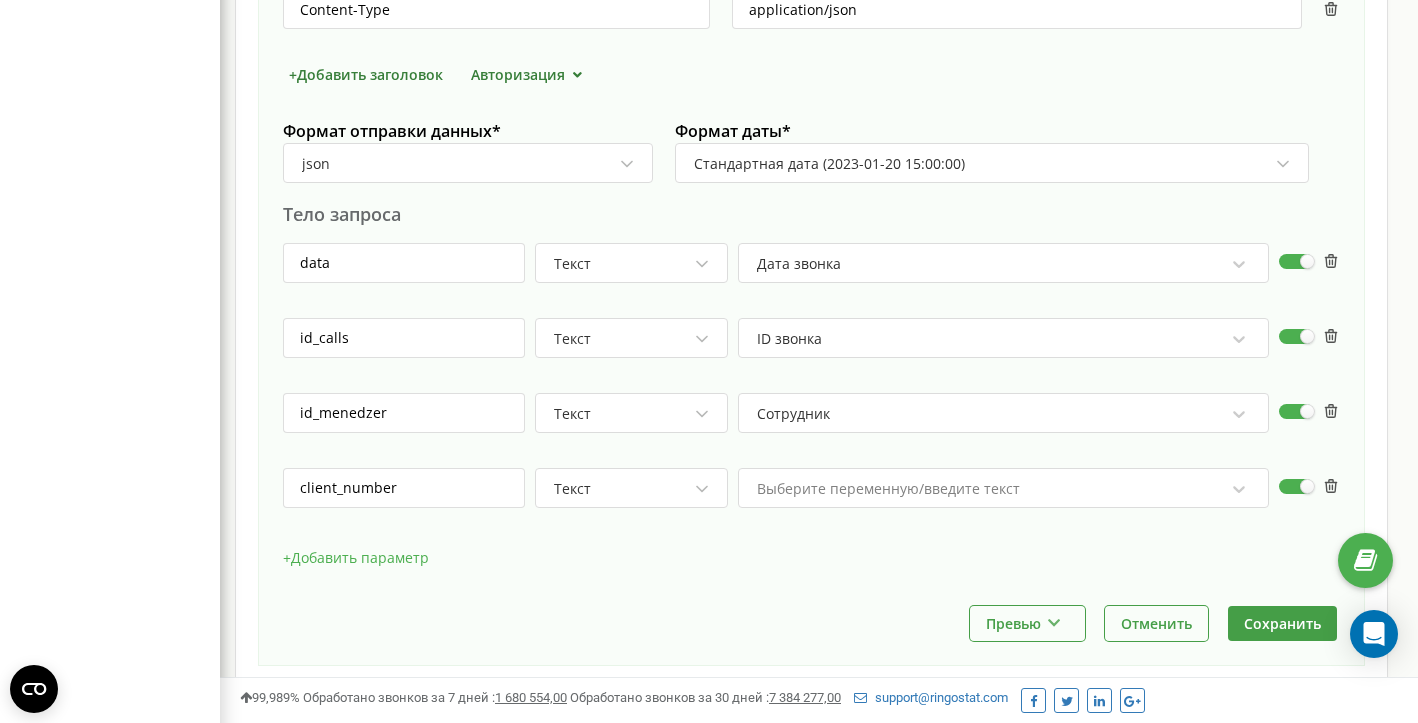 click on "Выберите переменную/введите текст" at bounding box center (1003, 488) 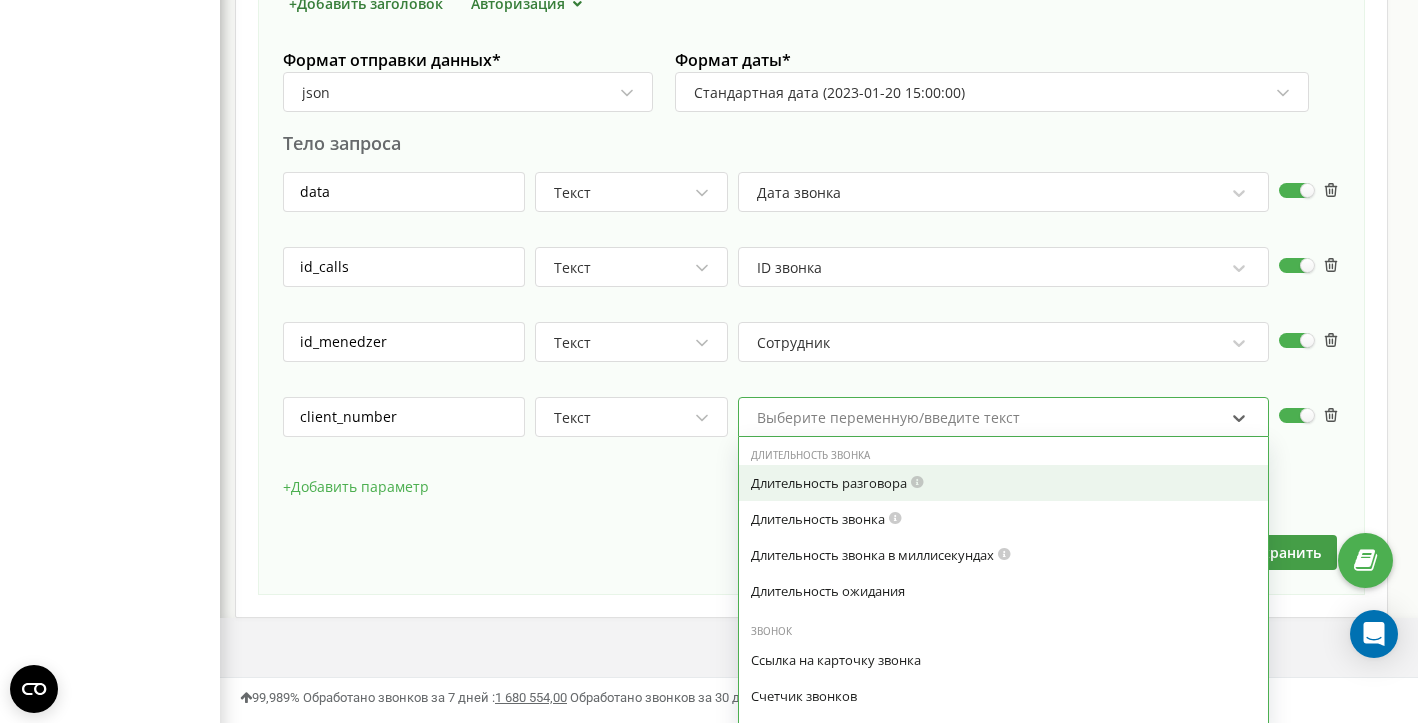 scroll, scrollTop: 1169, scrollLeft: 0, axis: vertical 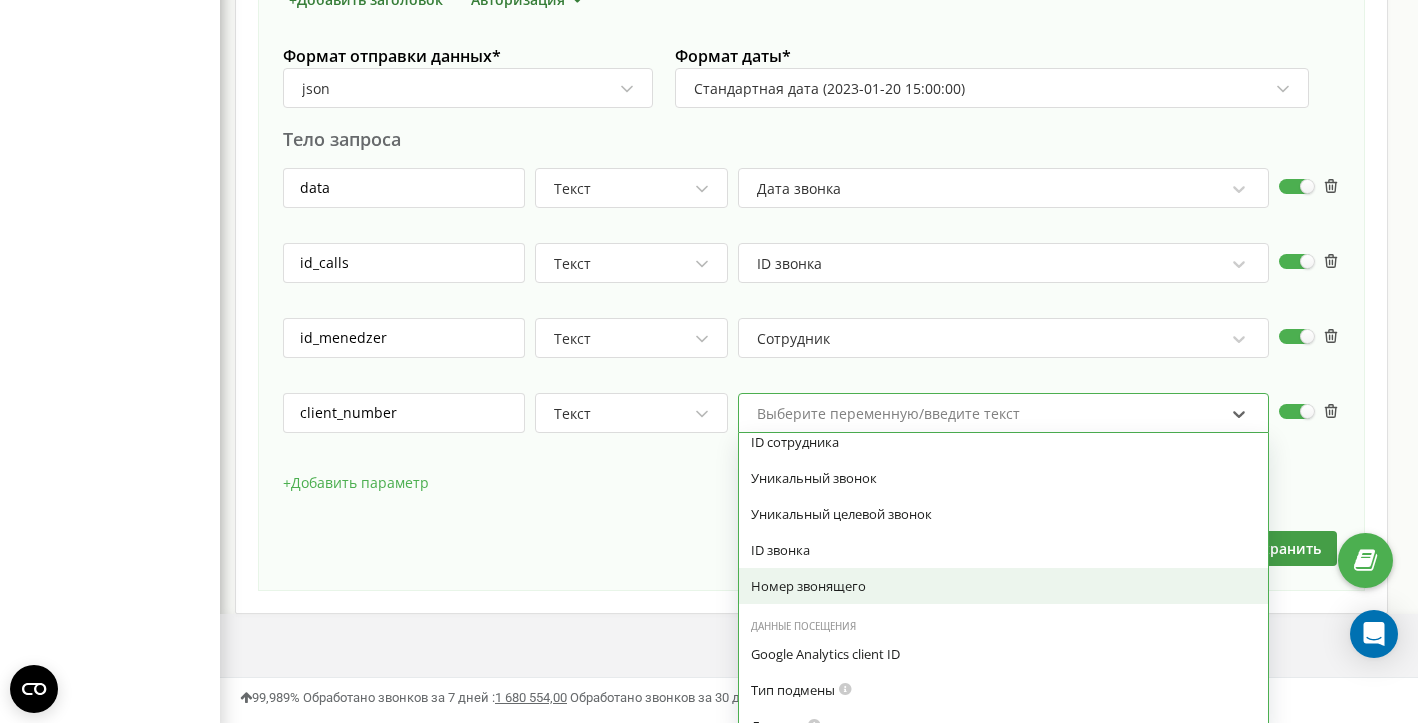 click on "Номер звонящего" at bounding box center [1003, 586] 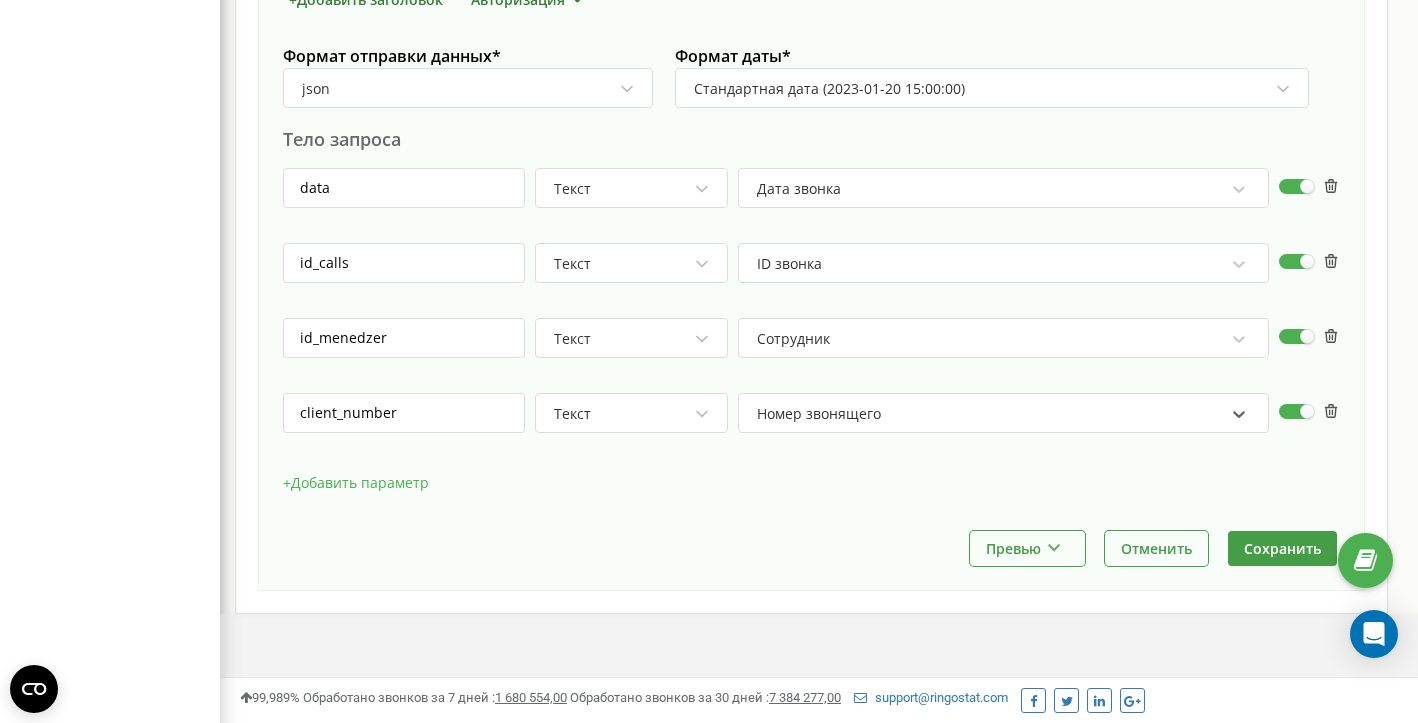 click on "+  Добавить параметр" at bounding box center (356, 483) 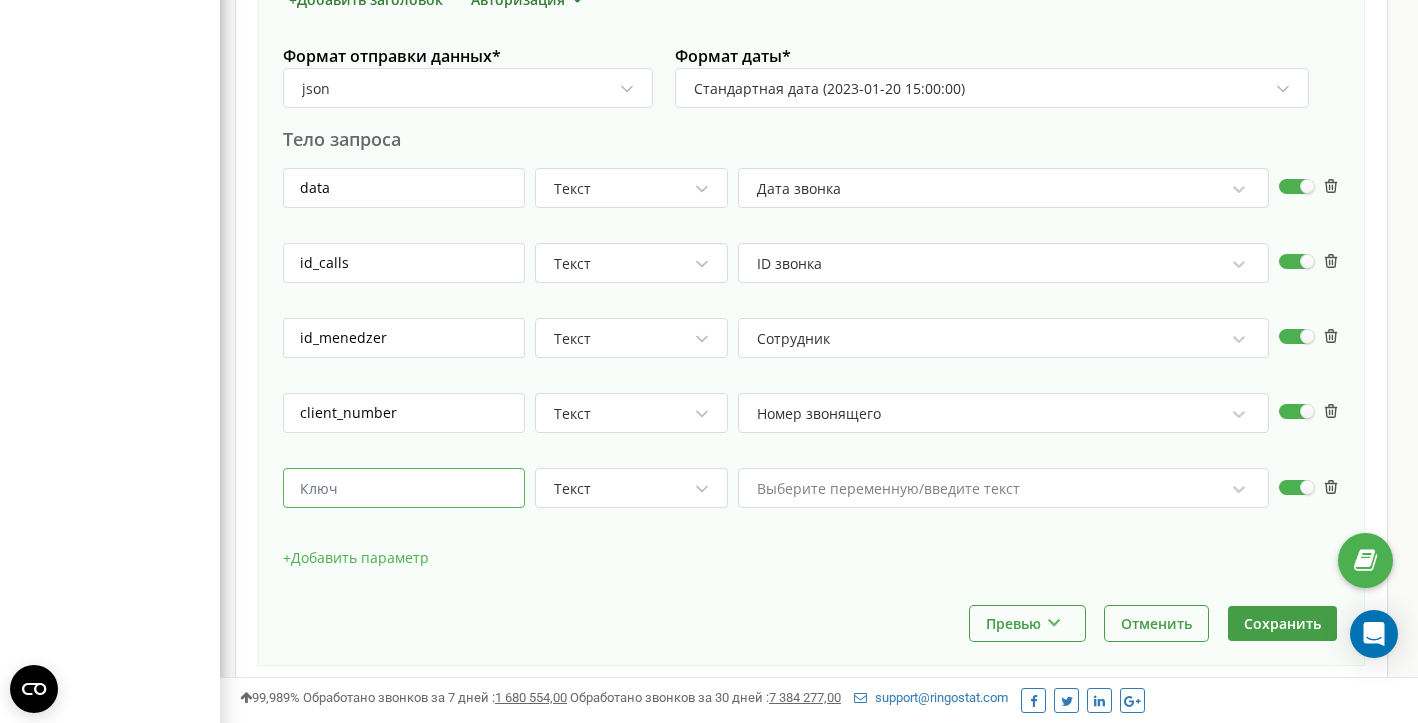 click at bounding box center [404, 488] 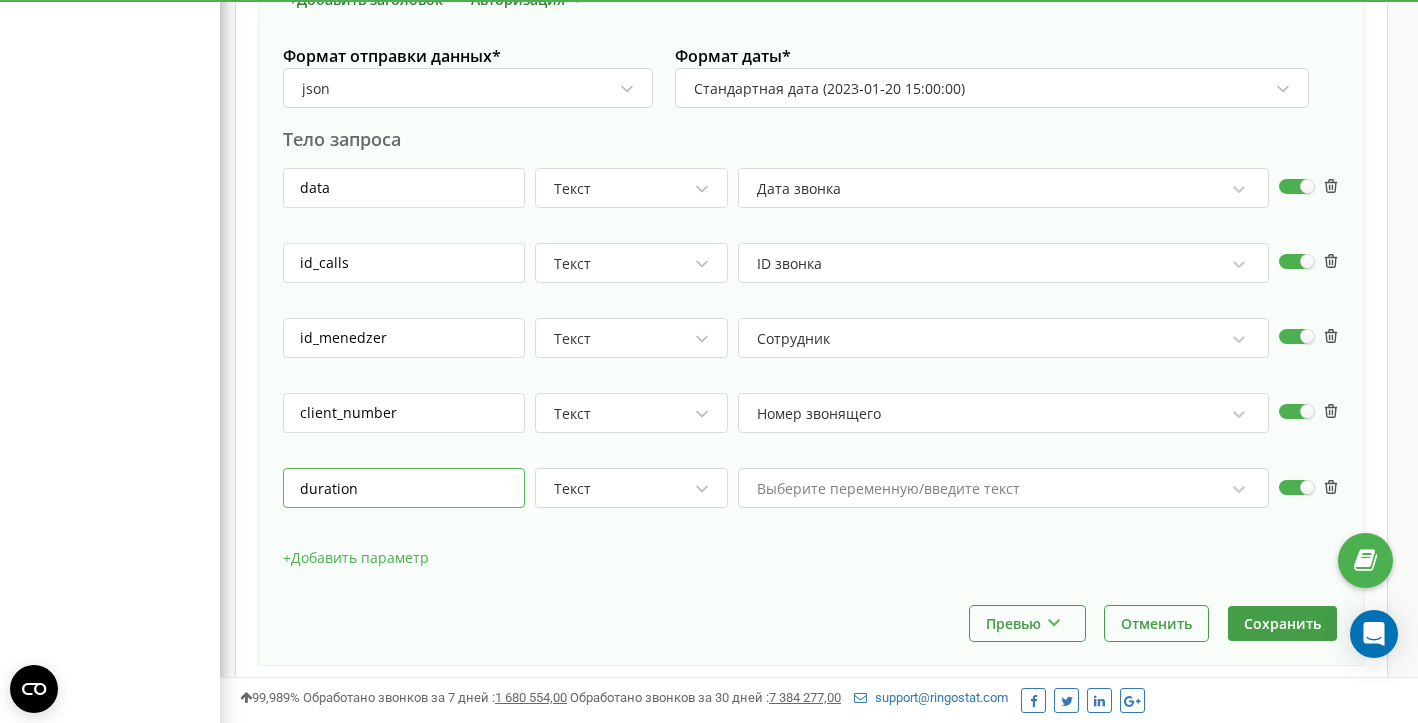 type on "duration" 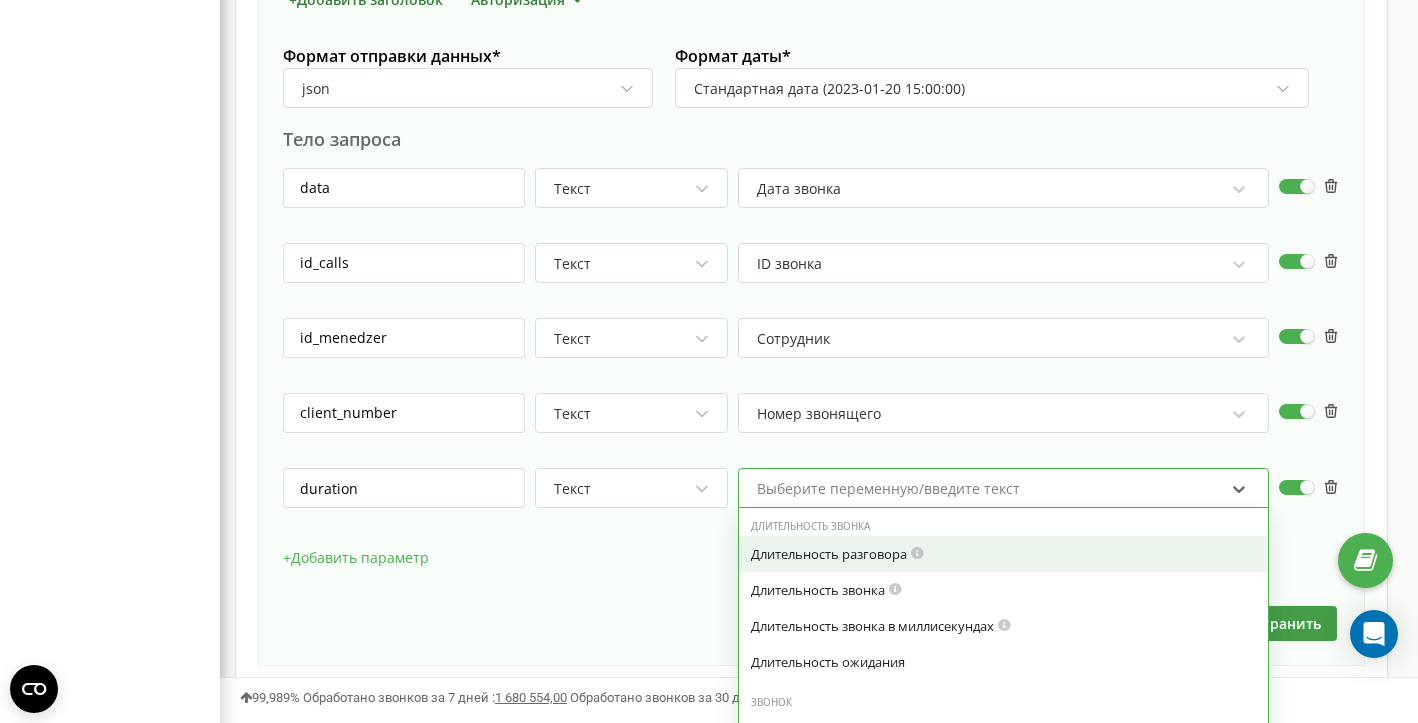 click on "option Длительность разговора focused, 0 of 7. 48 results available. Use Up and Down to choose options, press Enter to select the currently focused option, press Escape to exit the menu, press Tab to select the option and exit the menu. Выберите переменную/введите текст Длительность звонка Длительность разговора Длительность звонка Длительность звонка в миллисекундах Длительность ожидания Звонок Ссылка на карточку звонка Счетчик звонков Название схемы переадресации Тип звонка Дата звонка Дата звонка в микросекундах ID звонка С кем соединено Отдел Статус звонка Куда звонили Номер в формате E.164 Email сотрудника Сотрудник Добавочный номер" at bounding box center [1003, 488] 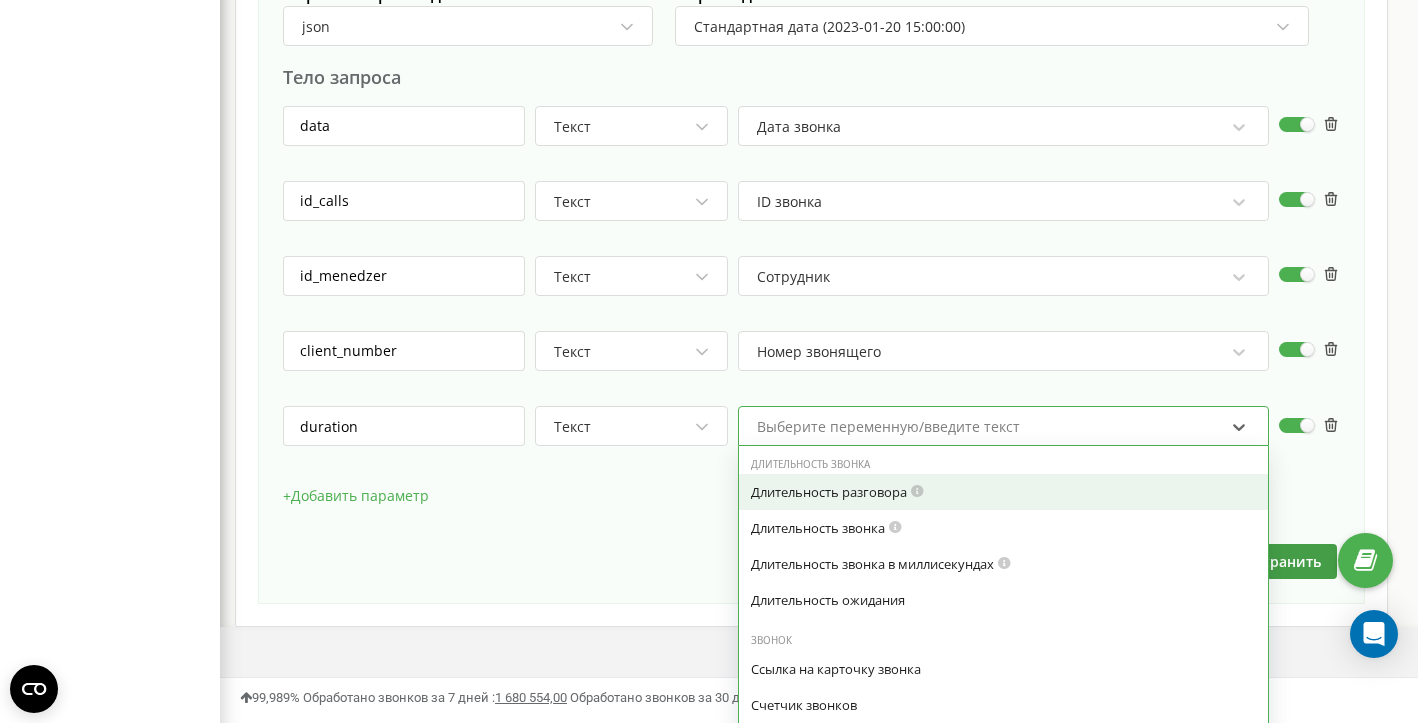 scroll, scrollTop: 1244, scrollLeft: 0, axis: vertical 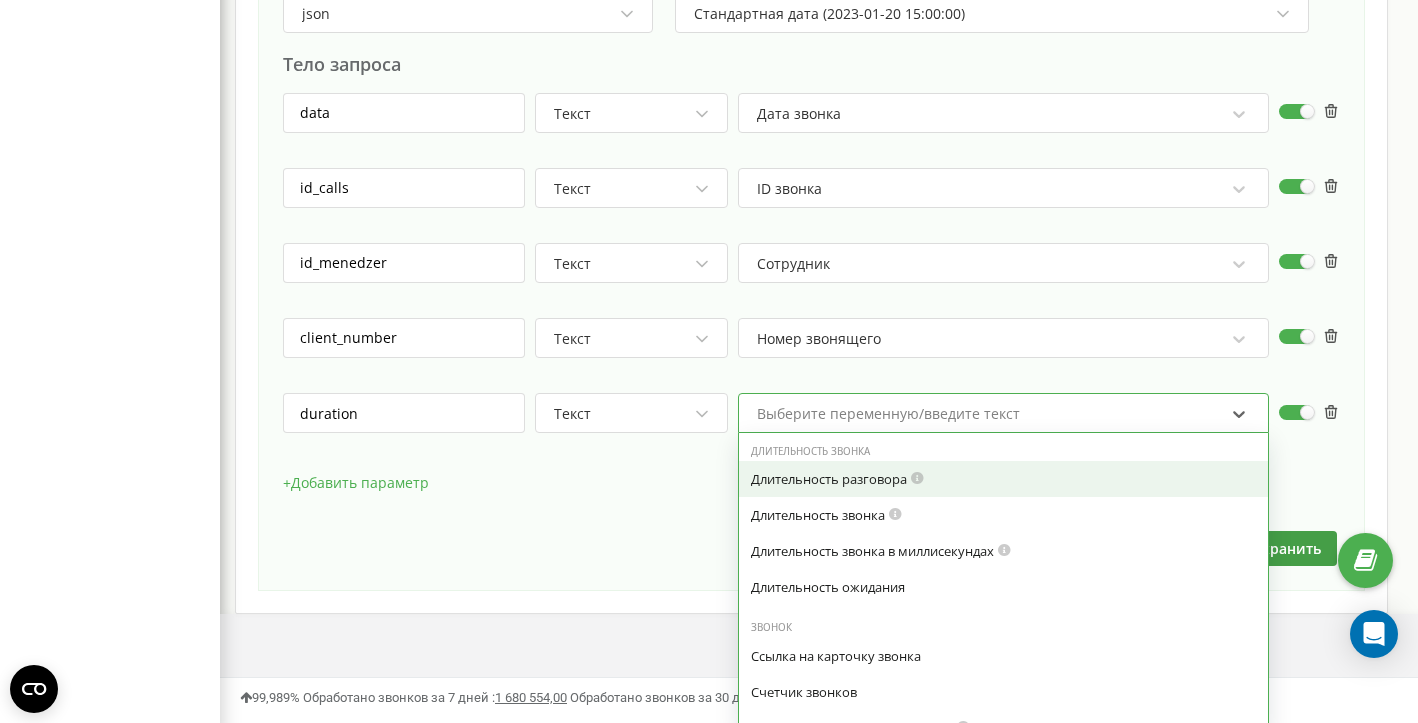 click on "Длительность разговора" at bounding box center [1003, 479] 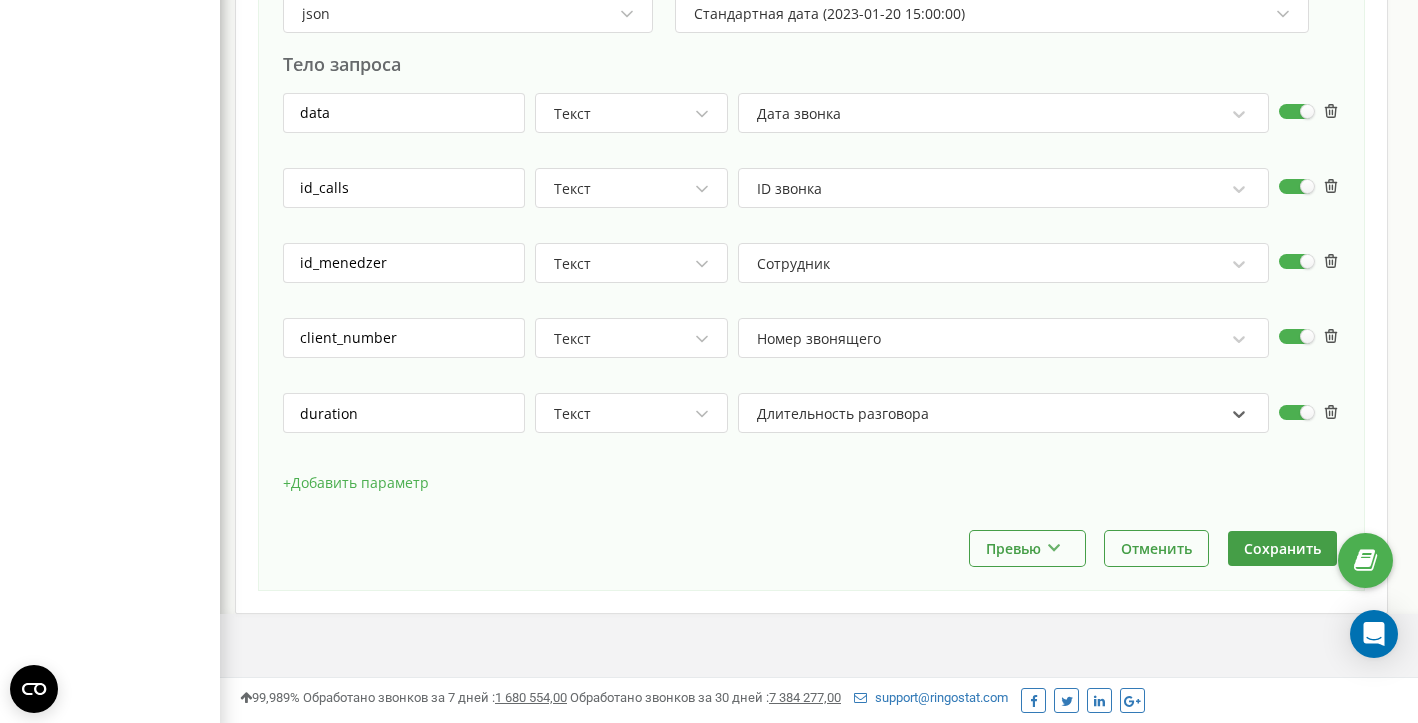 click on "+  Добавить параметр" at bounding box center (356, 483) 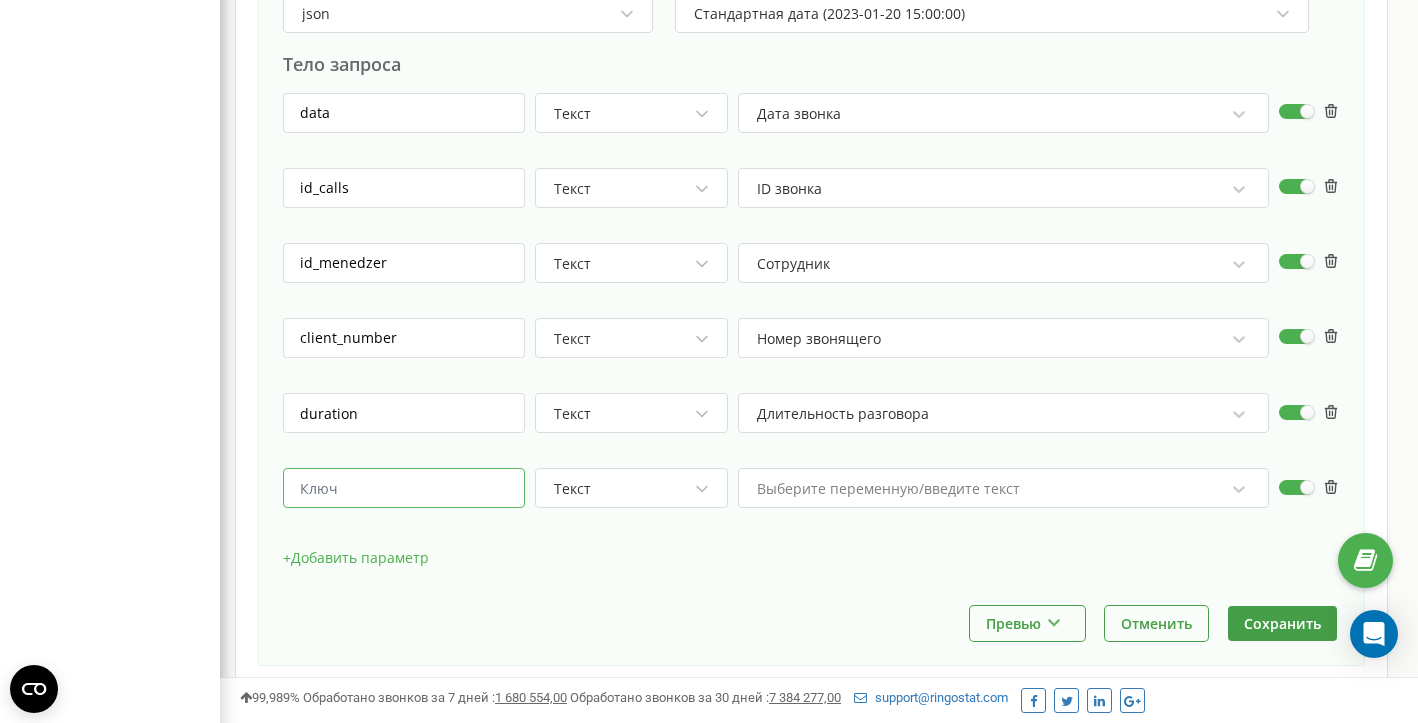 click at bounding box center [404, 488] 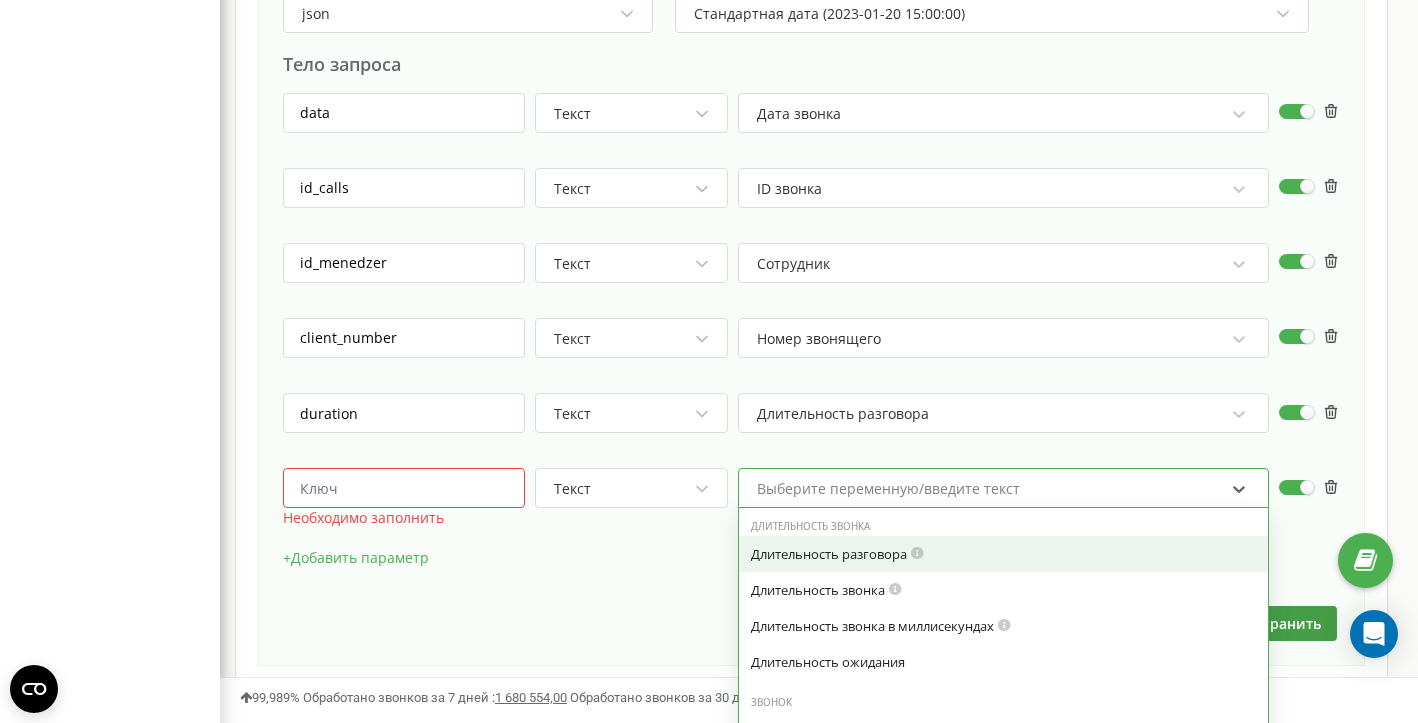 click on "Выберите переменную/введите текст" at bounding box center [990, 489] 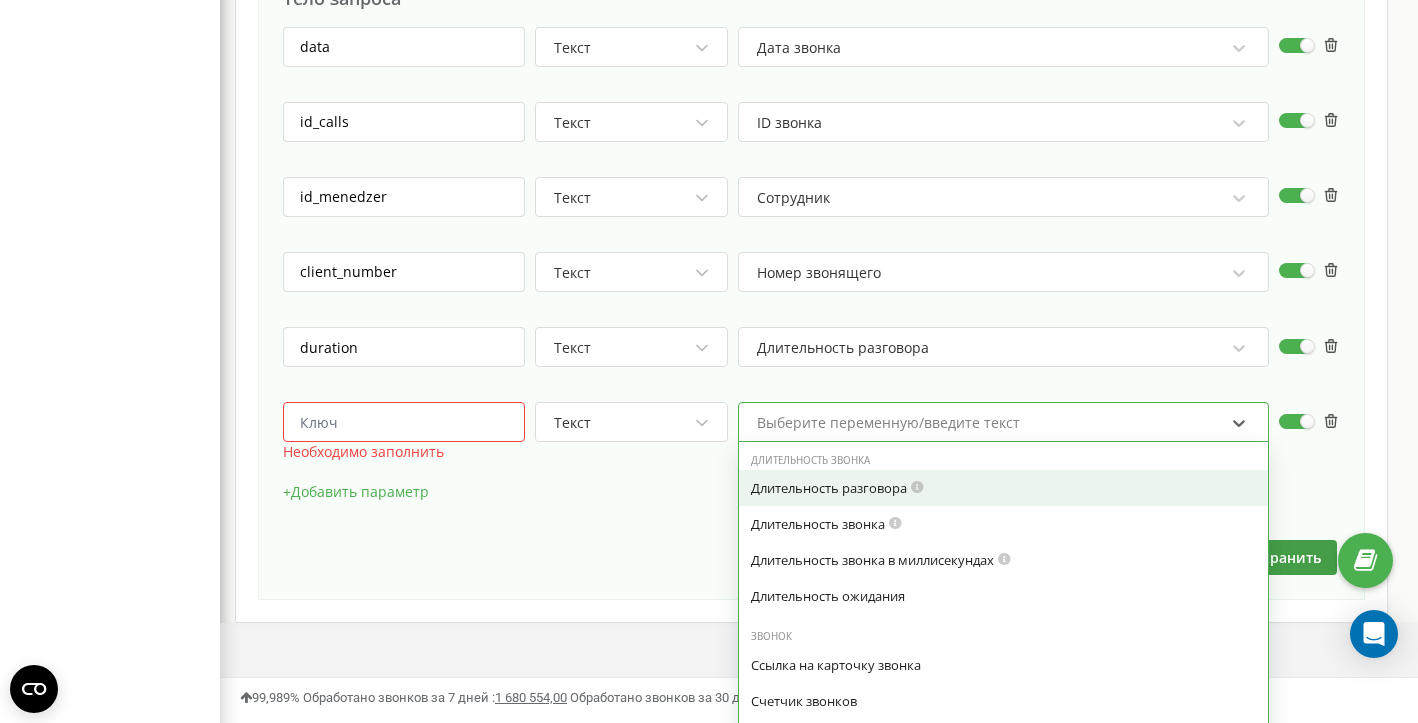 scroll, scrollTop: 1319, scrollLeft: 0, axis: vertical 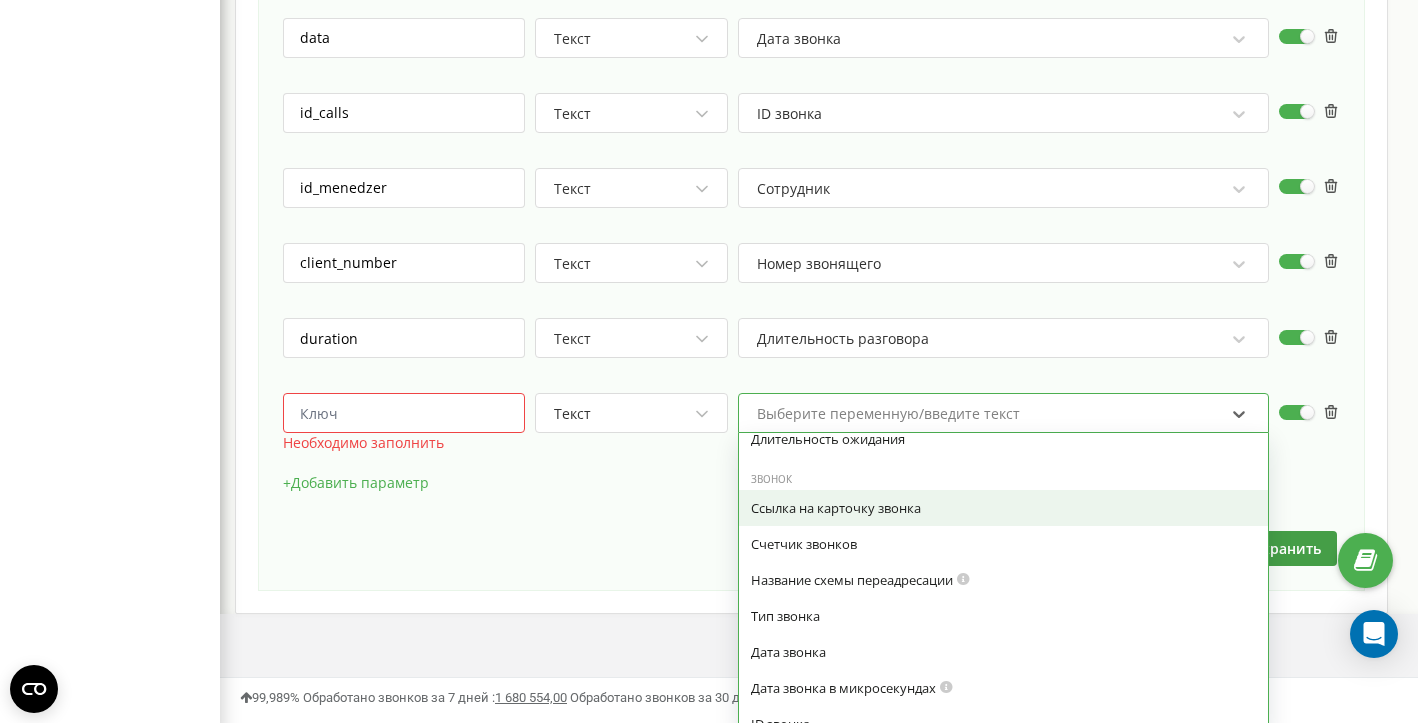 click on "Ссылка на карточку звонка" at bounding box center (1003, 508) 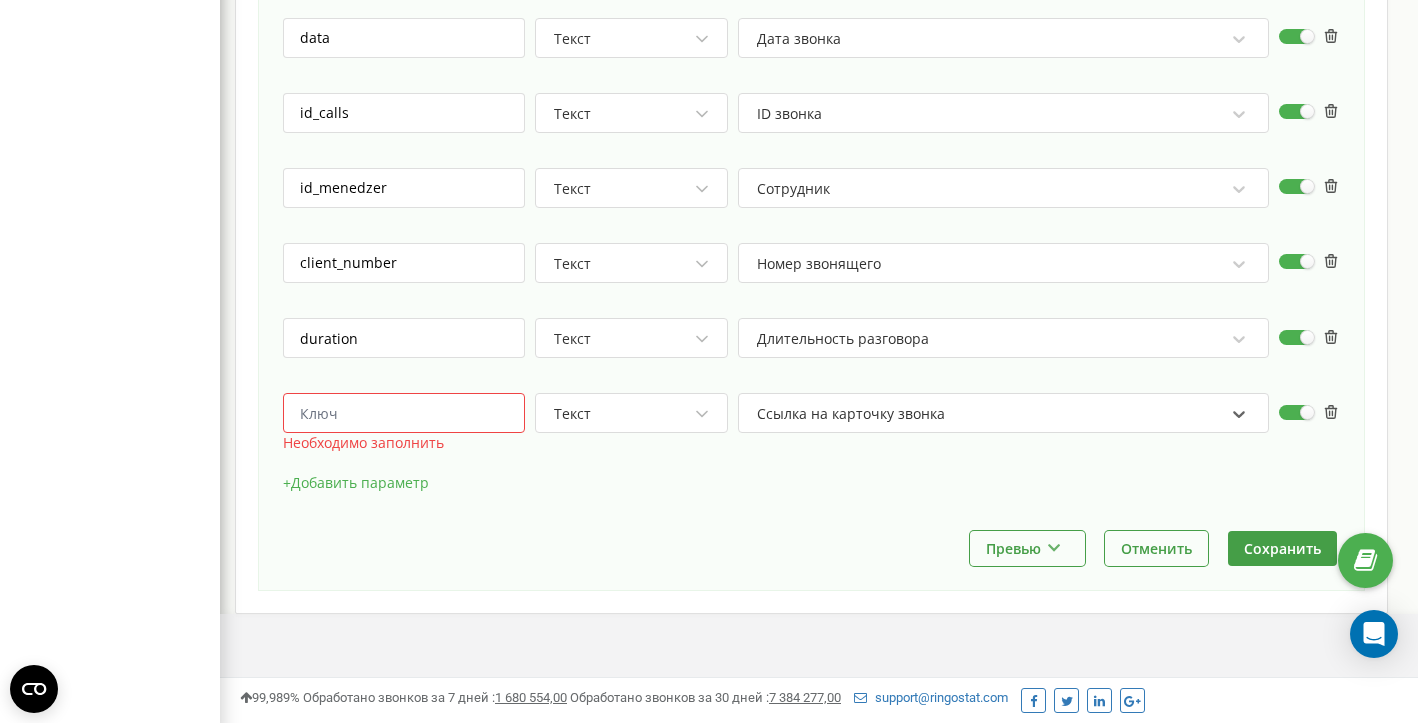 click at bounding box center (404, 413) 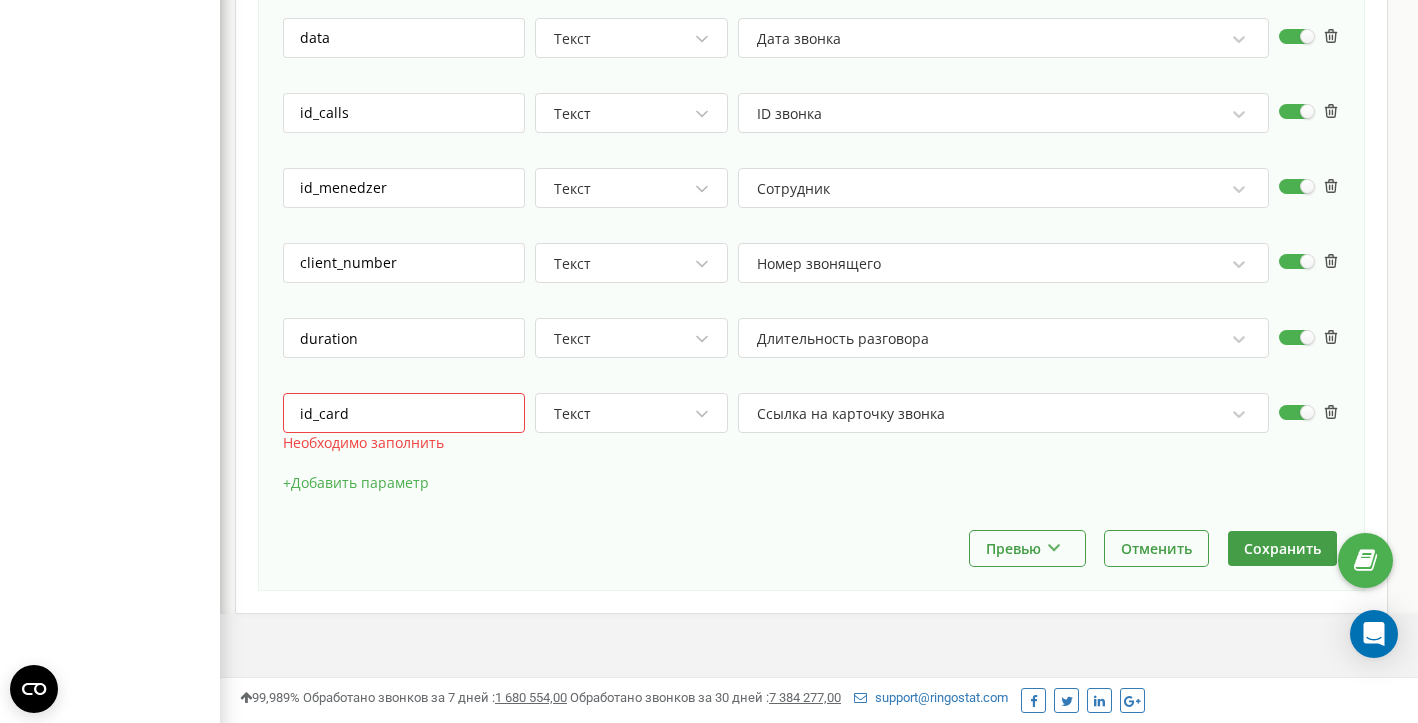 type on "id_card" 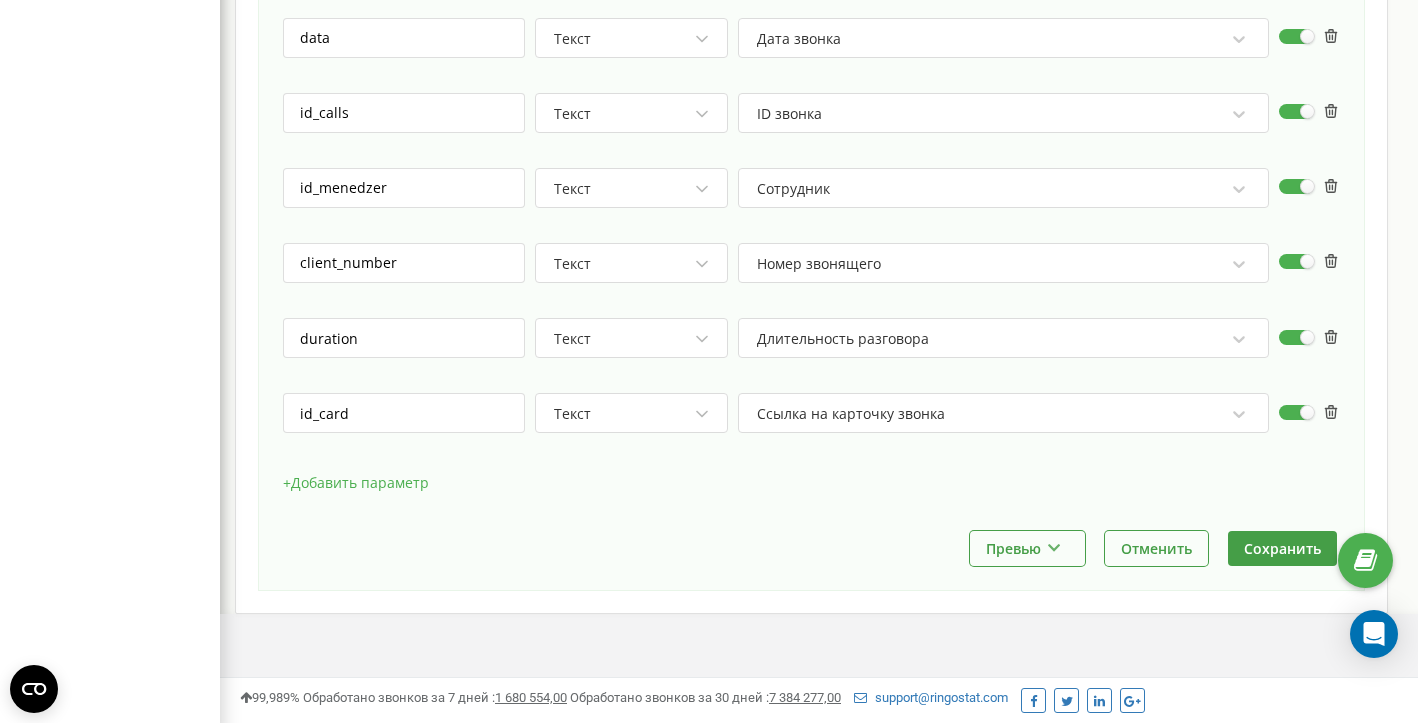 click on "+  Добавить параметр" at bounding box center (356, 483) 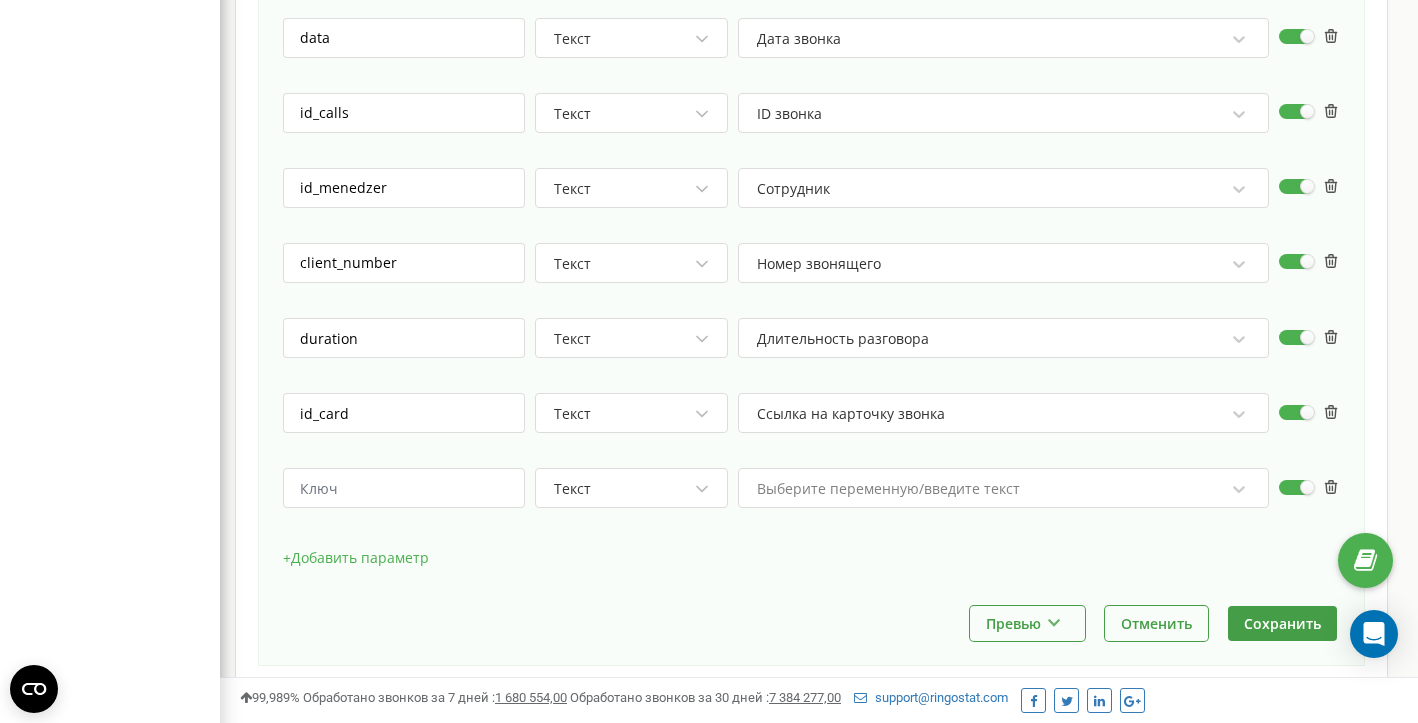 click on "Выберите переменную/введите текст" at bounding box center (1003, 488) 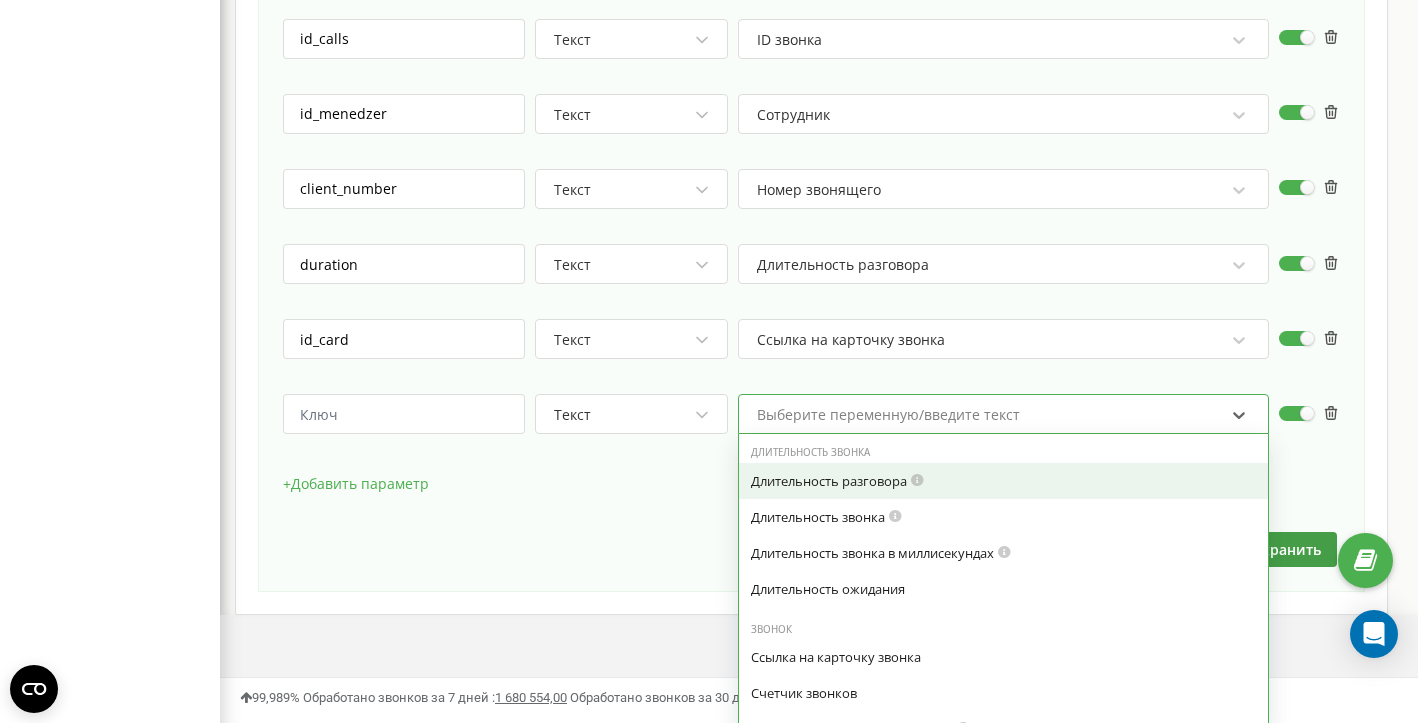 scroll, scrollTop: 1394, scrollLeft: 0, axis: vertical 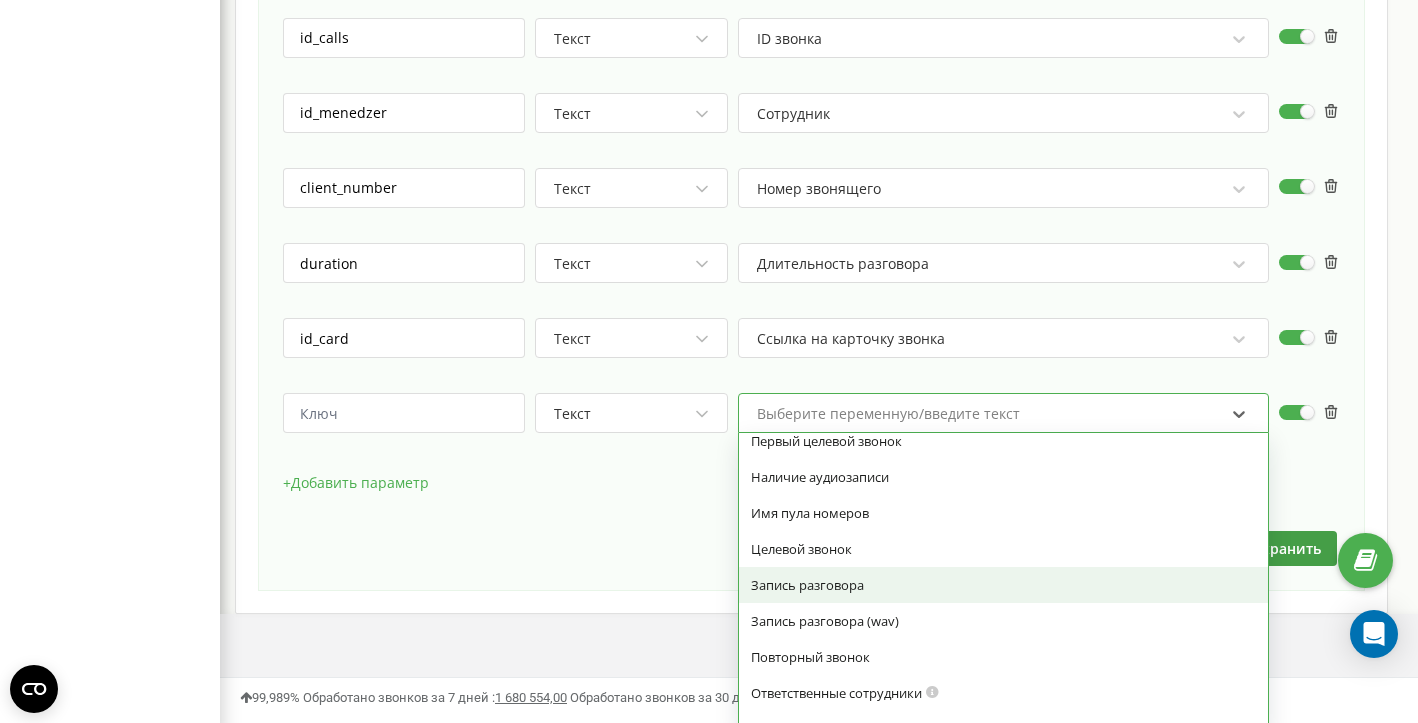 click on "Запись разговора" at bounding box center [1003, 585] 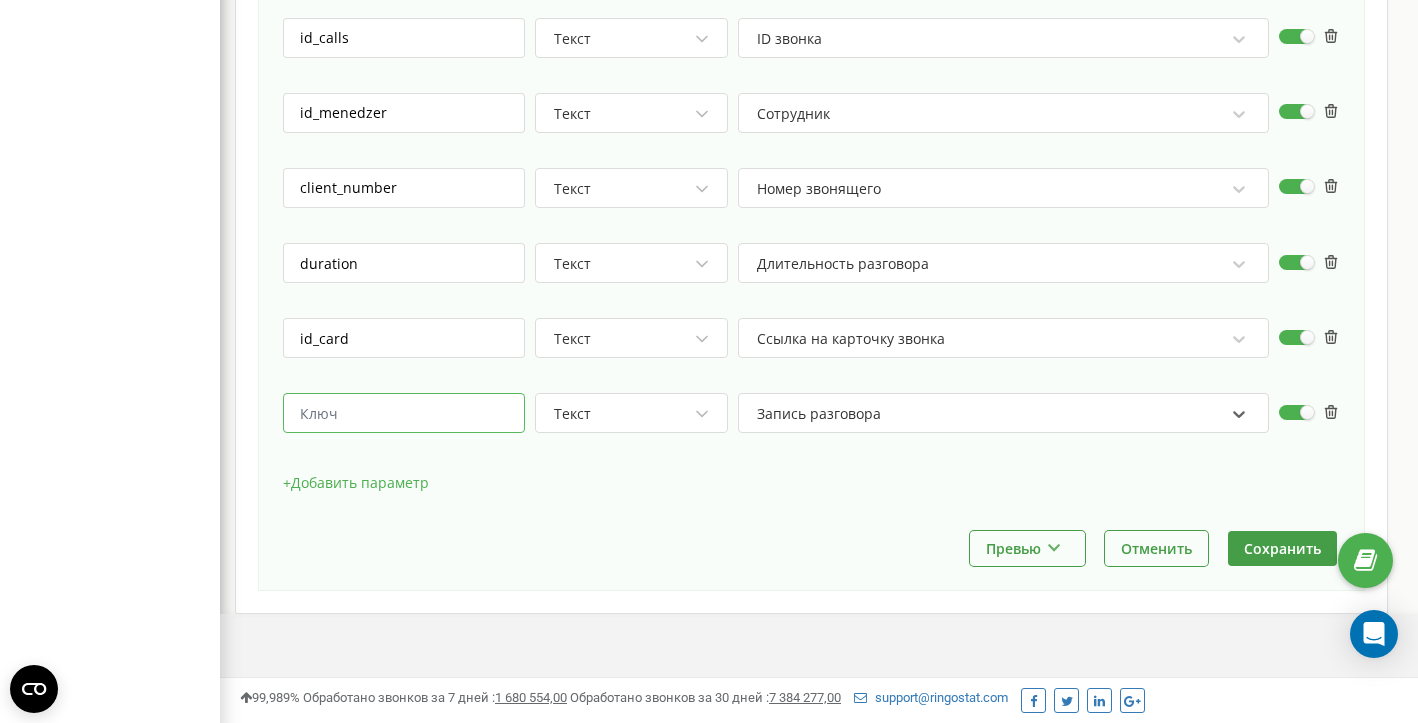click at bounding box center [404, 413] 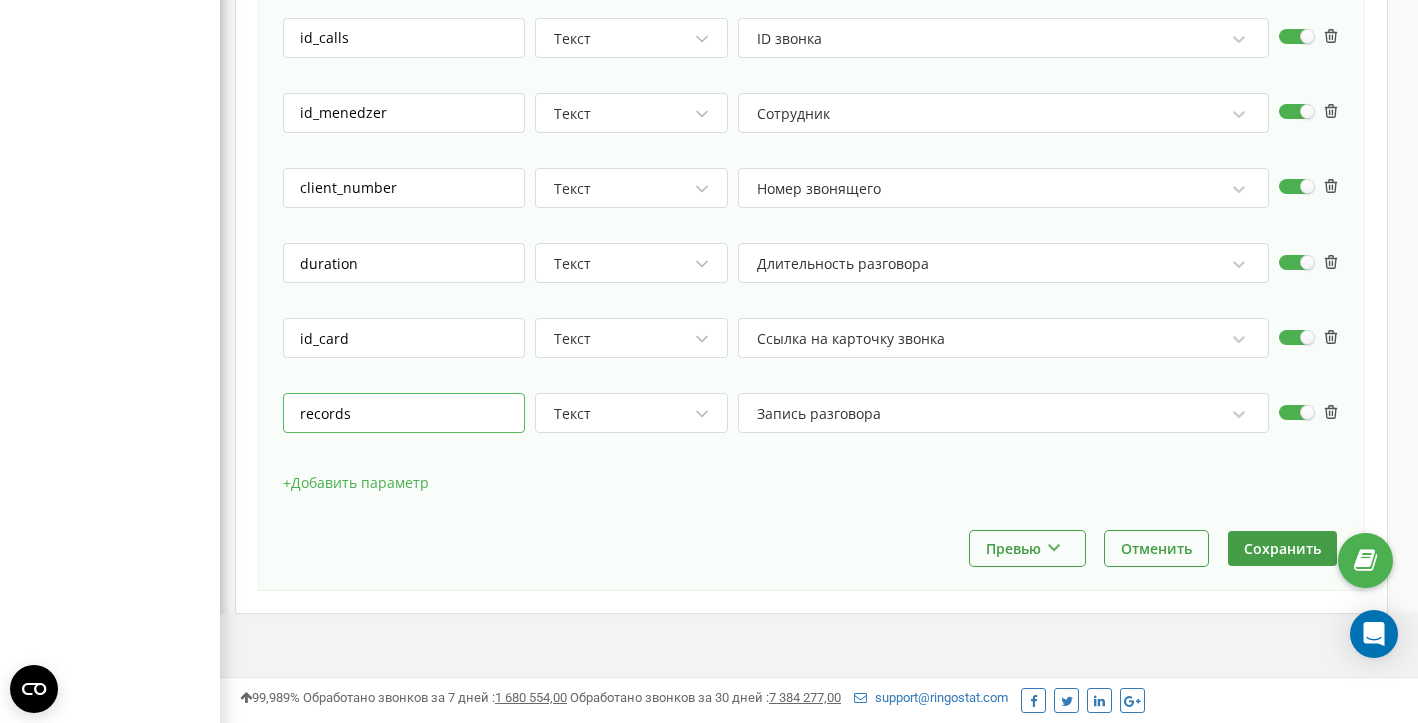 type on "records" 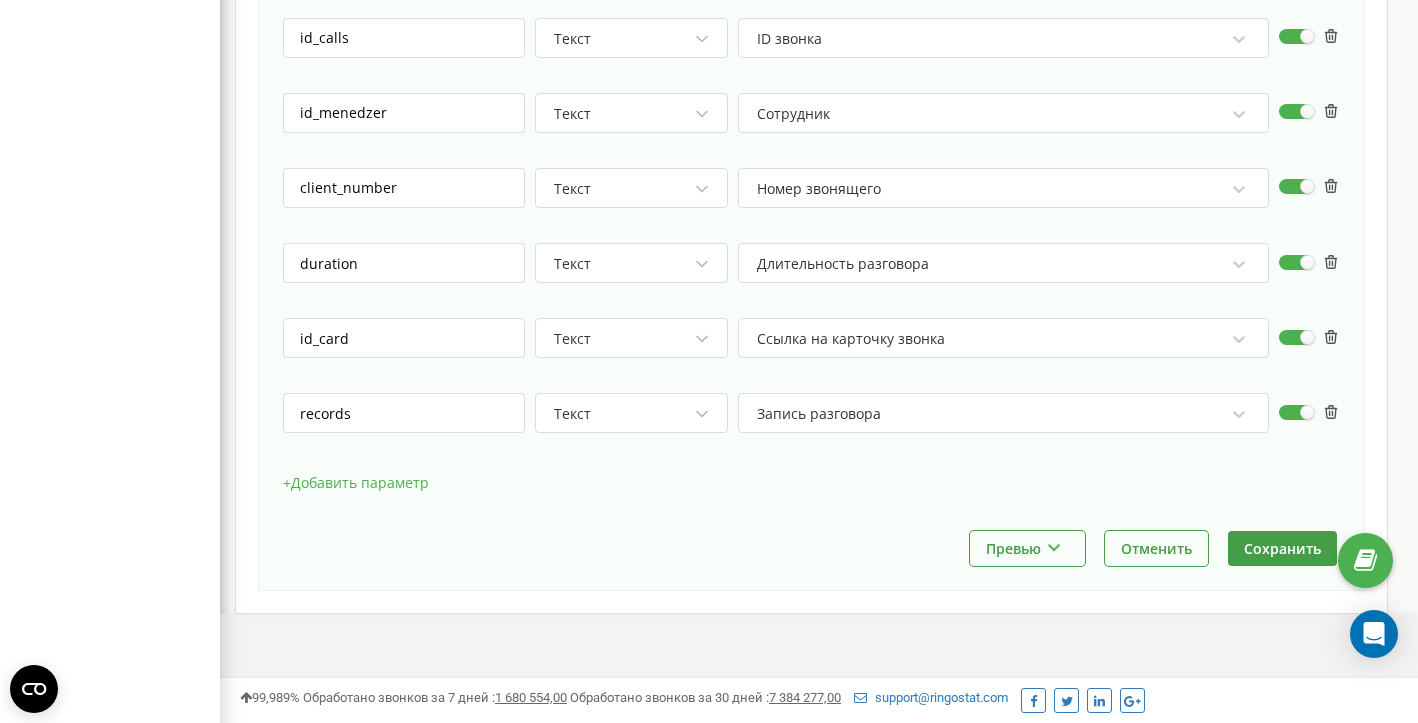 click on "+  Добавить параметр" at bounding box center [356, 483] 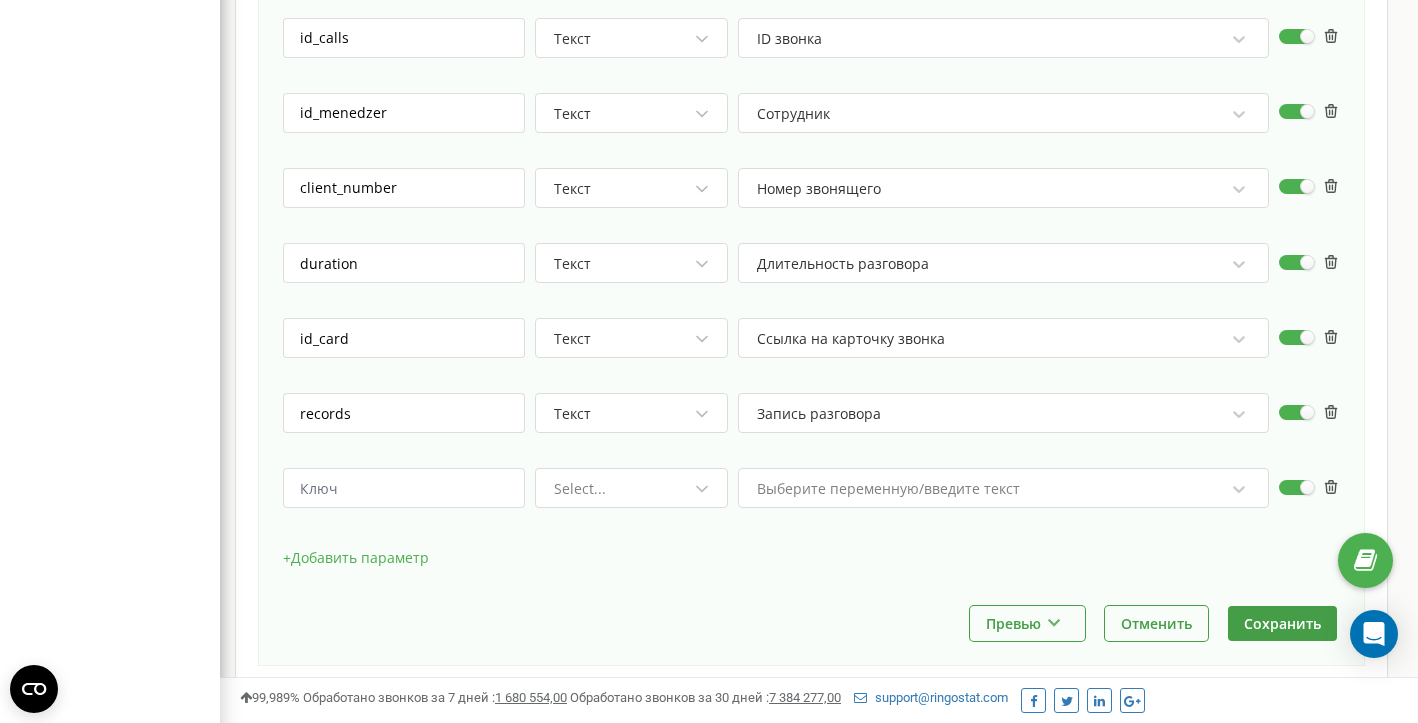 scroll, scrollTop: 997927, scrollLeft: 998802, axis: both 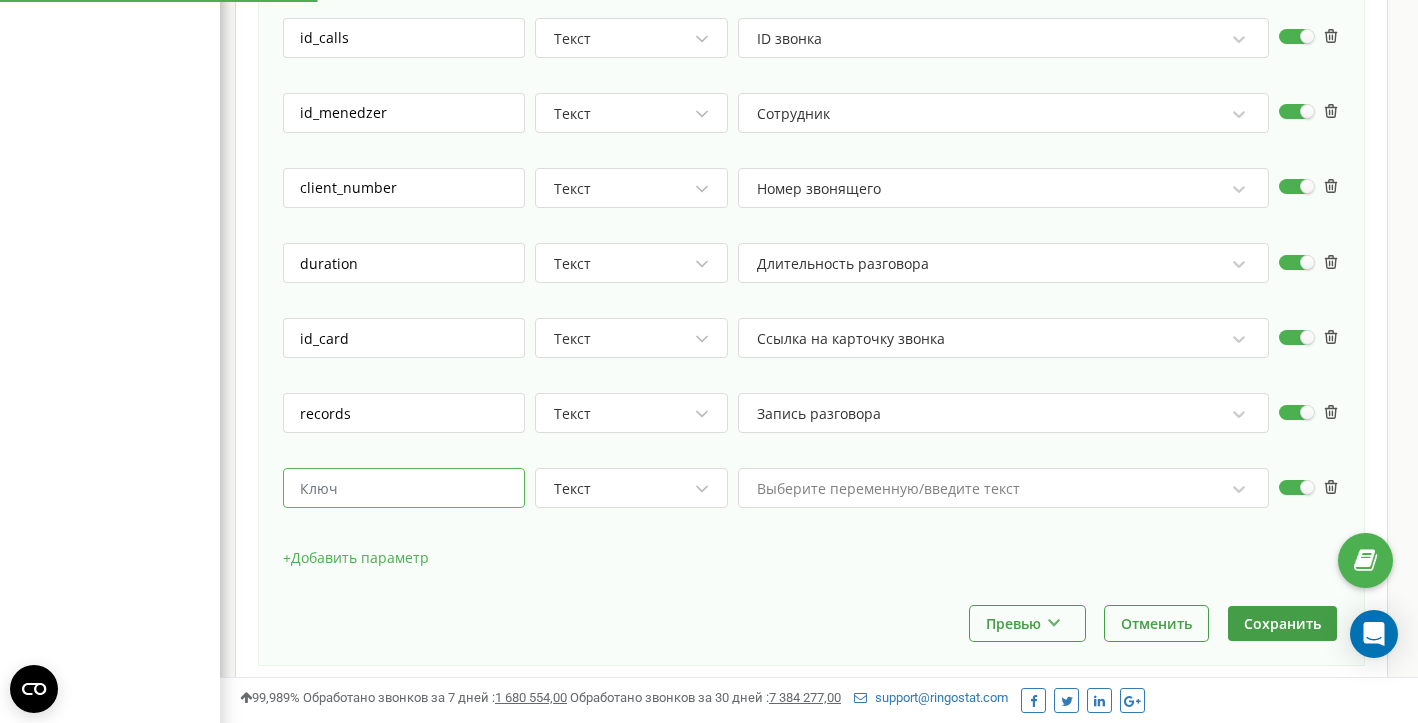 click at bounding box center (404, 488) 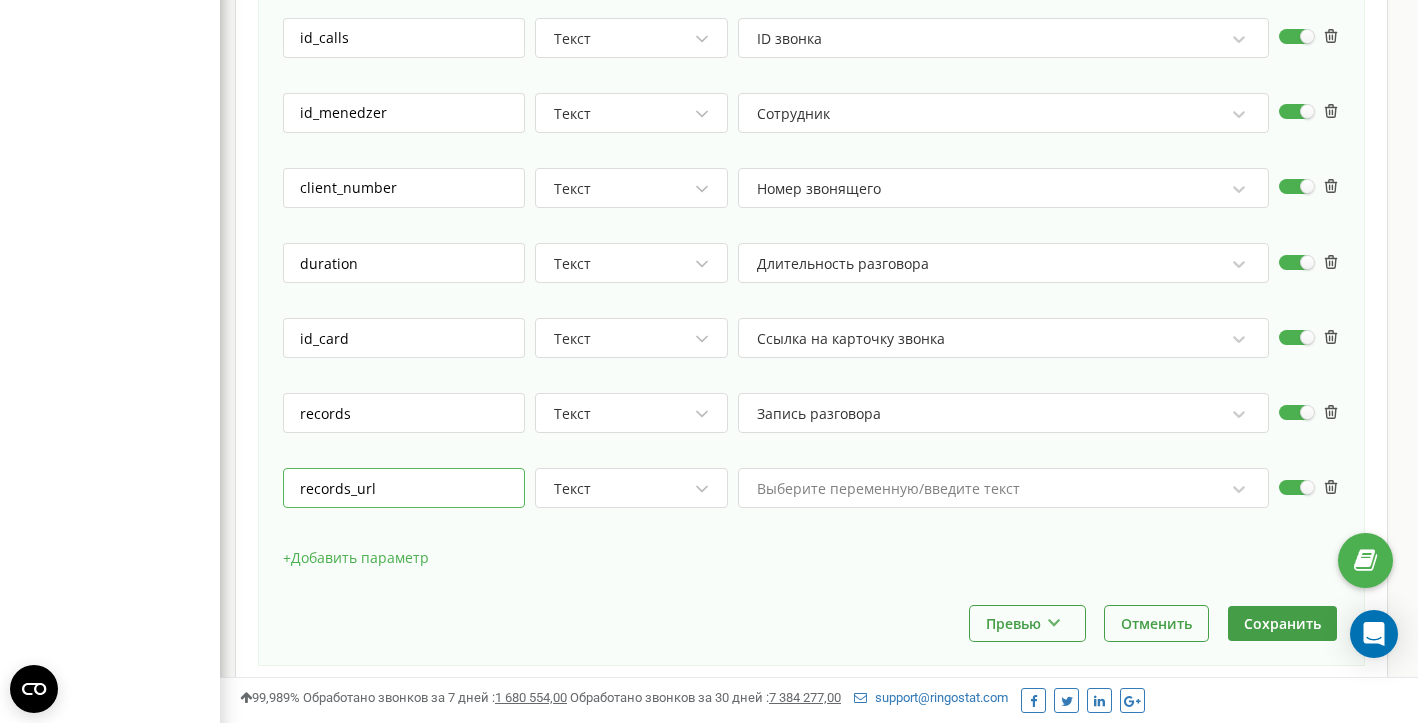 type on "records_url" 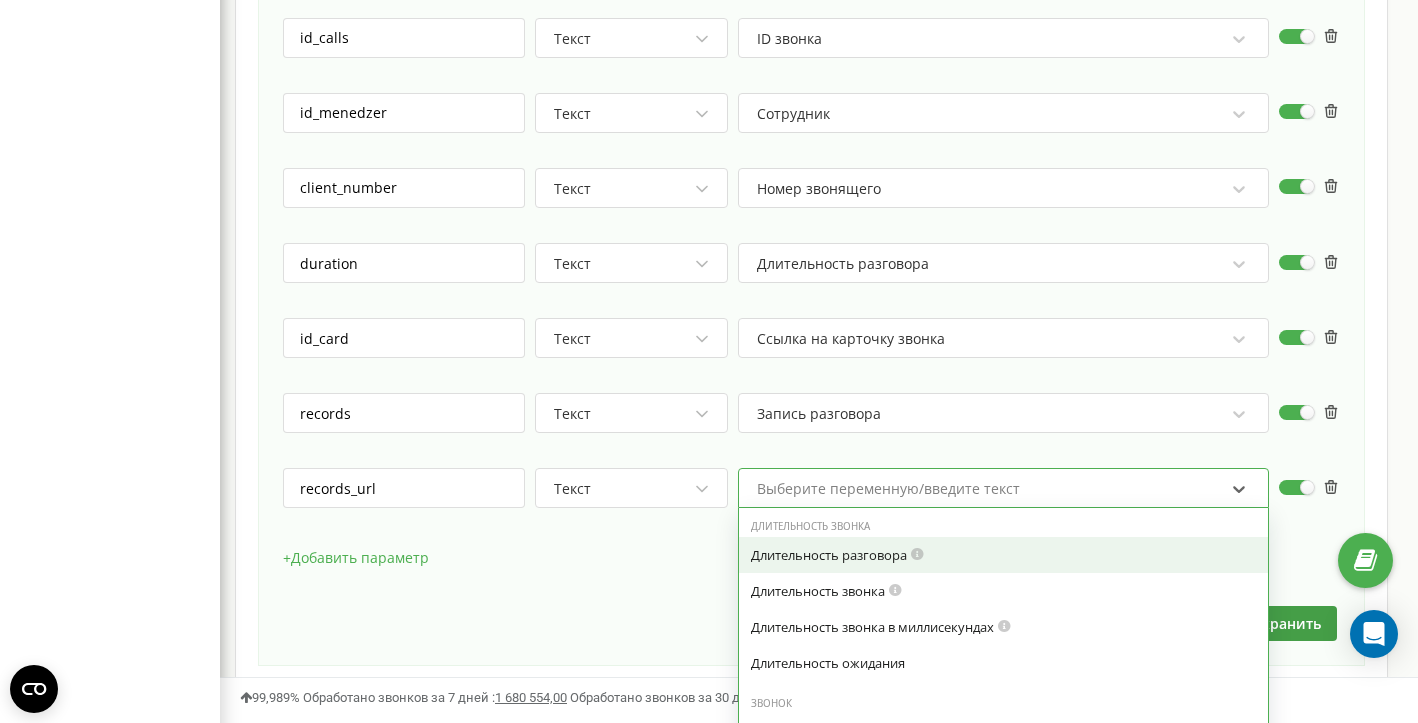 click on "option Длительность разговора focused, 0 of 7. 48 results available. Use Up and Down to choose options, press Enter to select the currently focused option, press Escape to exit the menu, press Tab to select the option and exit the menu. Выберите переменную/введите текст Длительность звонка Длительность разговора Длительность звонка Длительность звонка в миллисекундах Длительность ожидания Звонок Ссылка на карточку звонка Счетчик звонков Название схемы переадресации Тип звонка Дата звонка Дата звонка в микросекундах ID звонка С кем соединено Отдел Статус звонка Куда звонили Номер в формате E.164 Email сотрудника Сотрудник Добавочный номер" at bounding box center (1003, 488) 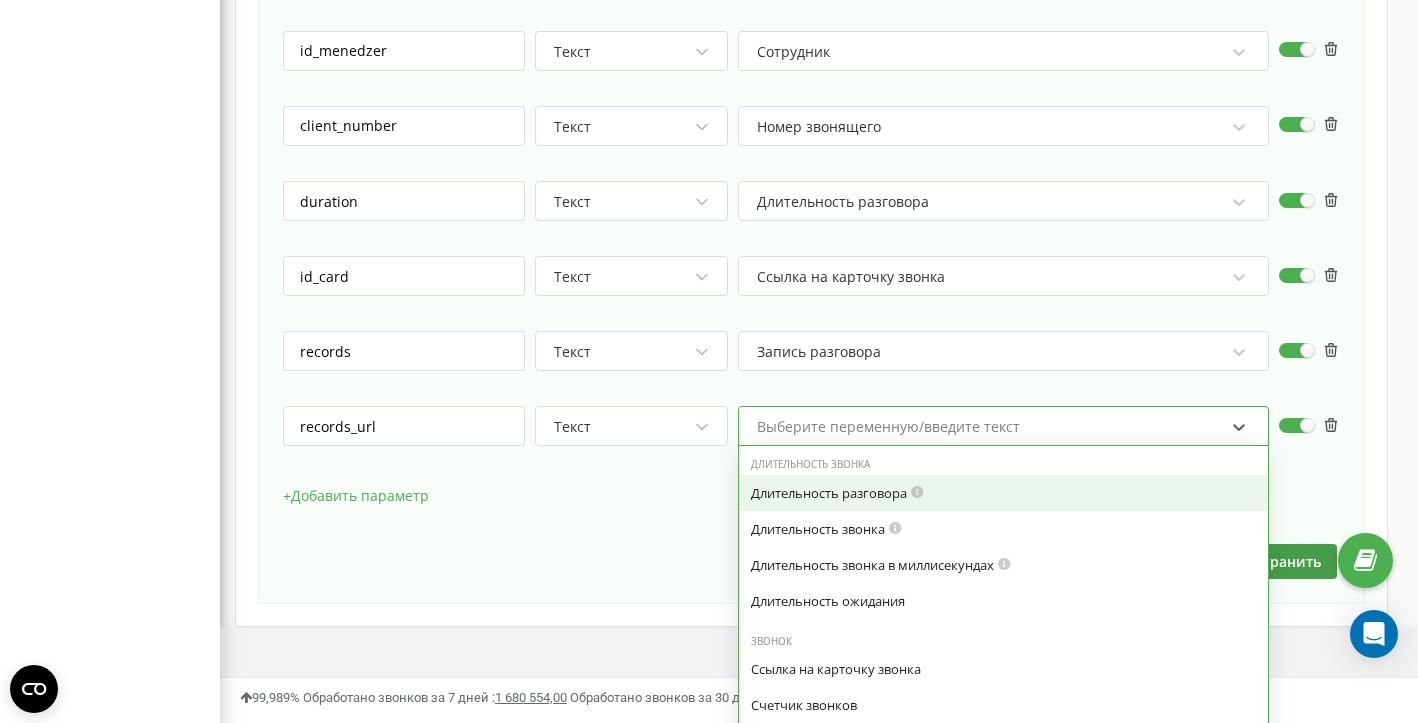 scroll, scrollTop: 1469, scrollLeft: 0, axis: vertical 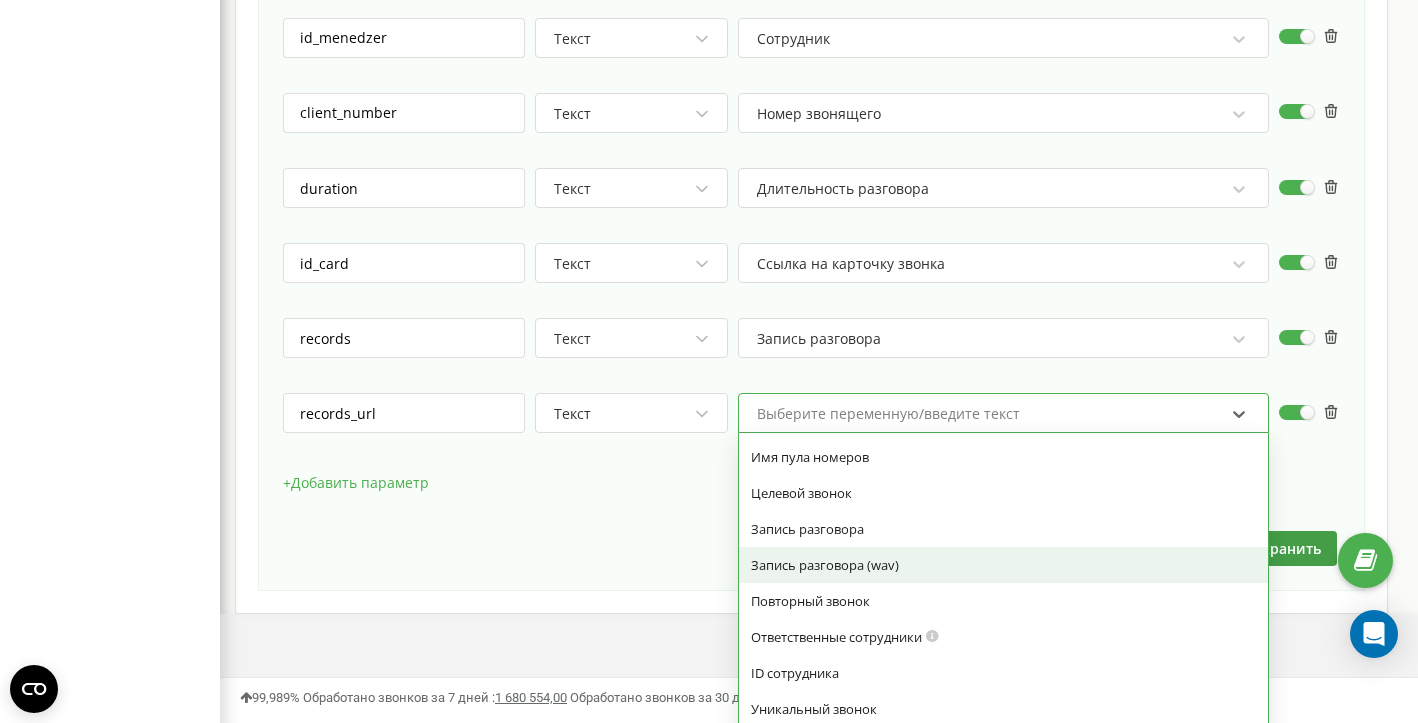 click on "Запись разговора (wav)" at bounding box center [1003, 565] 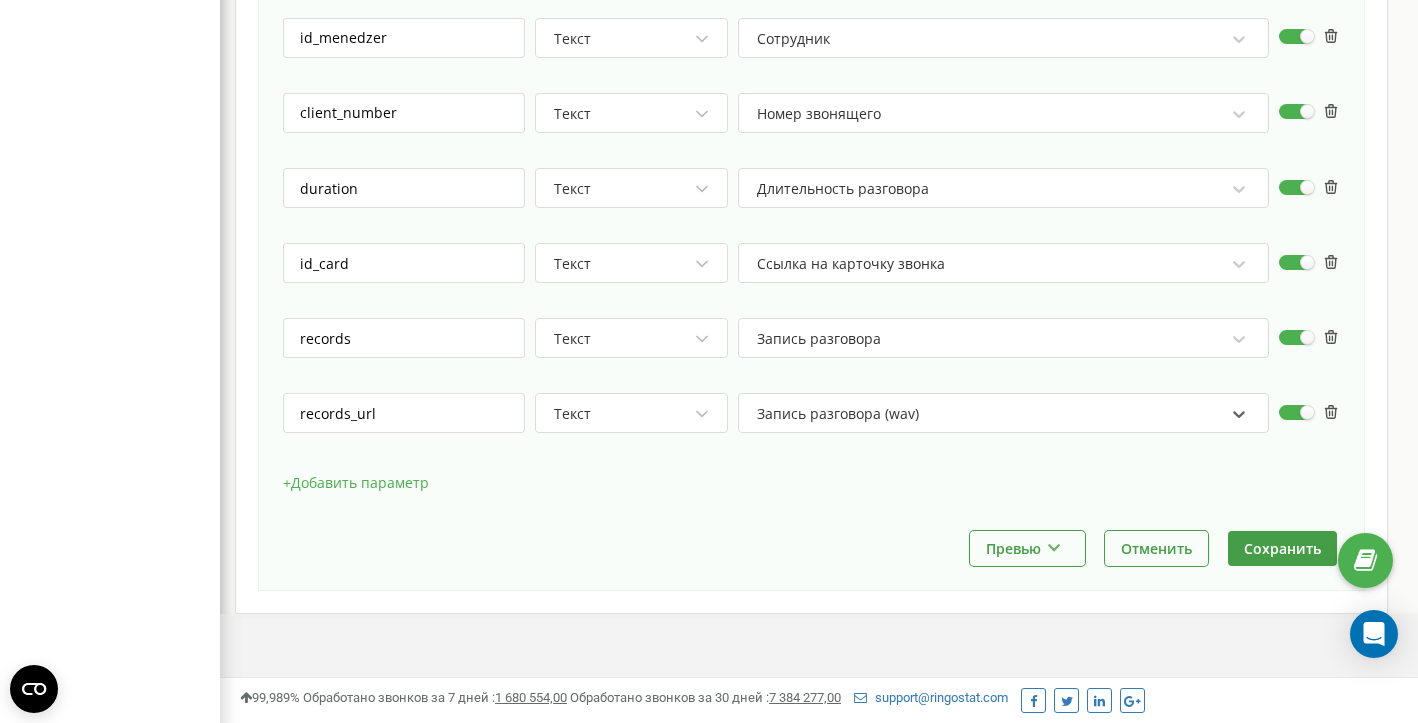 click on "+  Добавить параметр" at bounding box center (356, 483) 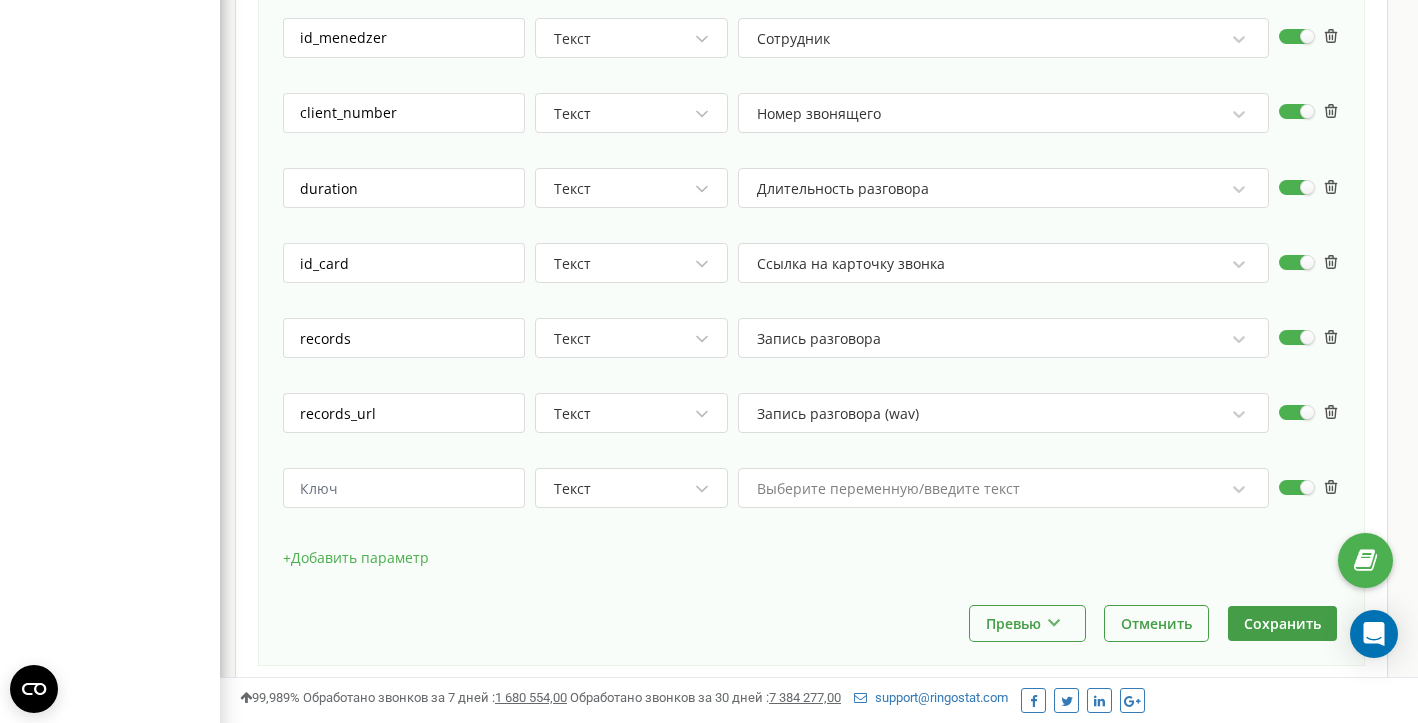 scroll, scrollTop: 997852, scrollLeft: 998802, axis: both 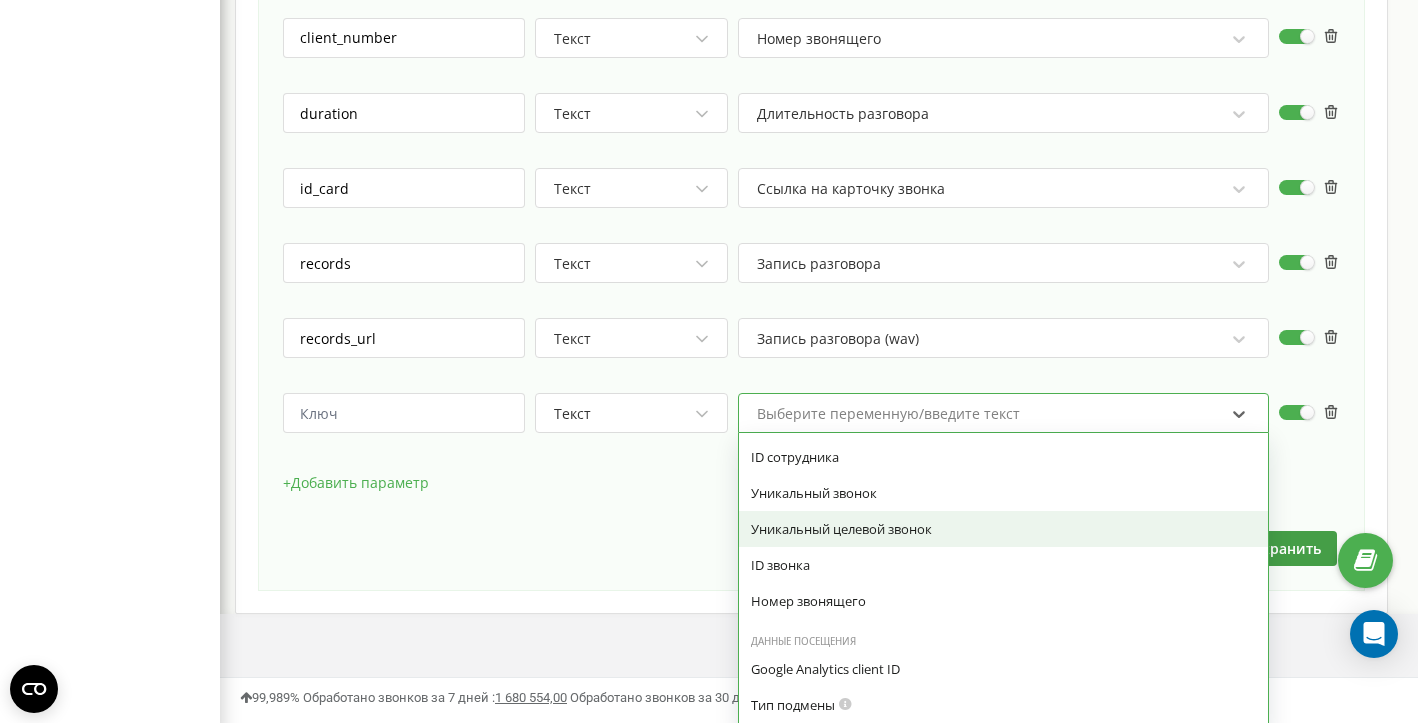 click on "HTTP метод * POST Направление * https:// Заголовки Content-Type application/json +  Добавить заголовок Авторизация   Формат отправки данных * json Формат даты * Стандартная дата (2023-01-20 15:00:00) Тело запроса data Текст Дата звонка id_calls Текст ID звонка id_menedzer Текст Сотрудник client_number Текст Номер звонящего duration Текст Длительность разговора id_card Текст Ссылка на карточку звонка records Текст Запись разговора records_url Текст Запись разговора (wav) Текст      option Уникальный целевой звонок focused, 0 of 7. 48 results available. Use Up and Down to choose options, press Enter to select the currently focused option, press Escape to exit the menu, press Tab to select the option and exit the menu. +" at bounding box center (811, -32) 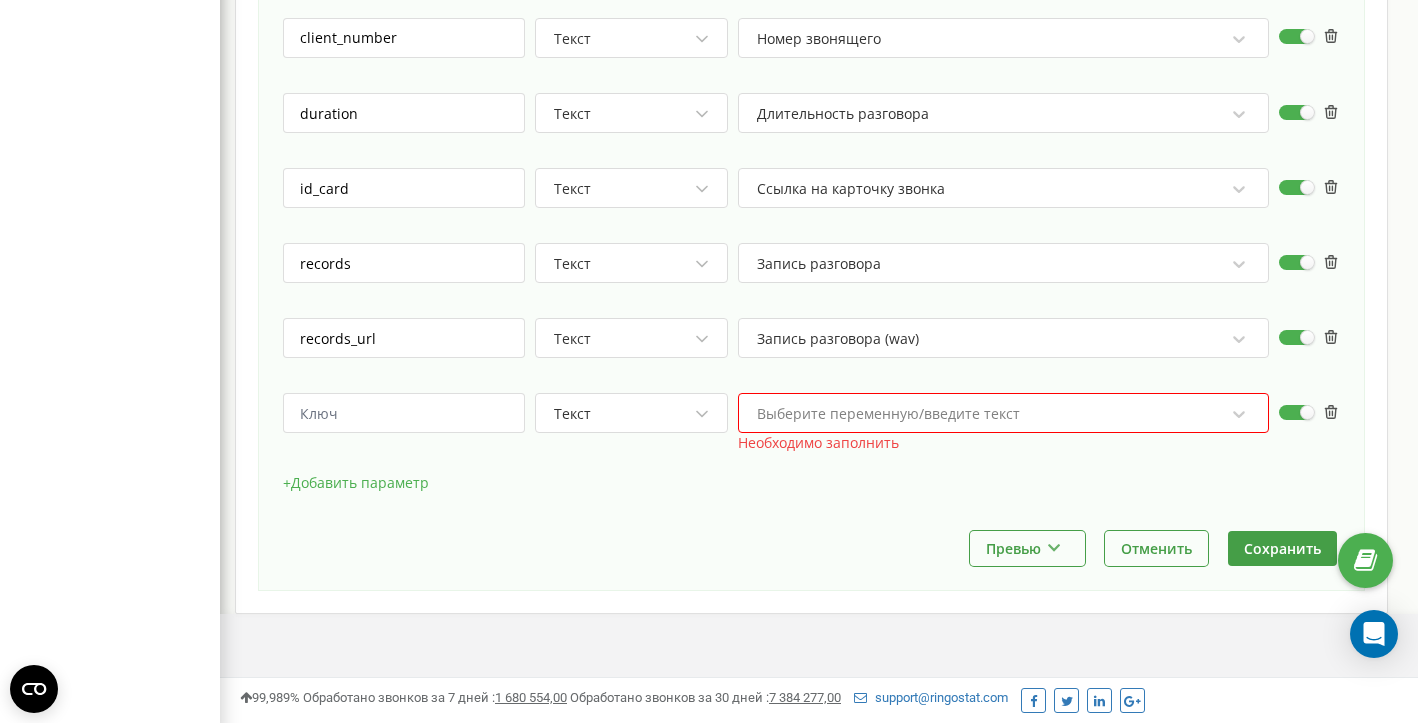 click on "Текст Выберите переменную/введите текст Необходимо заполнить" at bounding box center (811, 422) 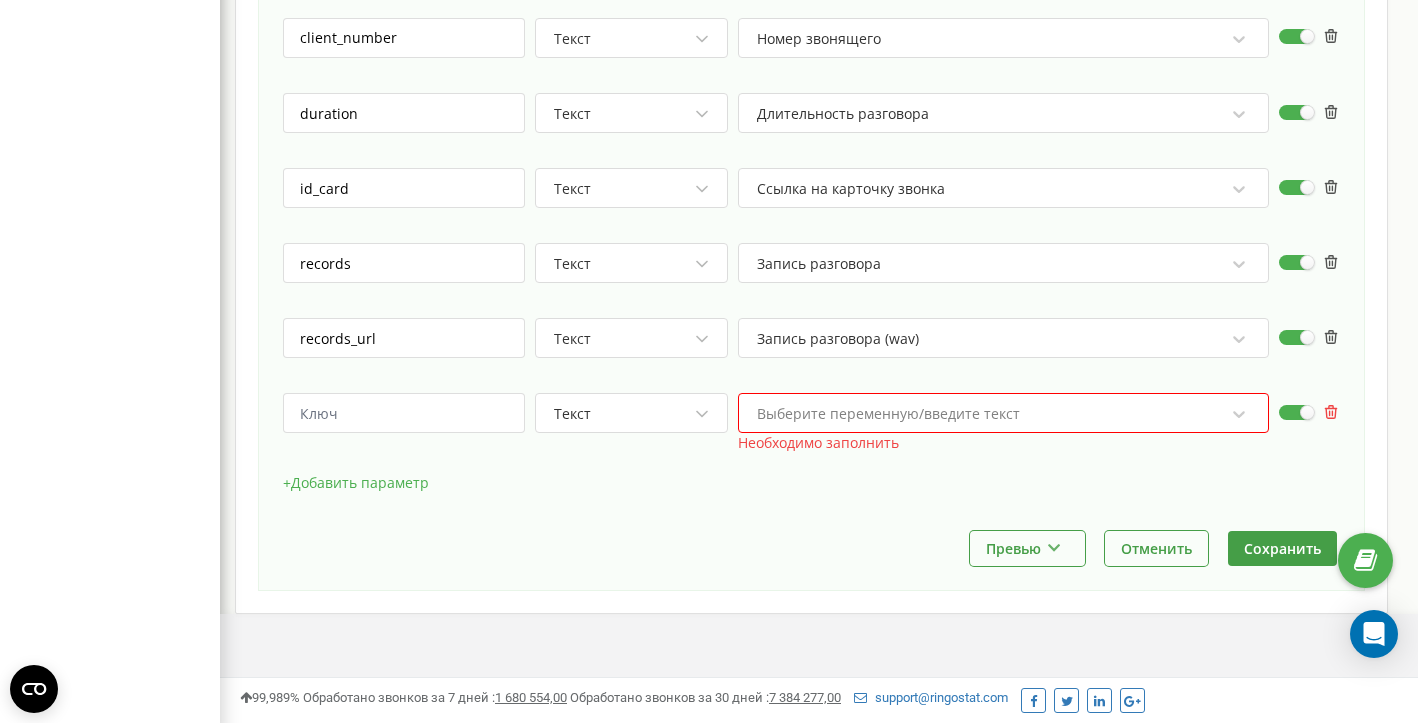 click 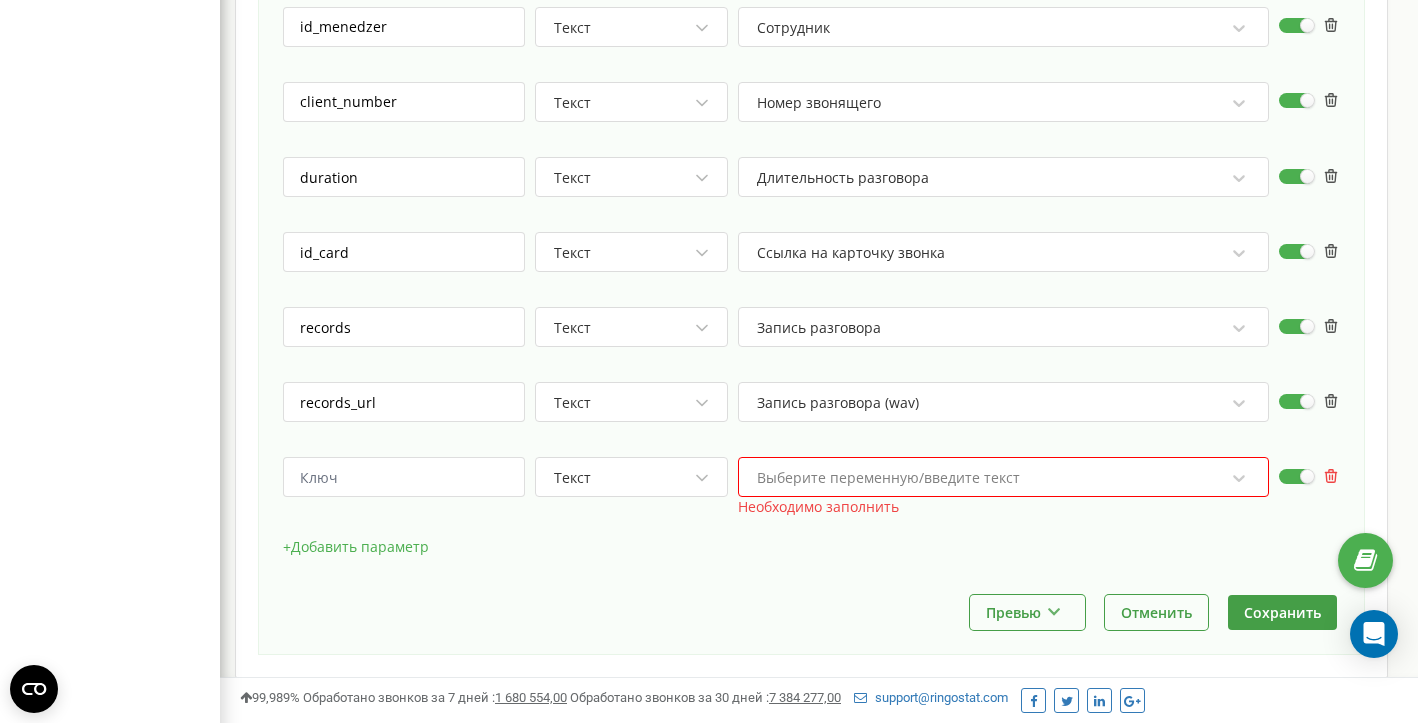 scroll, scrollTop: 2073, scrollLeft: 1198, axis: both 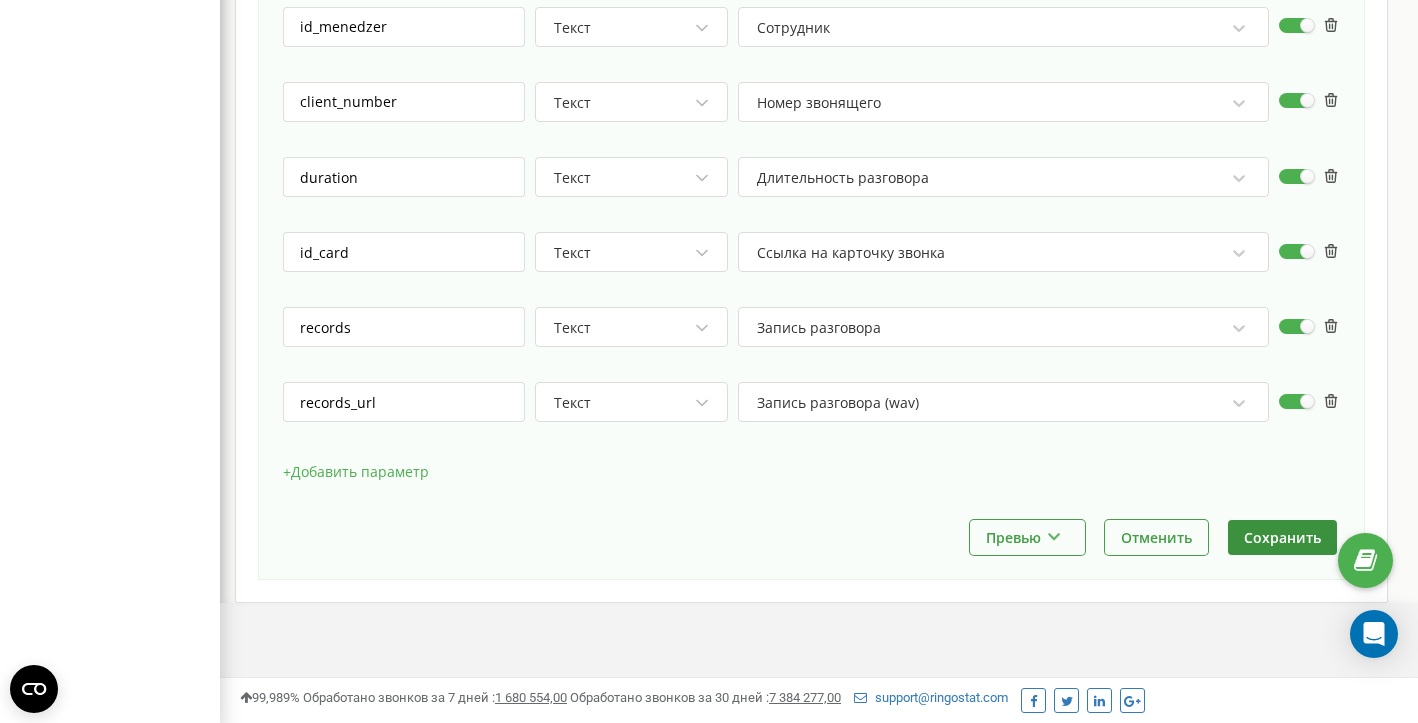 click on "Сохранить" at bounding box center (1282, 537) 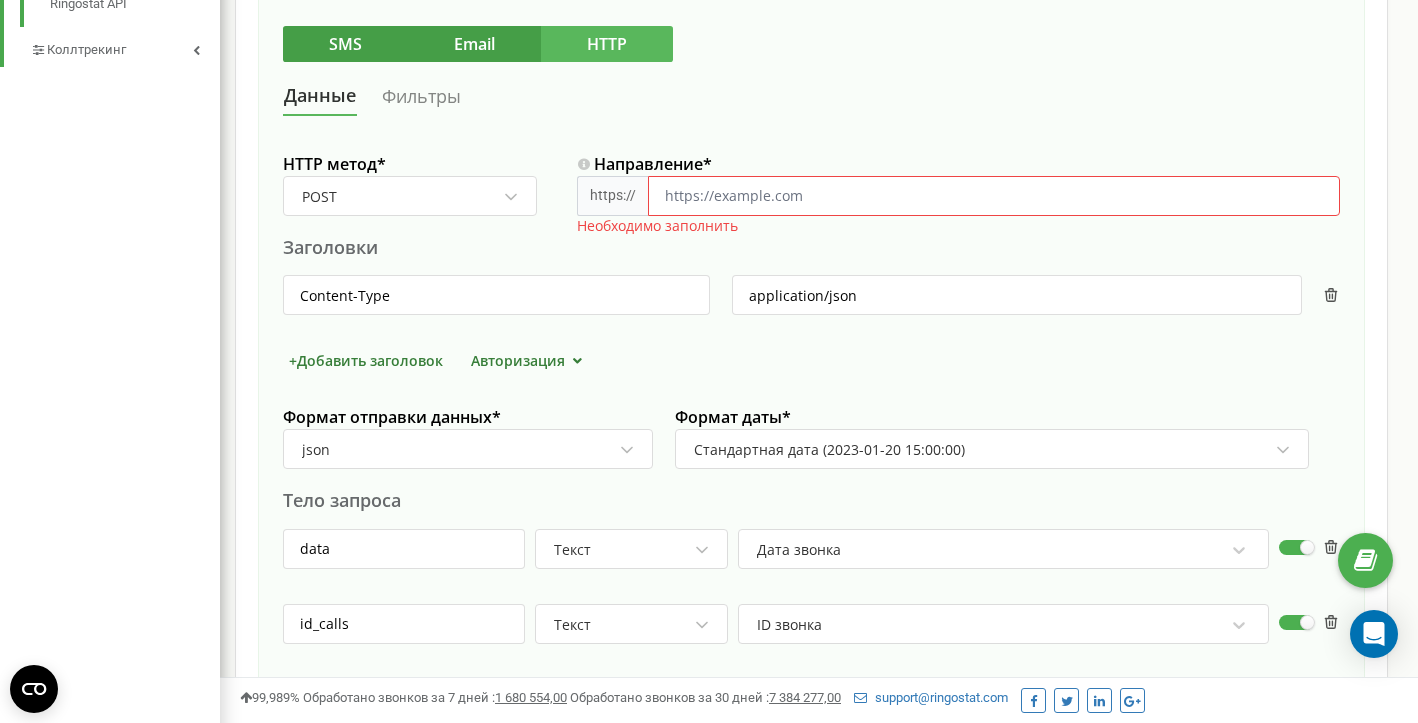 scroll, scrollTop: 786, scrollLeft: 0, axis: vertical 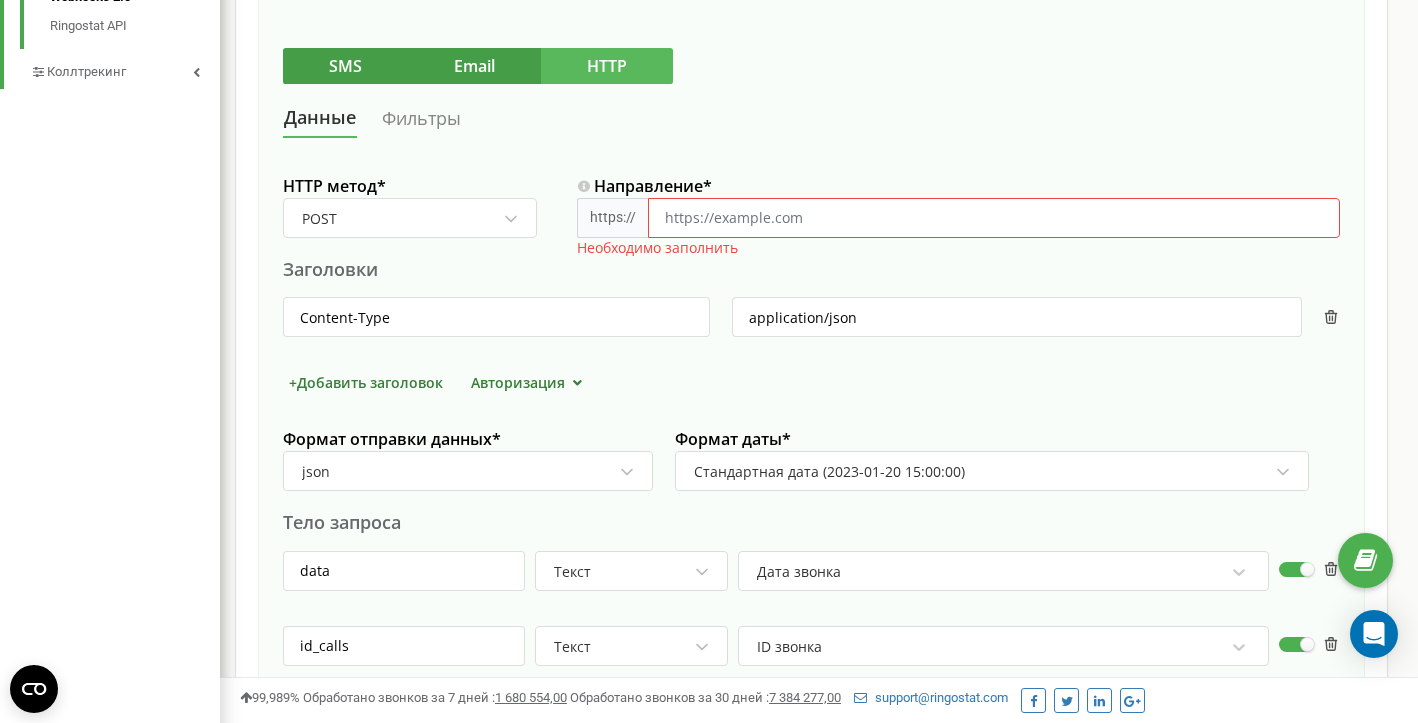 click on "Направление *" at bounding box center (994, 218) 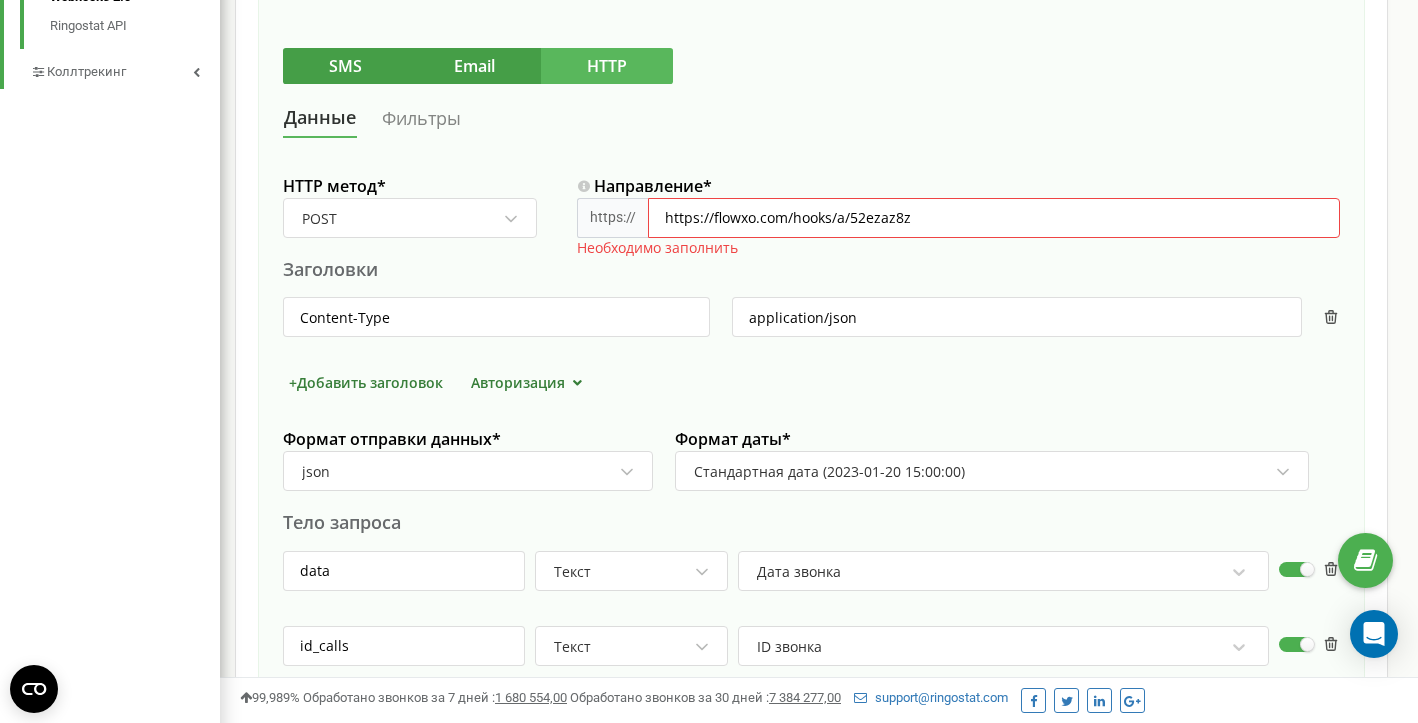 type on "https://flowxo.com/hooks/a/52ezaz8z" 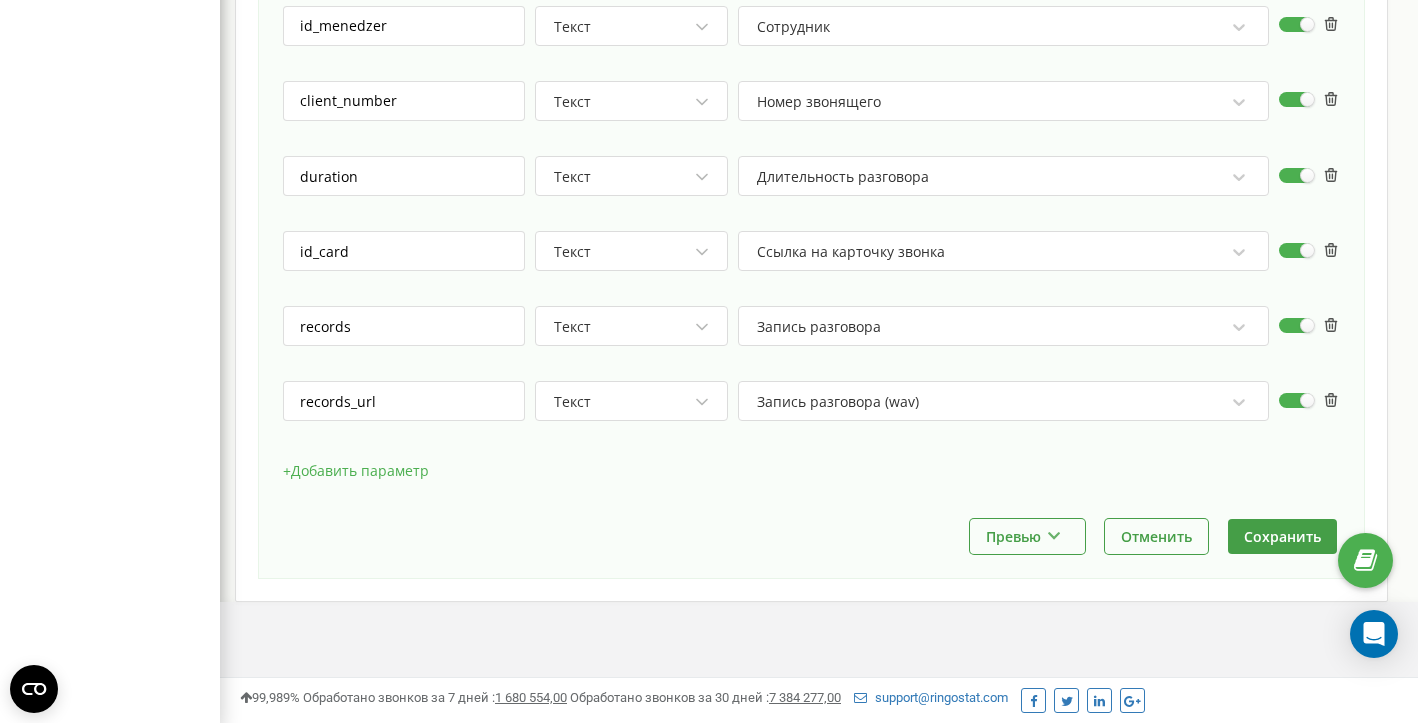 scroll, scrollTop: 1480, scrollLeft: 0, axis: vertical 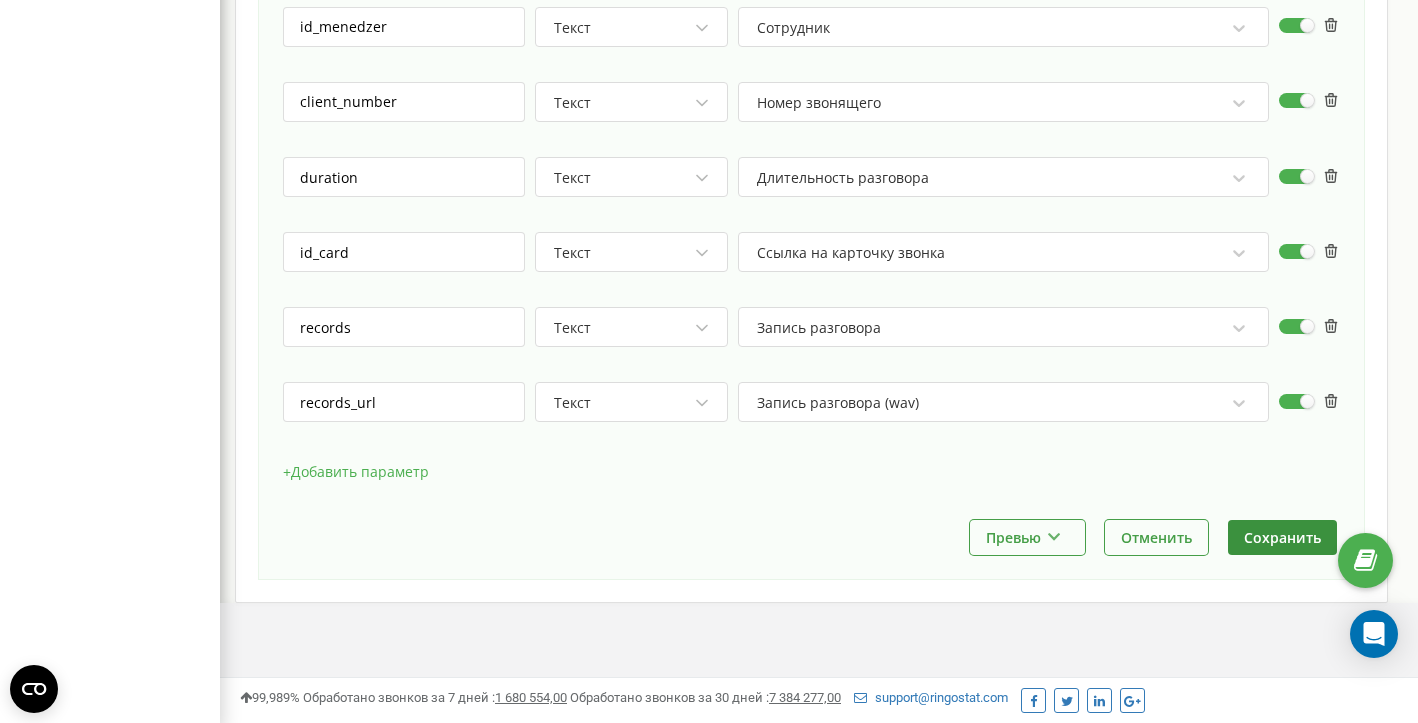 click on "Сохранить" at bounding box center [1282, 537] 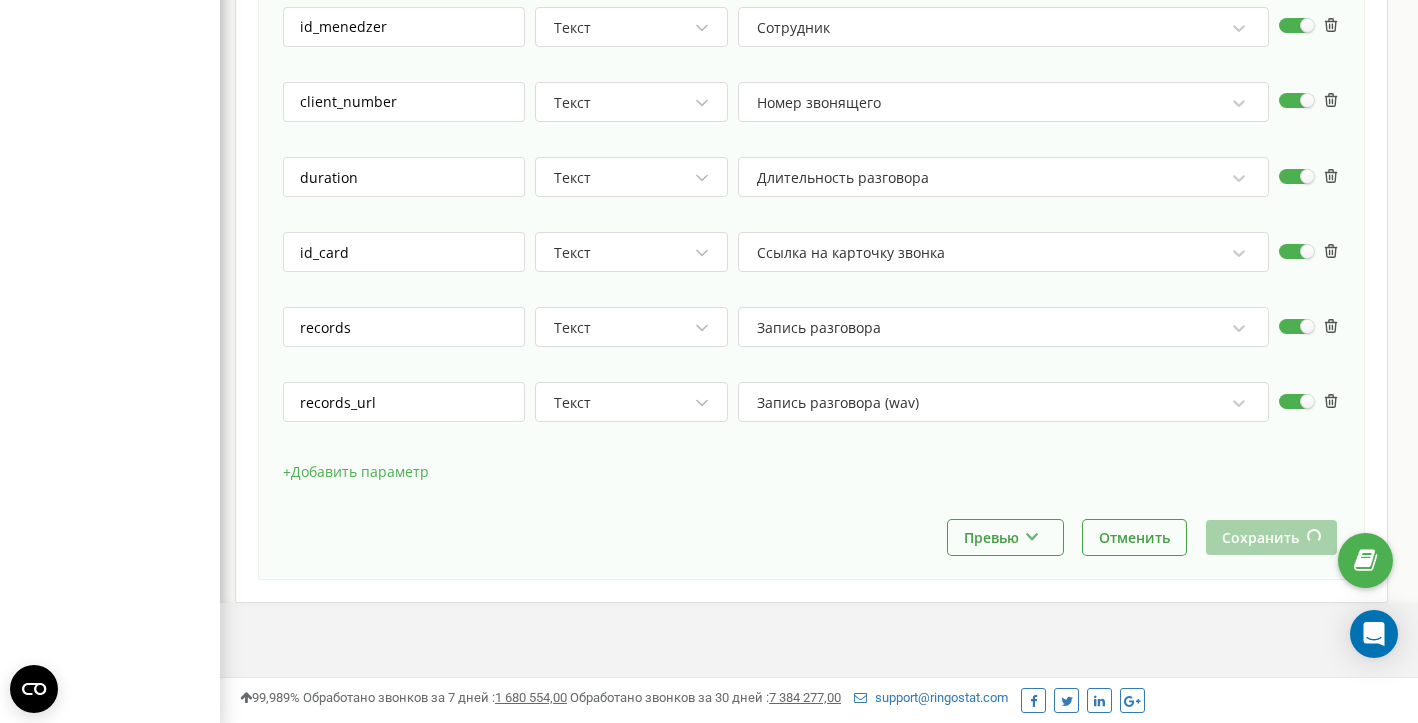 scroll, scrollTop: 0, scrollLeft: 0, axis: both 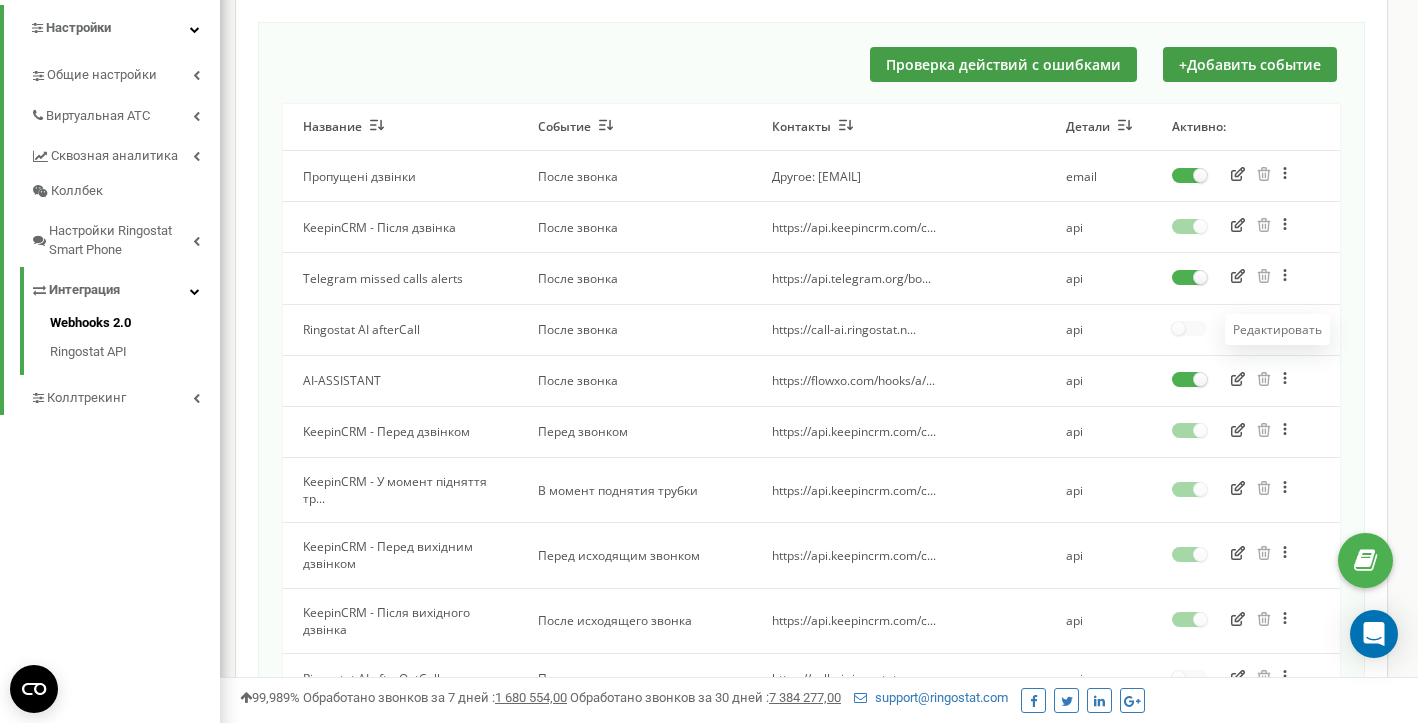click 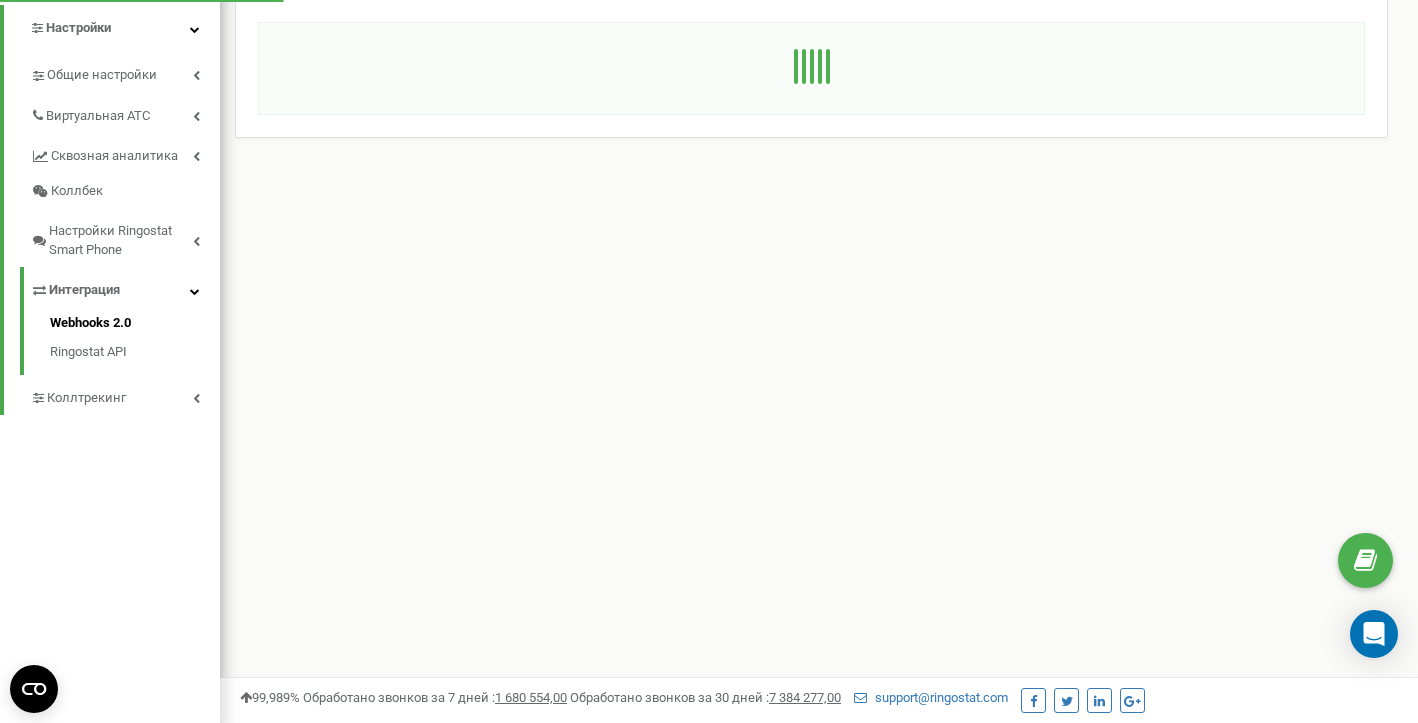 scroll, scrollTop: 0, scrollLeft: 0, axis: both 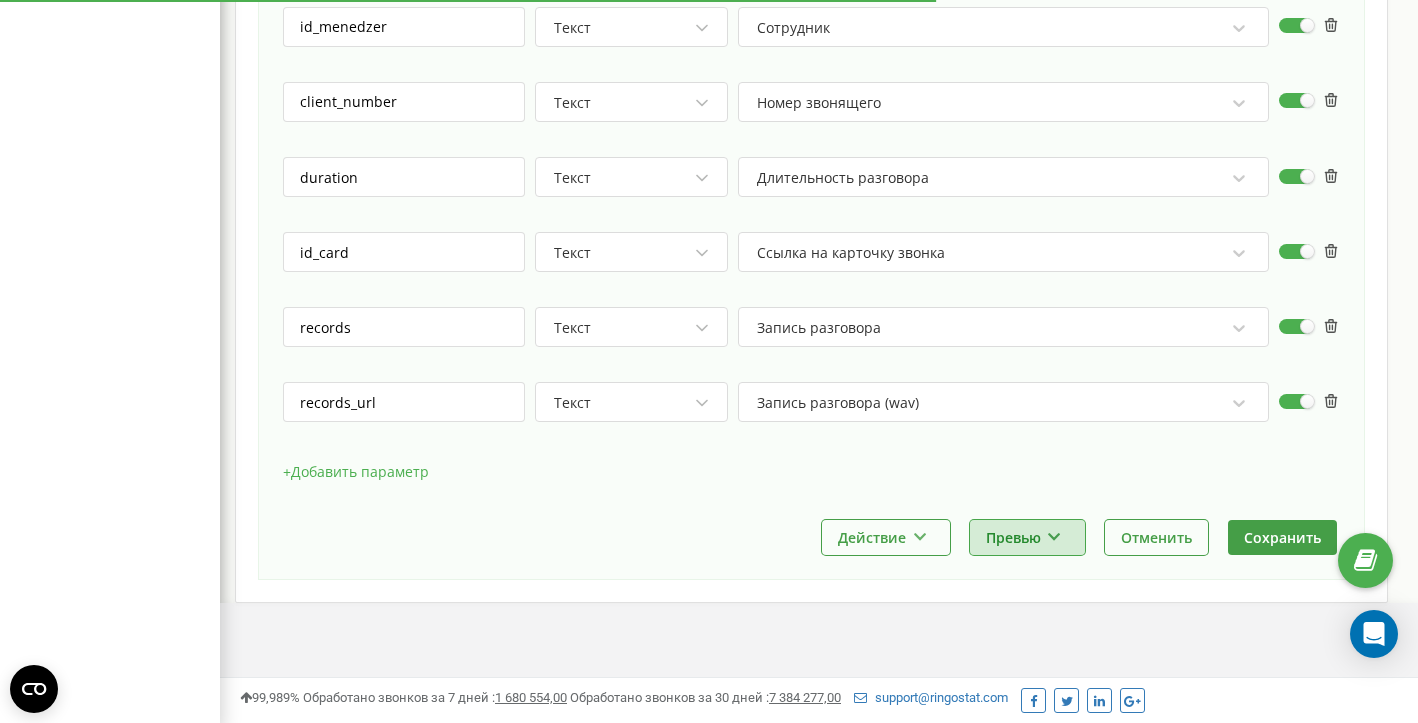 click at bounding box center (1054, 534) 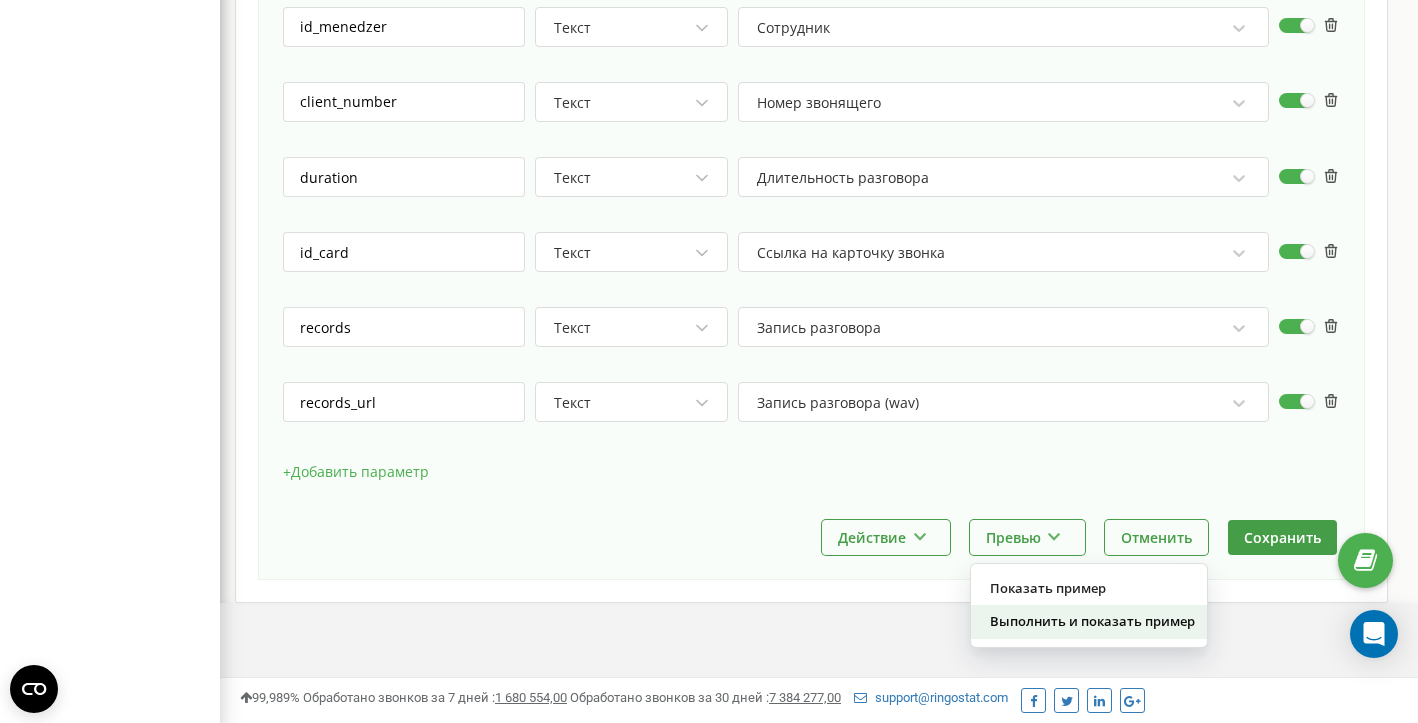 click on "Выполнить и показать пример" at bounding box center [1089, 622] 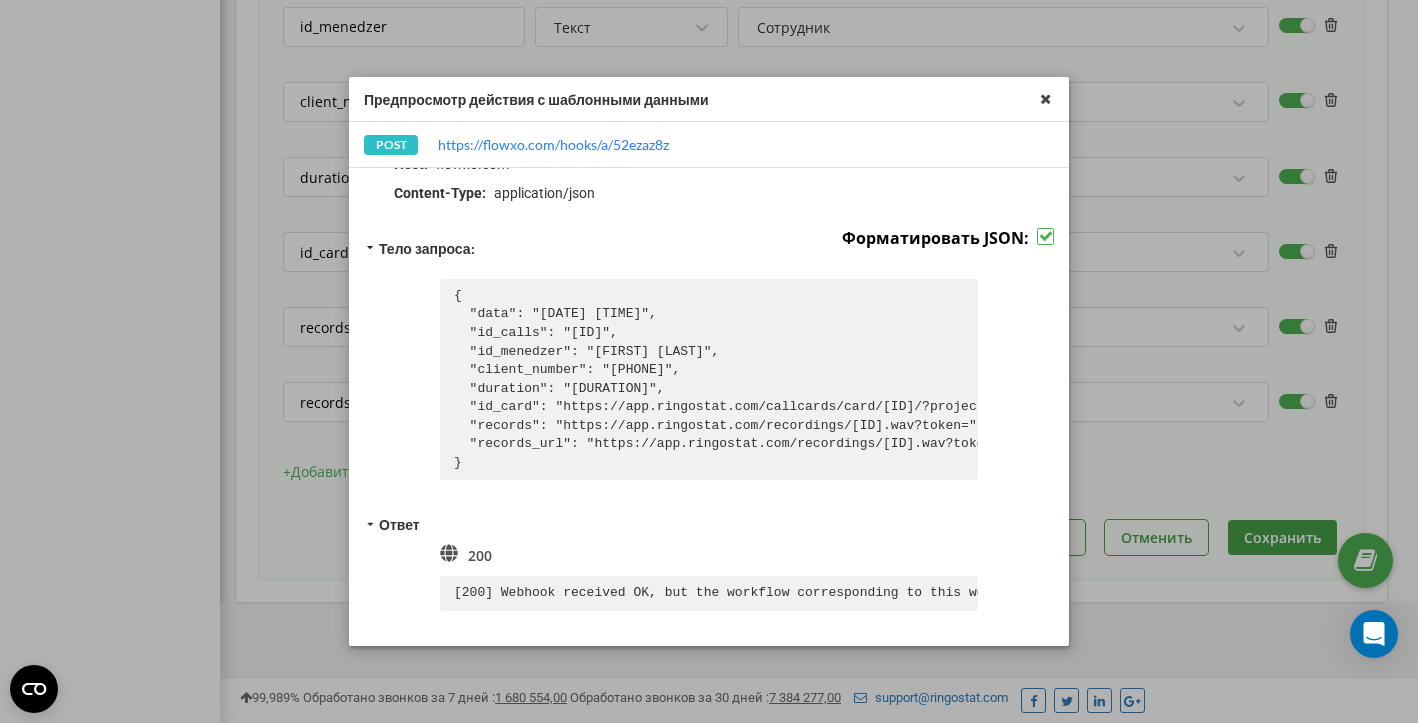 scroll, scrollTop: 133, scrollLeft: 0, axis: vertical 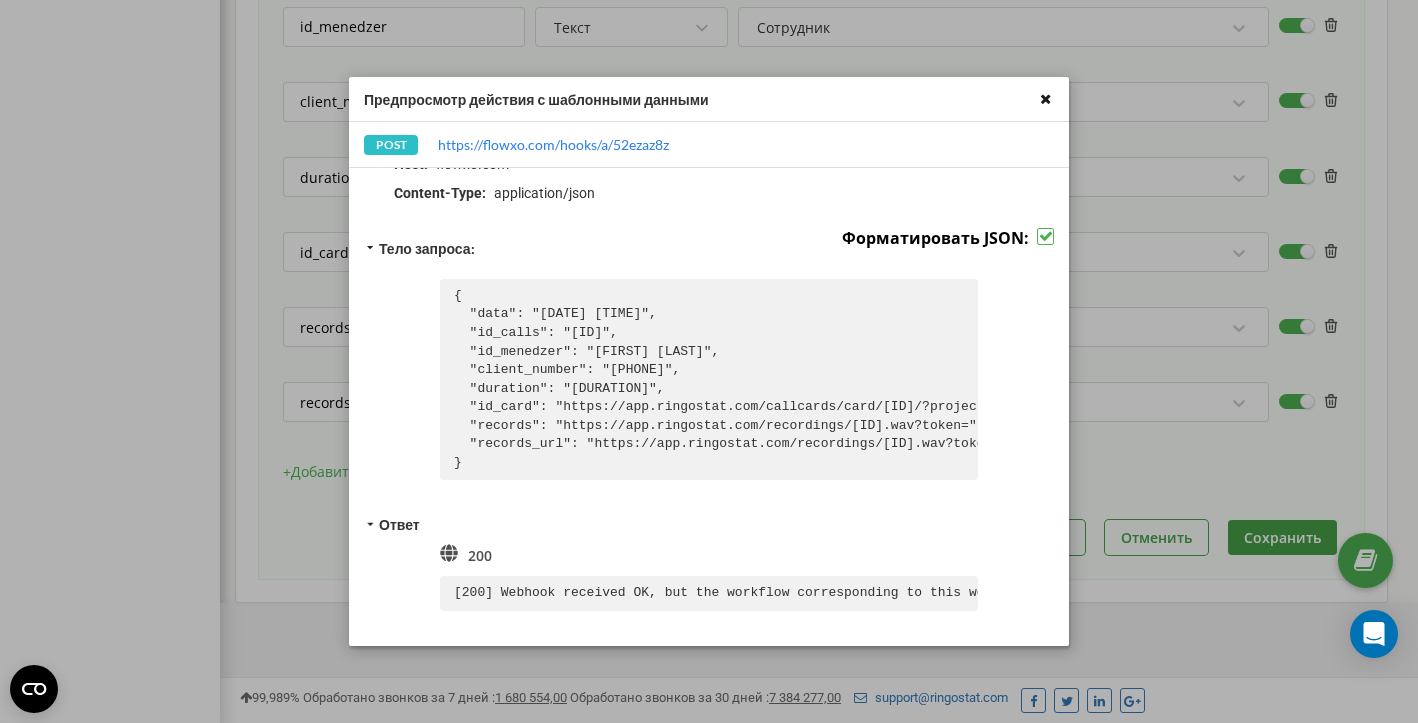 click at bounding box center [1045, 98] 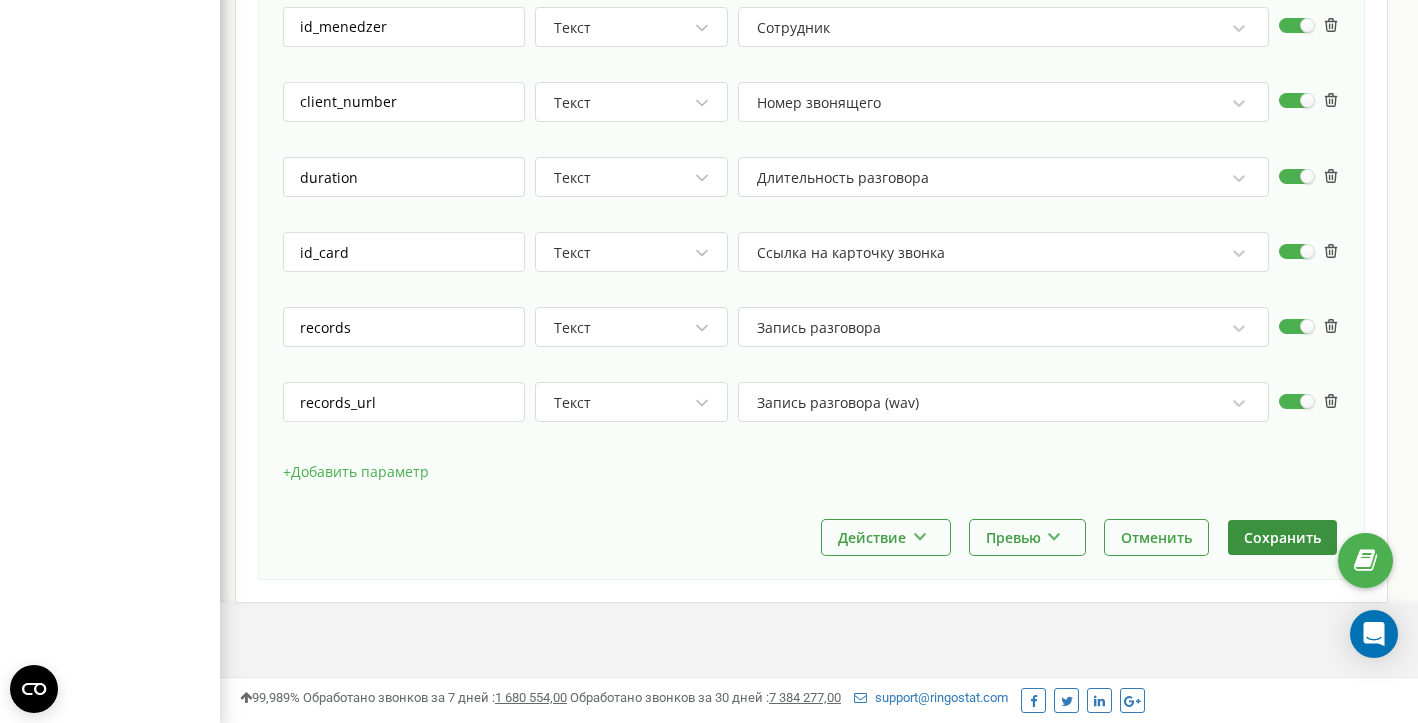 click on "Сохранить" at bounding box center [1282, 537] 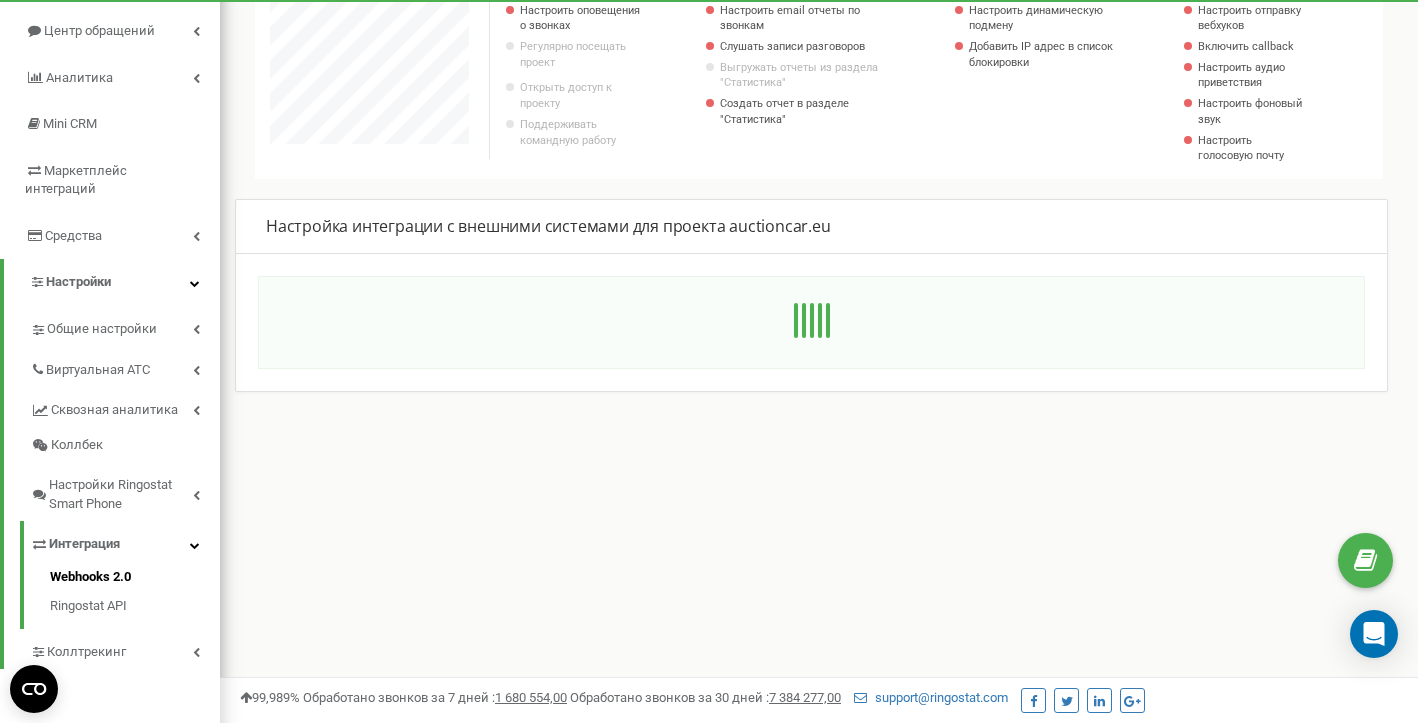 scroll, scrollTop: 190, scrollLeft: 0, axis: vertical 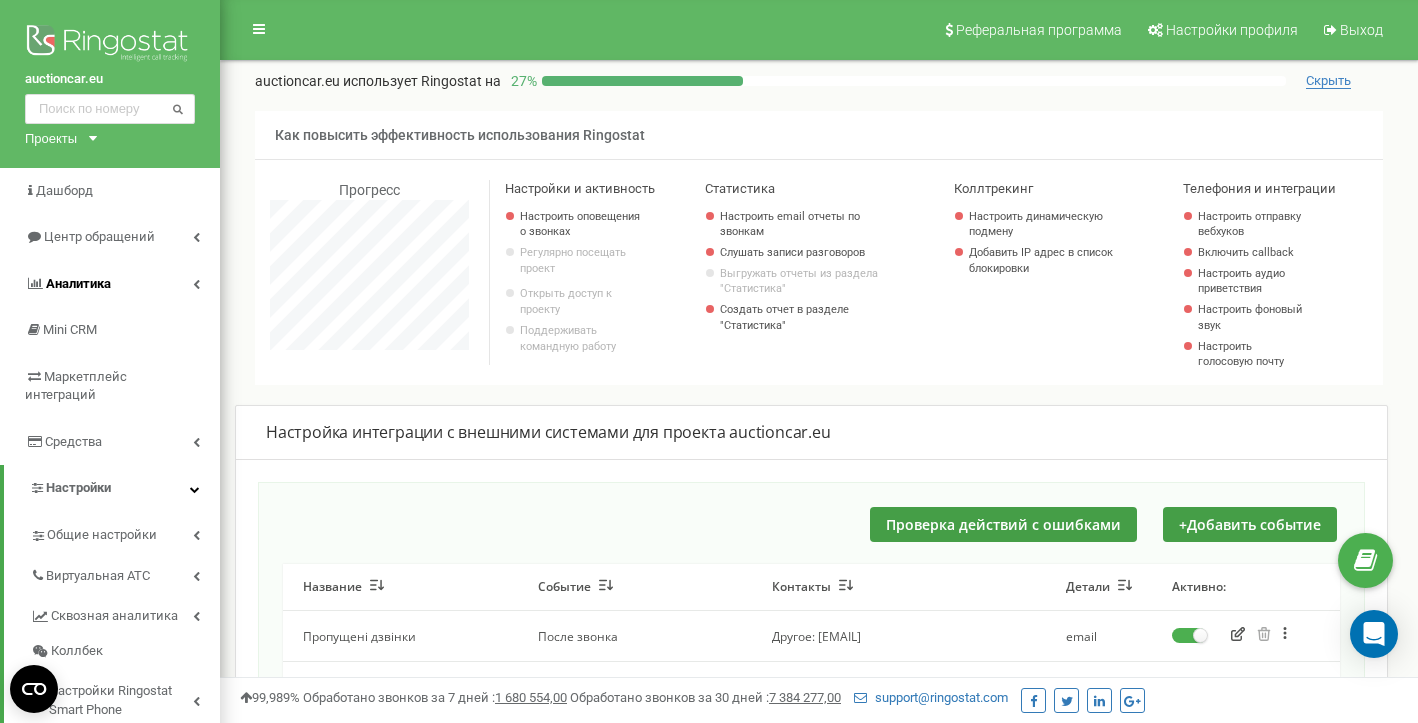 click at bounding box center (196, 284) 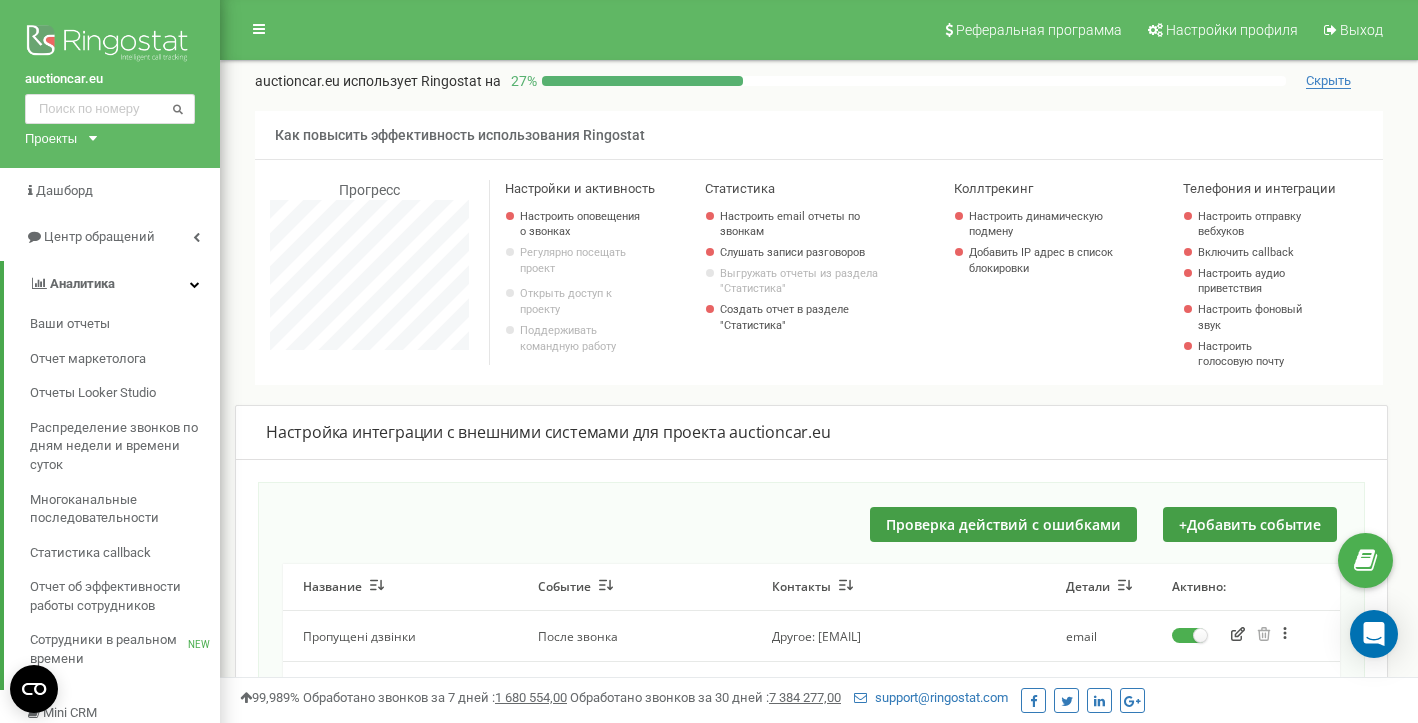 click at bounding box center [195, 284] 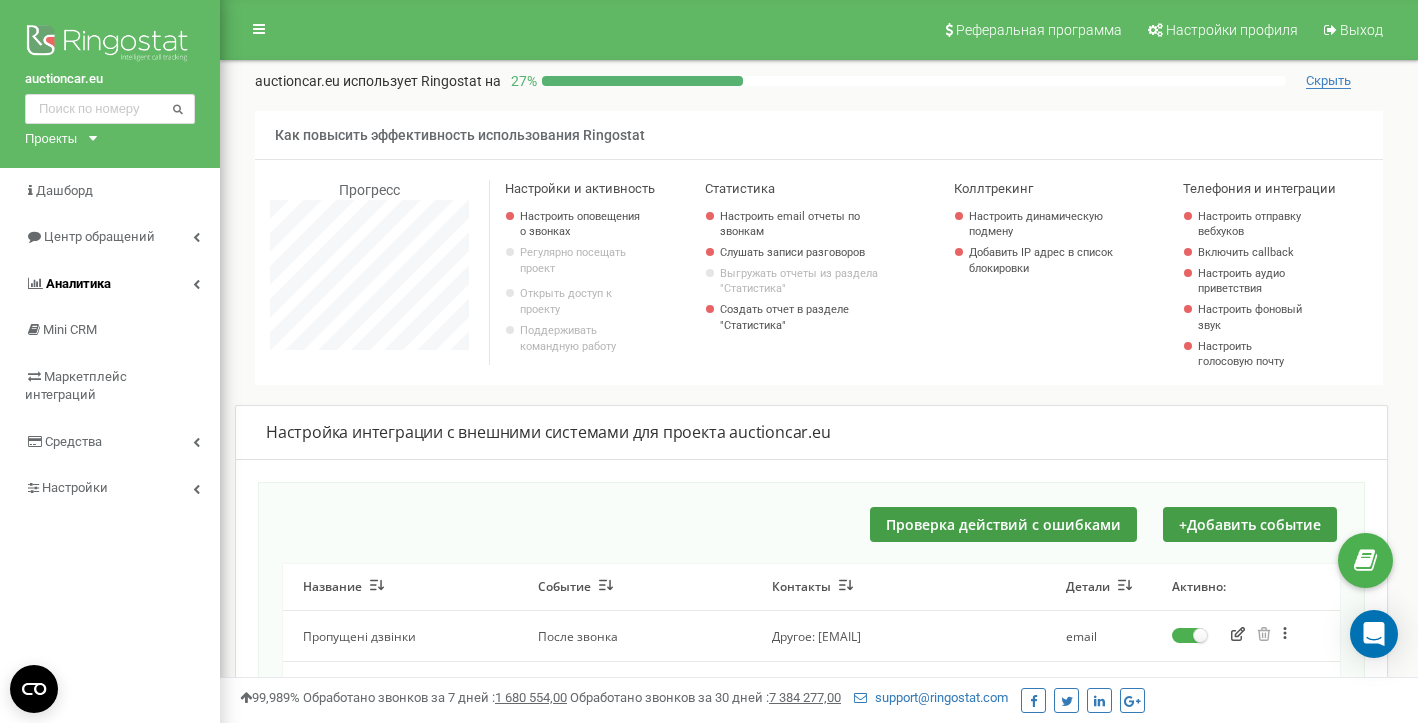 click on "Аналитика" at bounding box center [110, 284] 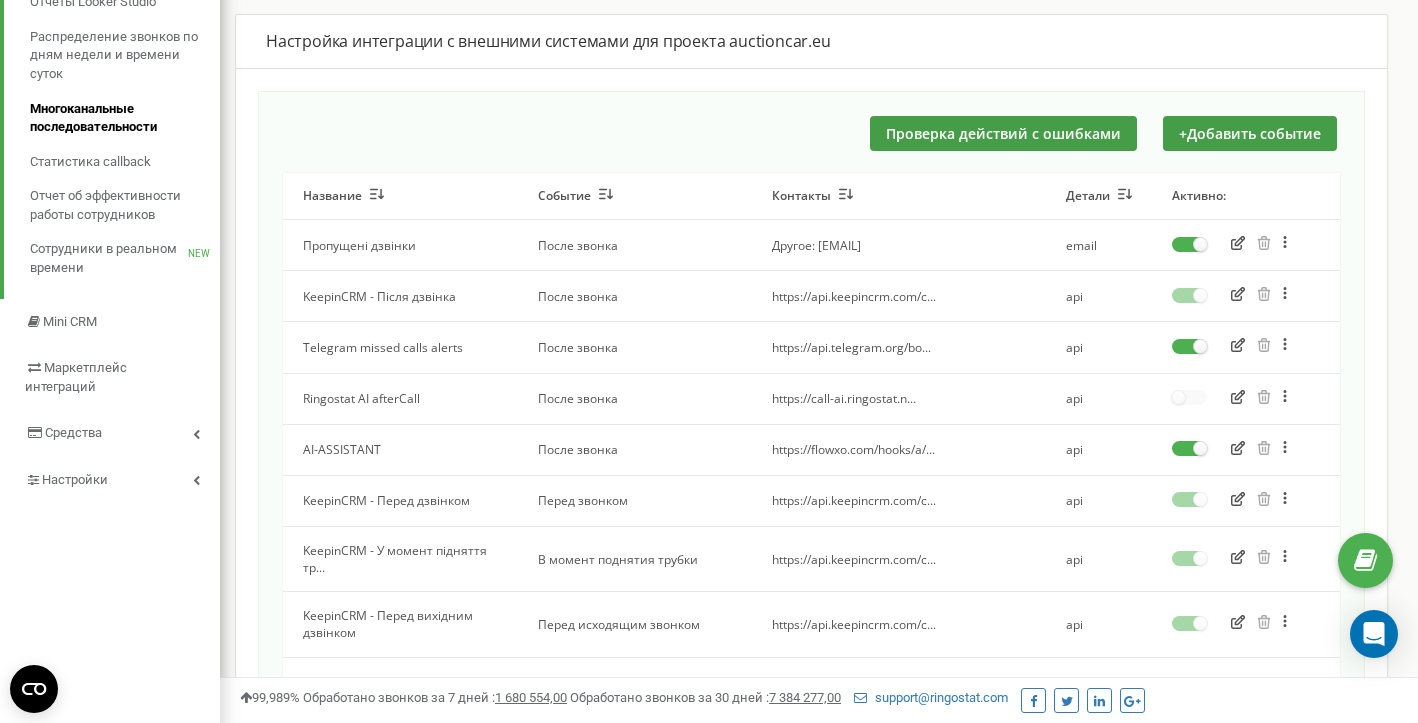 scroll, scrollTop: 392, scrollLeft: 0, axis: vertical 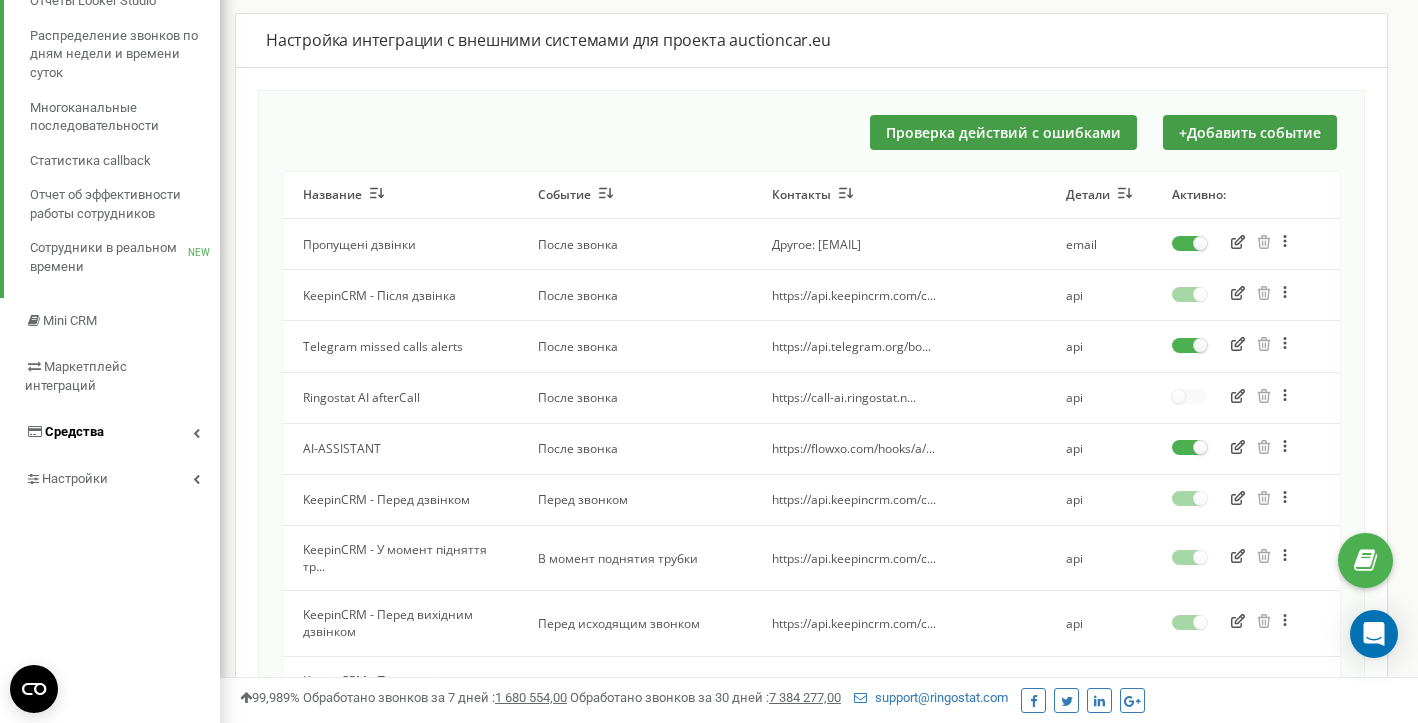click on "Средства" at bounding box center (110, 432) 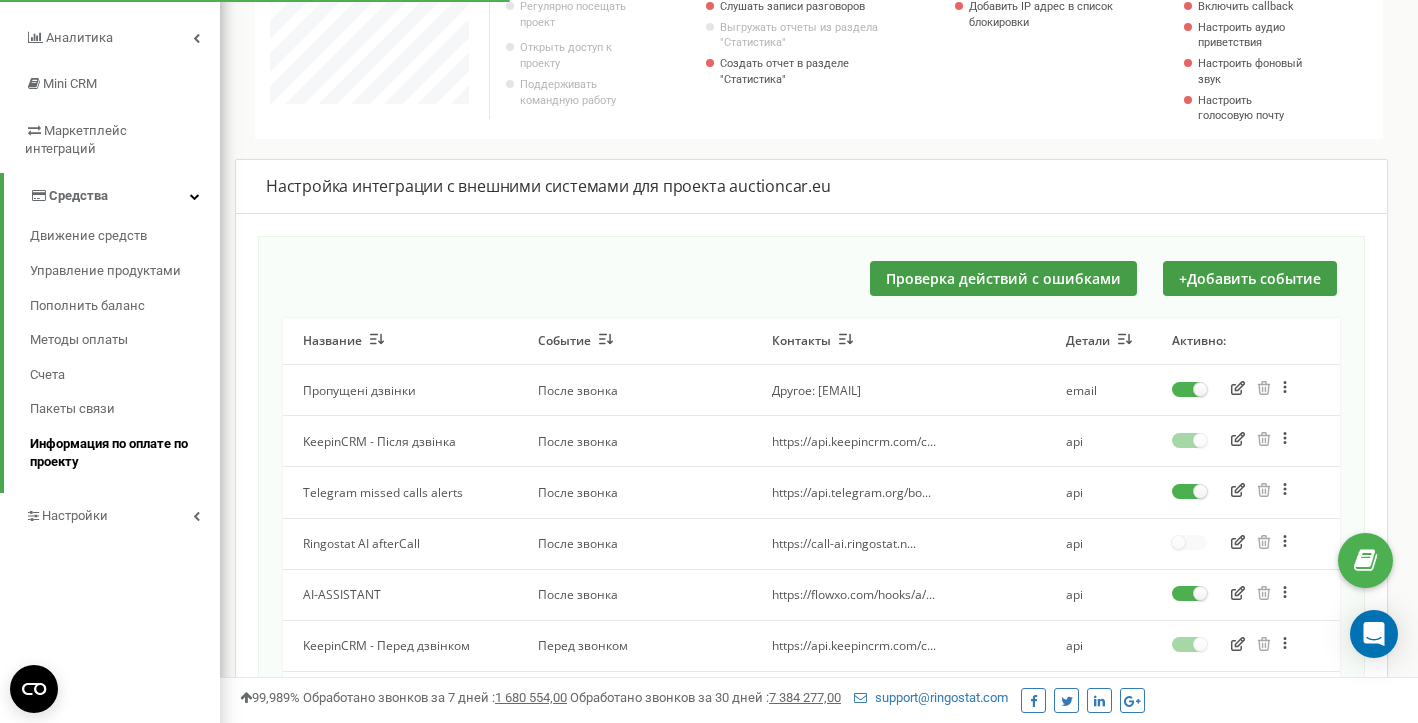 scroll, scrollTop: 240, scrollLeft: 0, axis: vertical 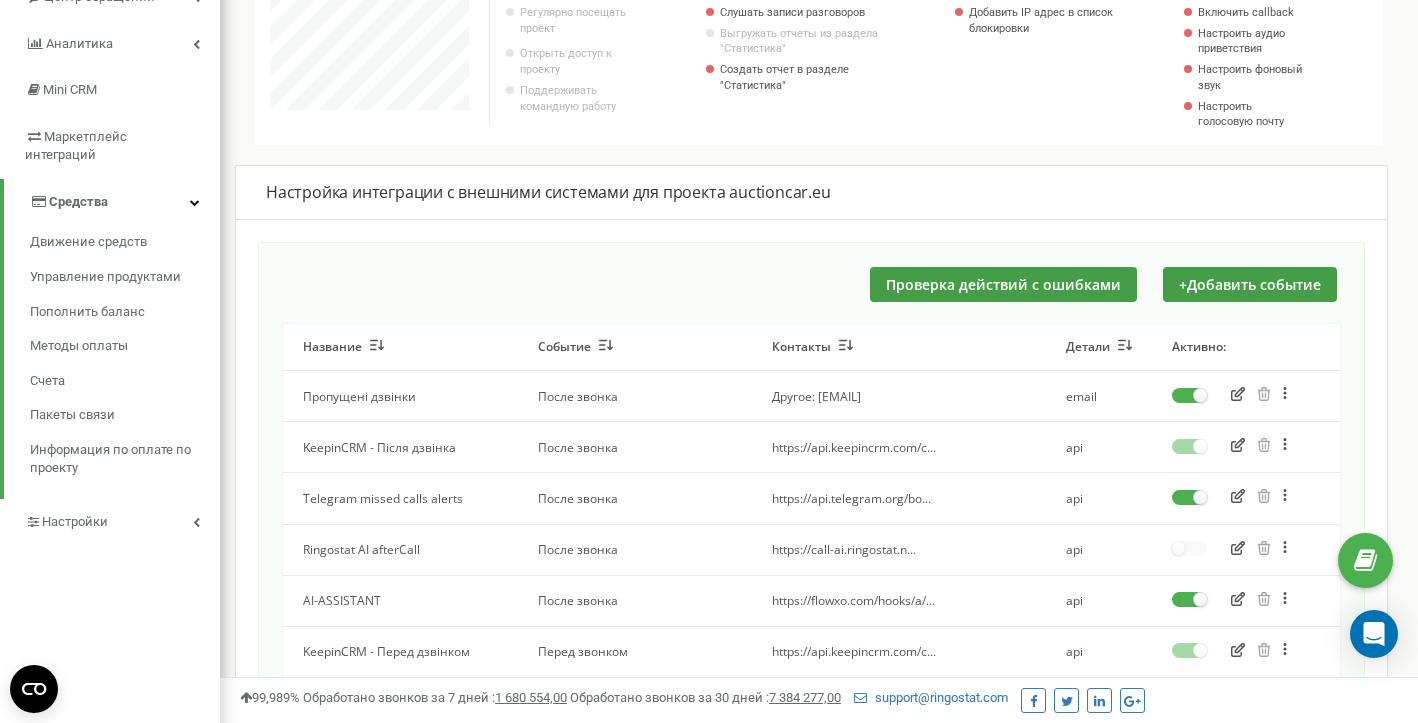 click on "Средства" at bounding box center (112, 202) 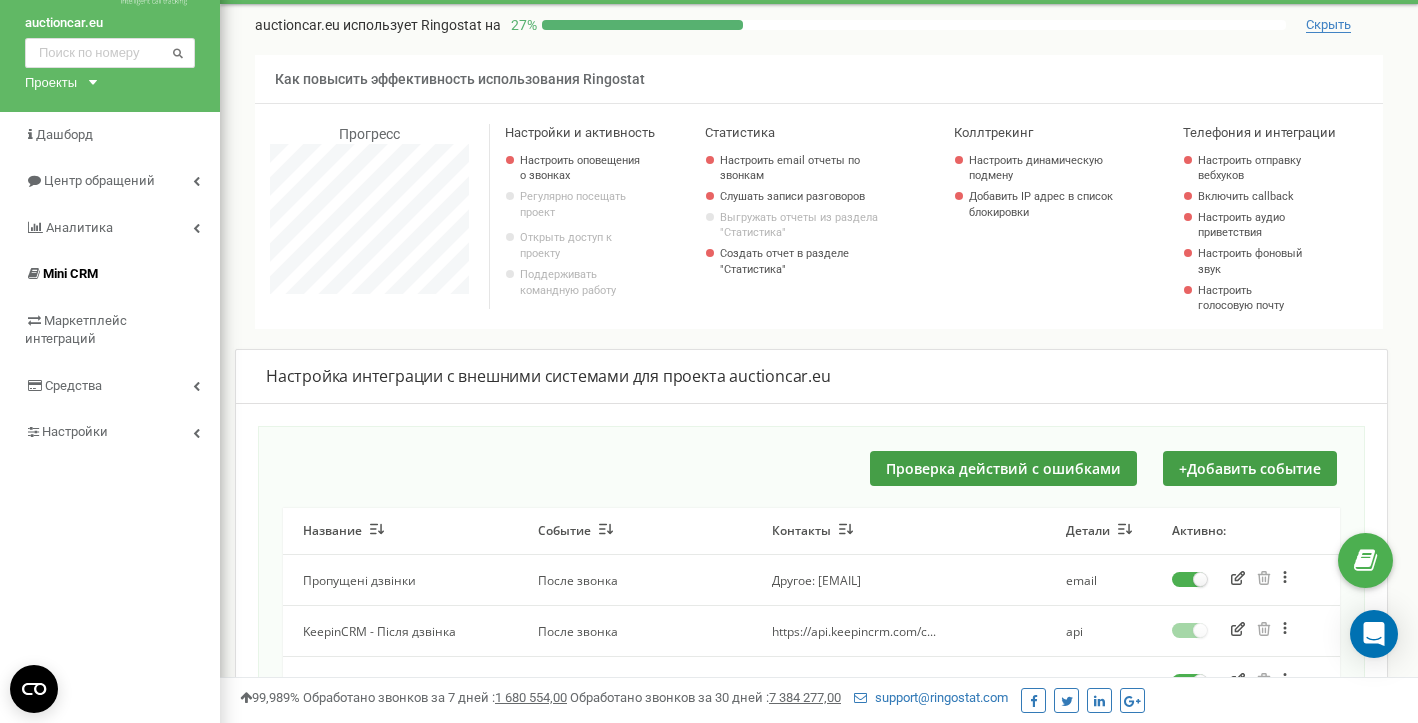 scroll, scrollTop: 32, scrollLeft: 0, axis: vertical 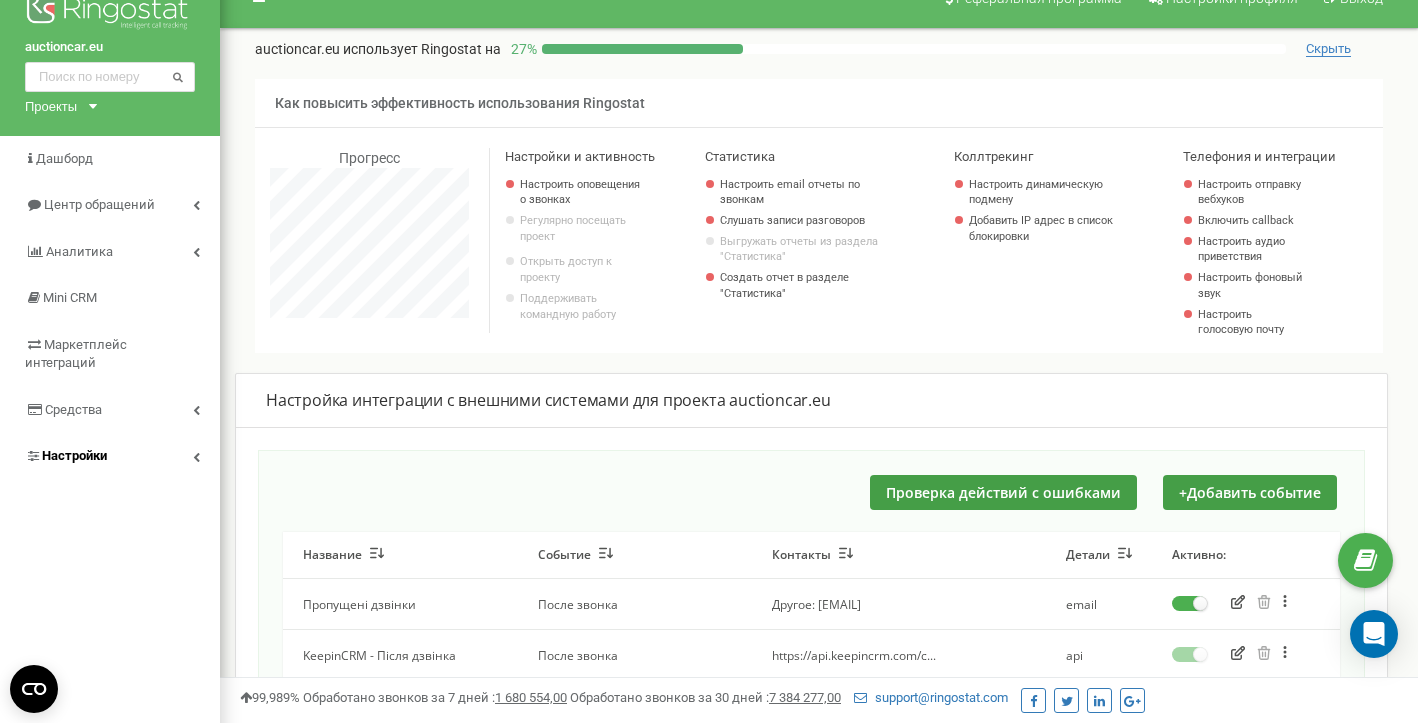 click on "Настройки" at bounding box center [110, 456] 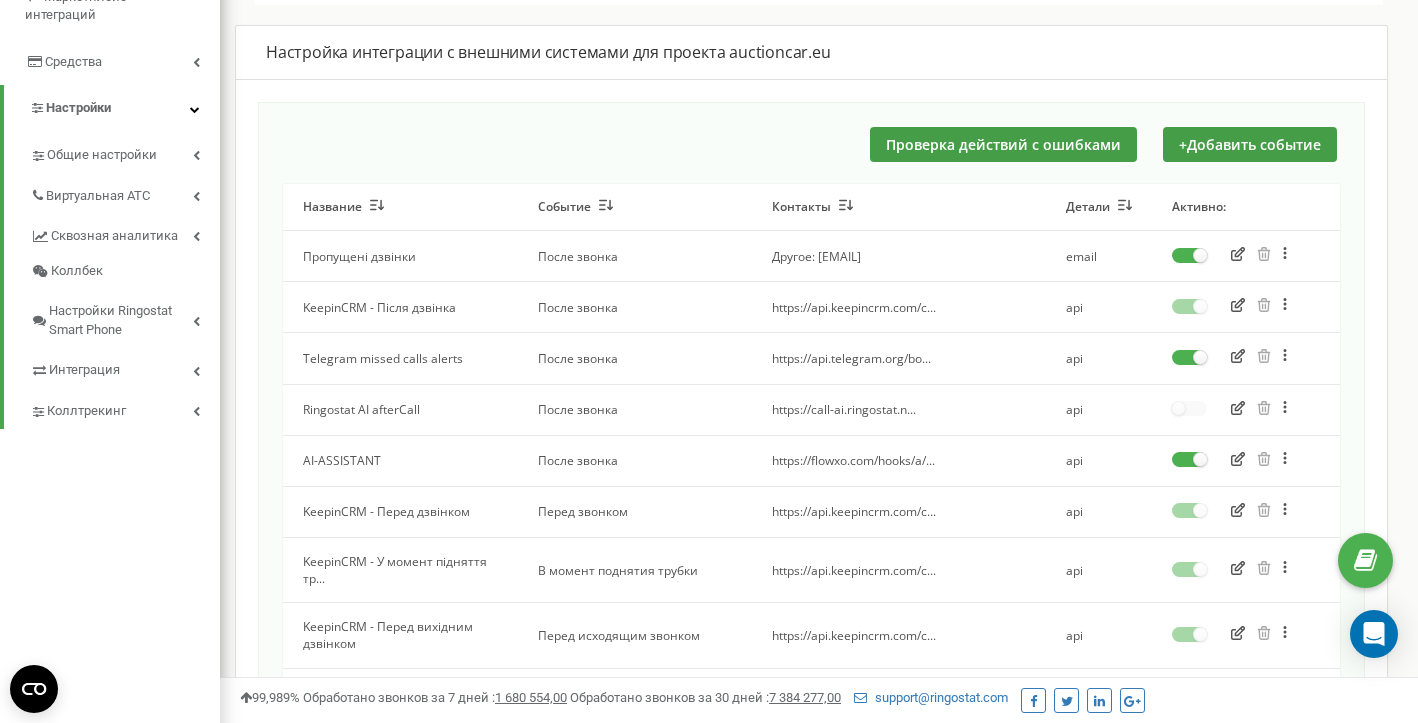 scroll, scrollTop: 376, scrollLeft: 0, axis: vertical 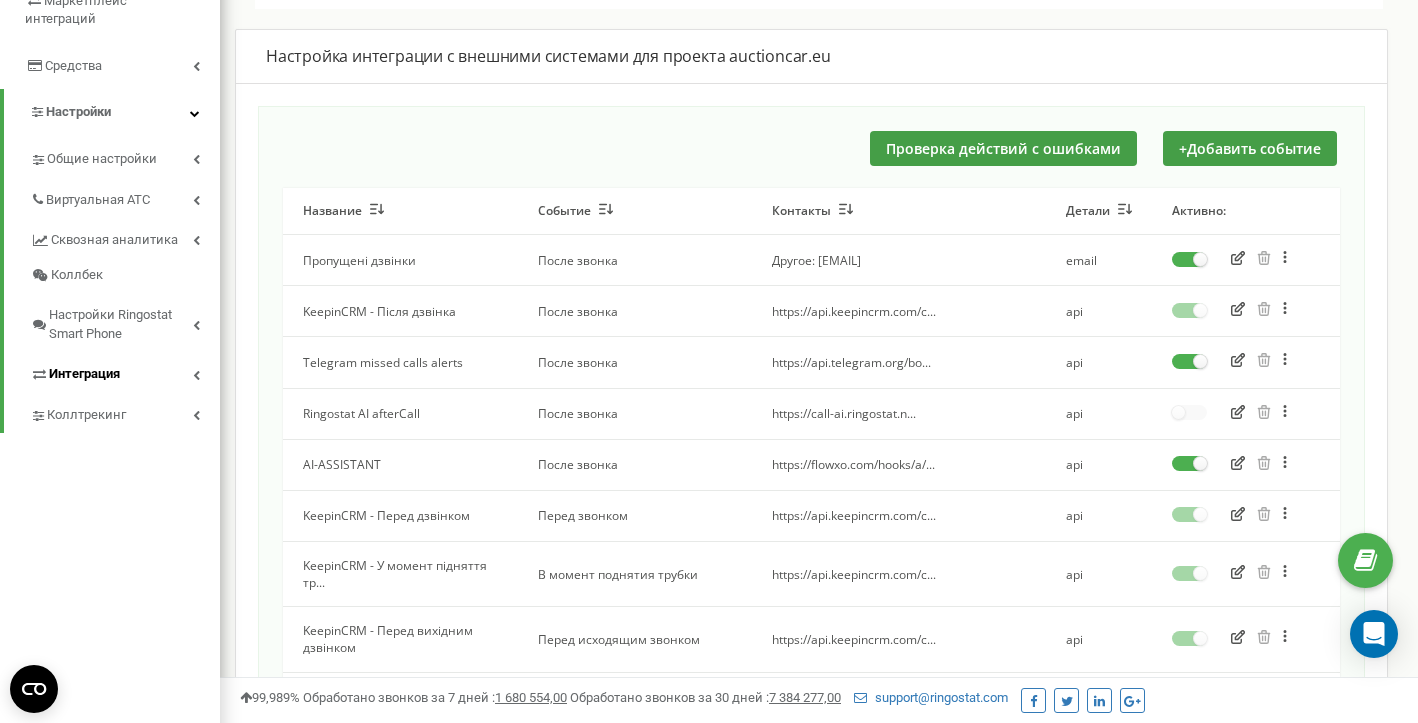 click at bounding box center (196, 375) 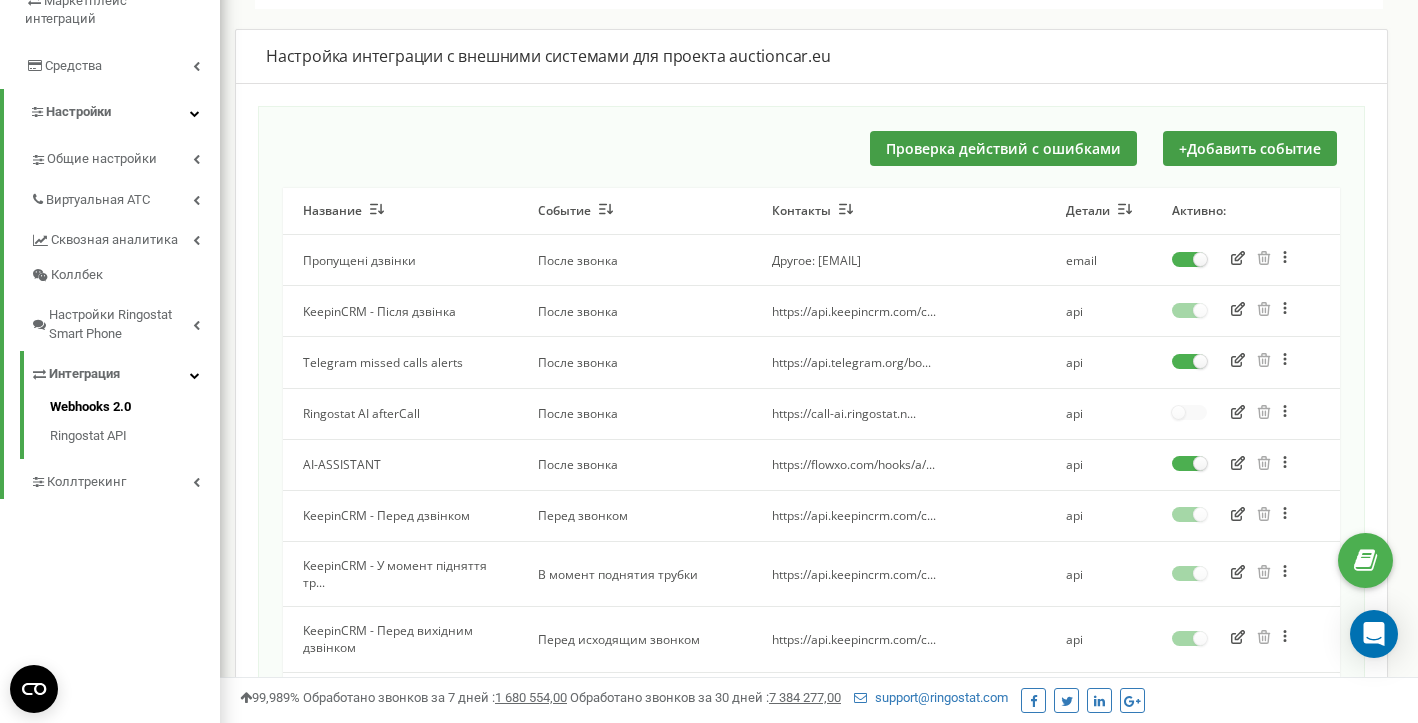 click on "Webhooks 2.0" at bounding box center (135, 410) 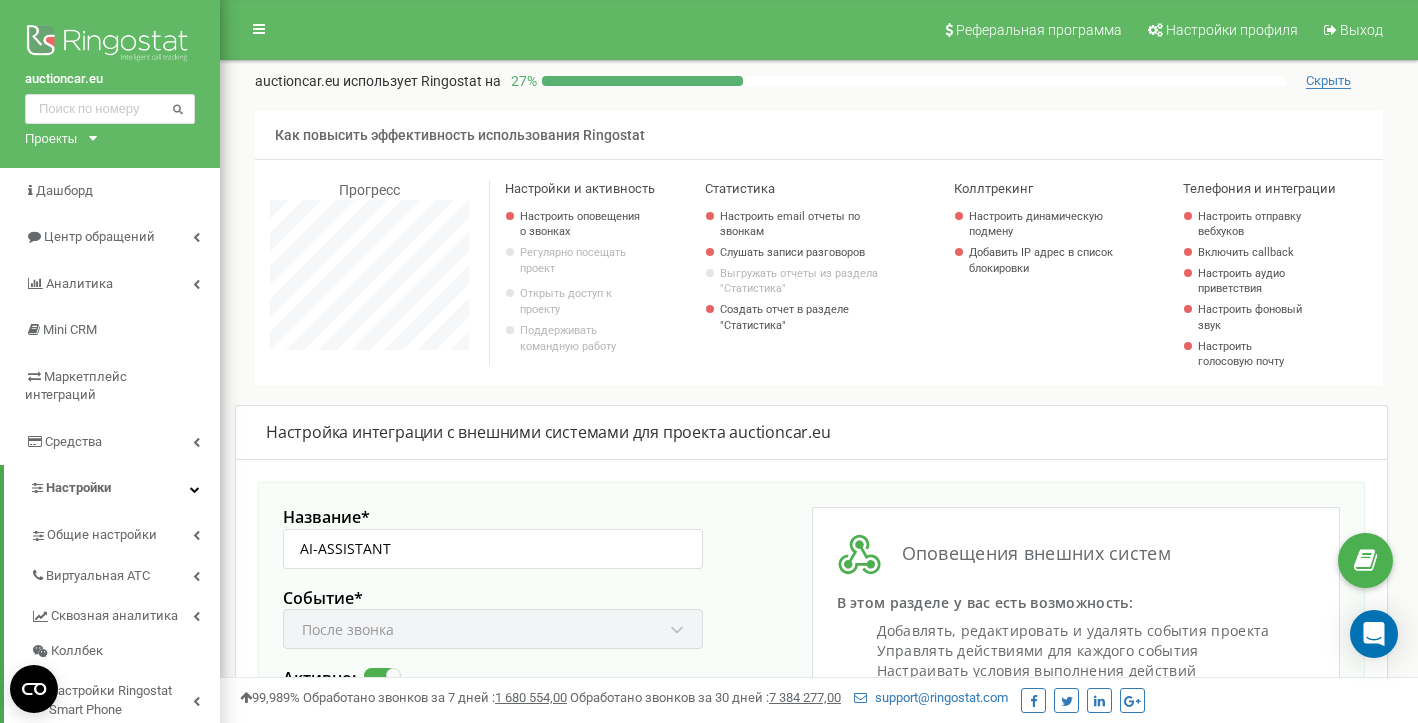 scroll, scrollTop: 1480, scrollLeft: 0, axis: vertical 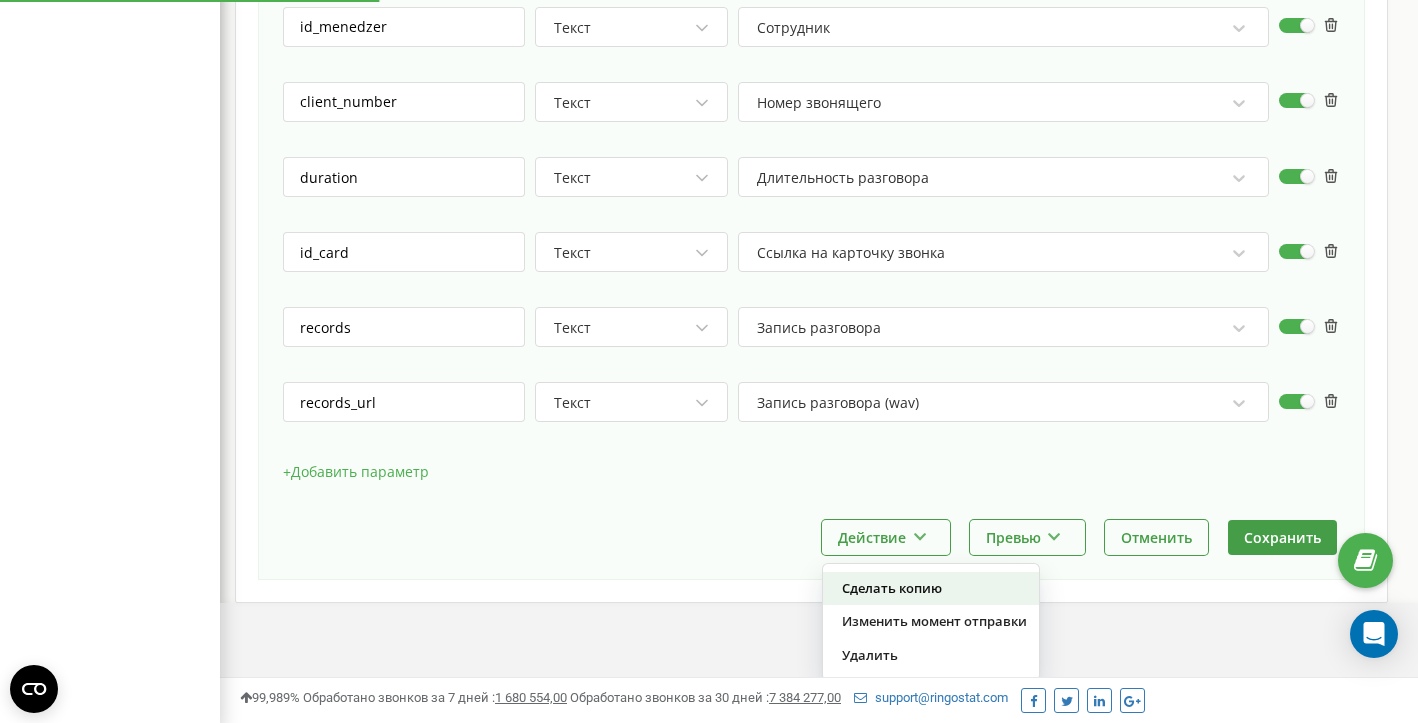 click on "Сделать копию" at bounding box center (931, 588) 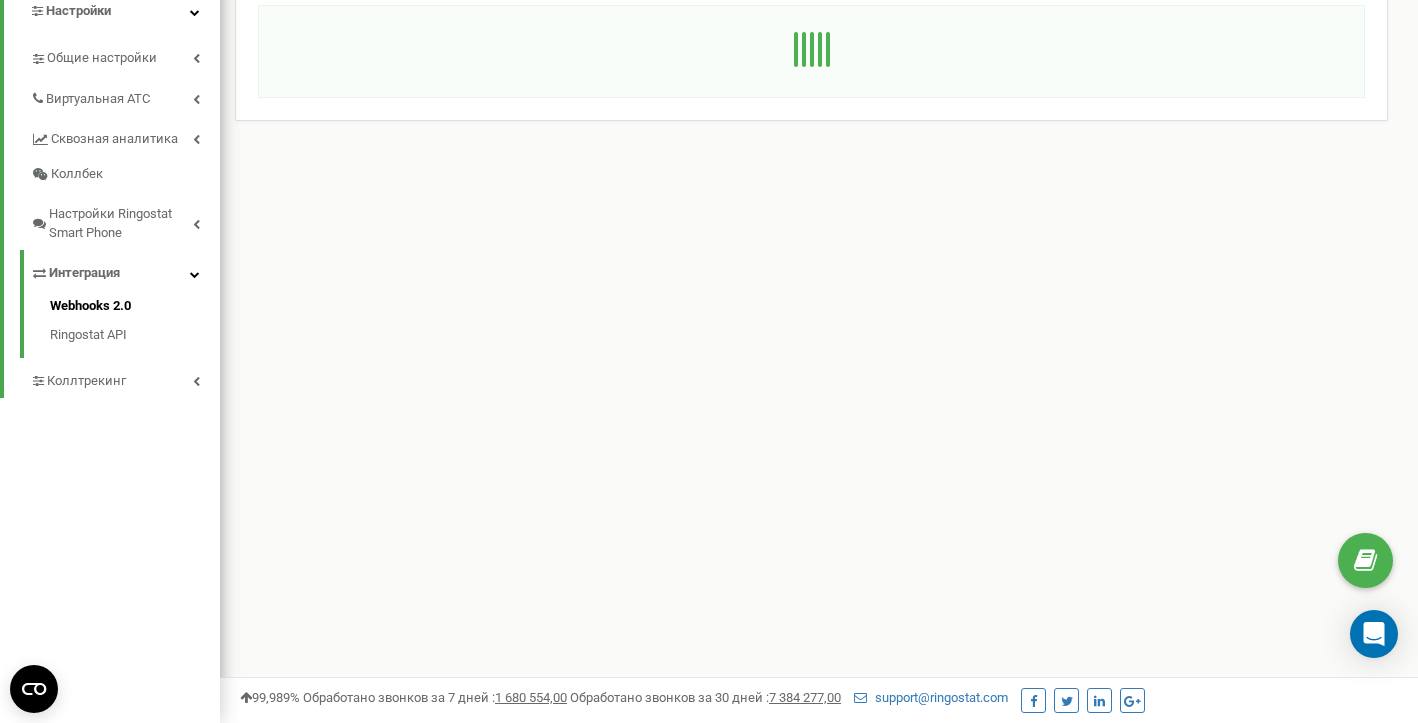 scroll, scrollTop: 0, scrollLeft: 0, axis: both 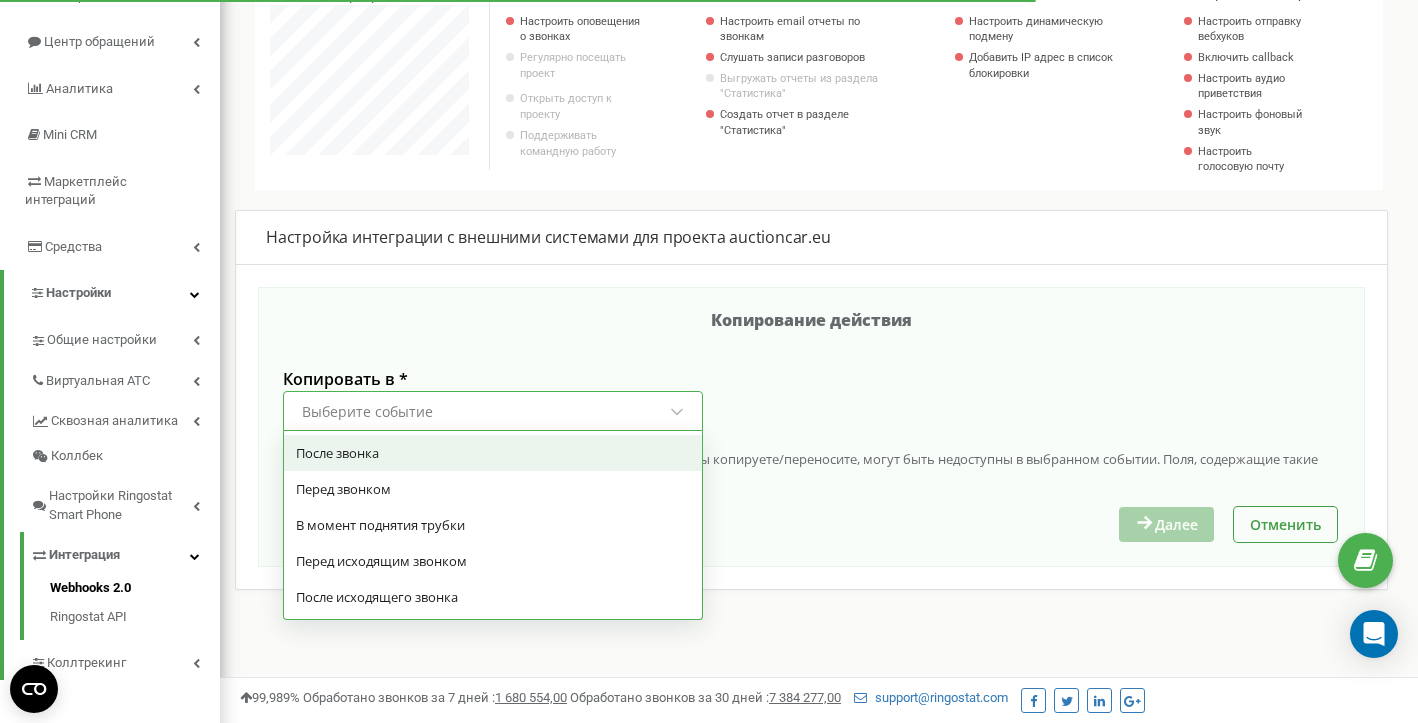 click at bounding box center (677, 412) 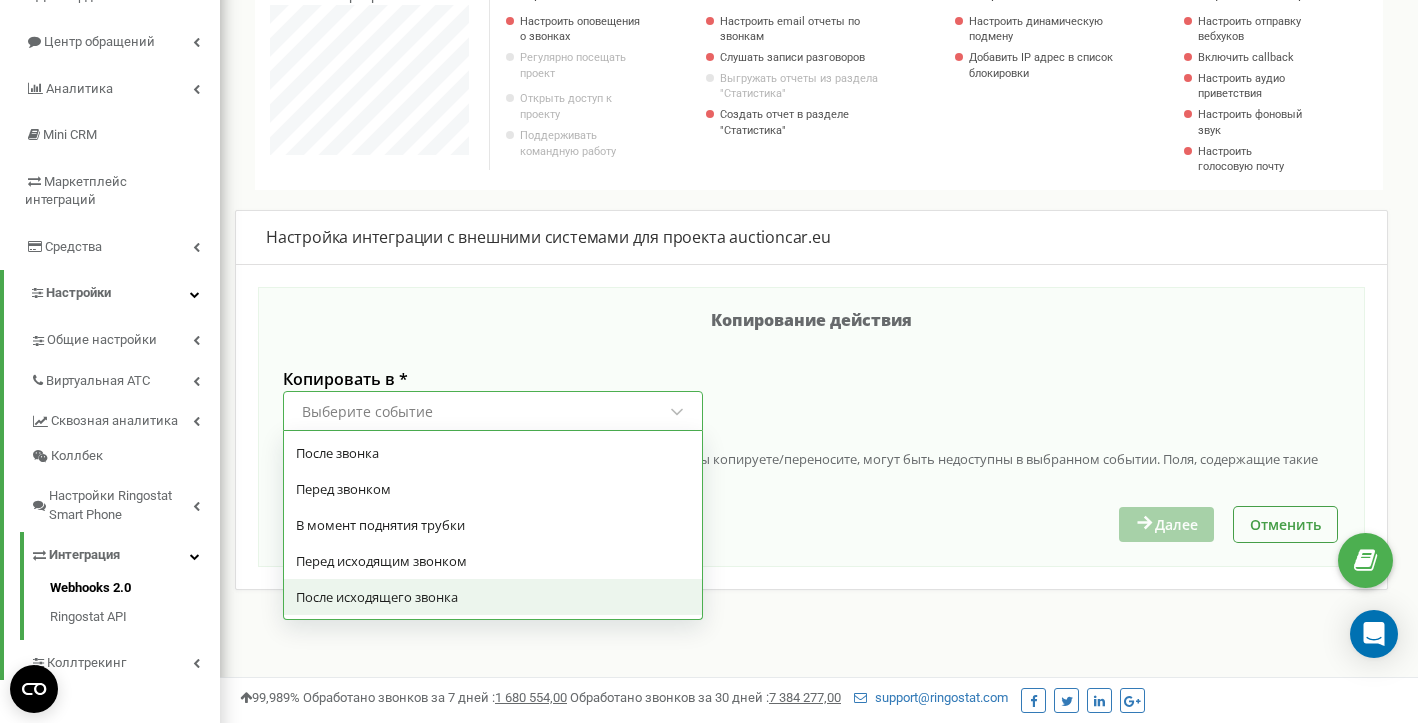 click on "После исходящего звонка" at bounding box center (493, 597) 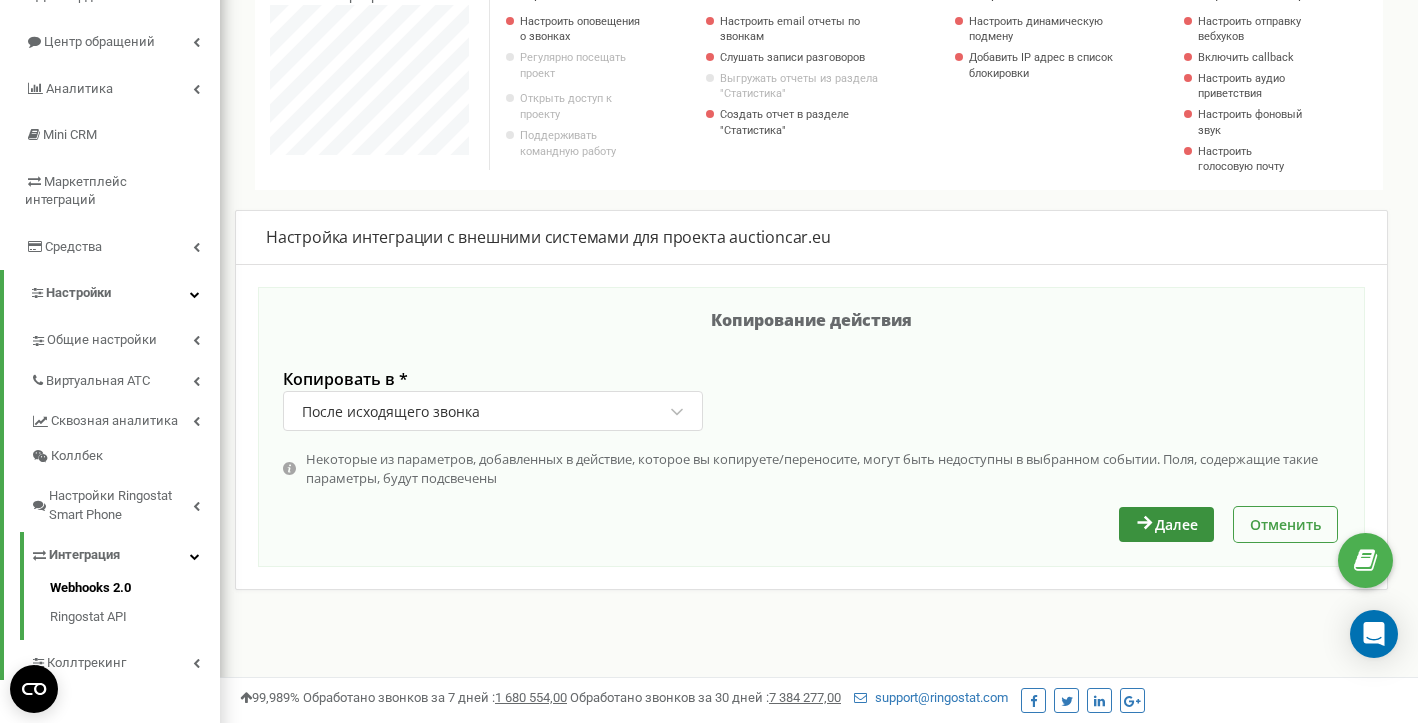 click 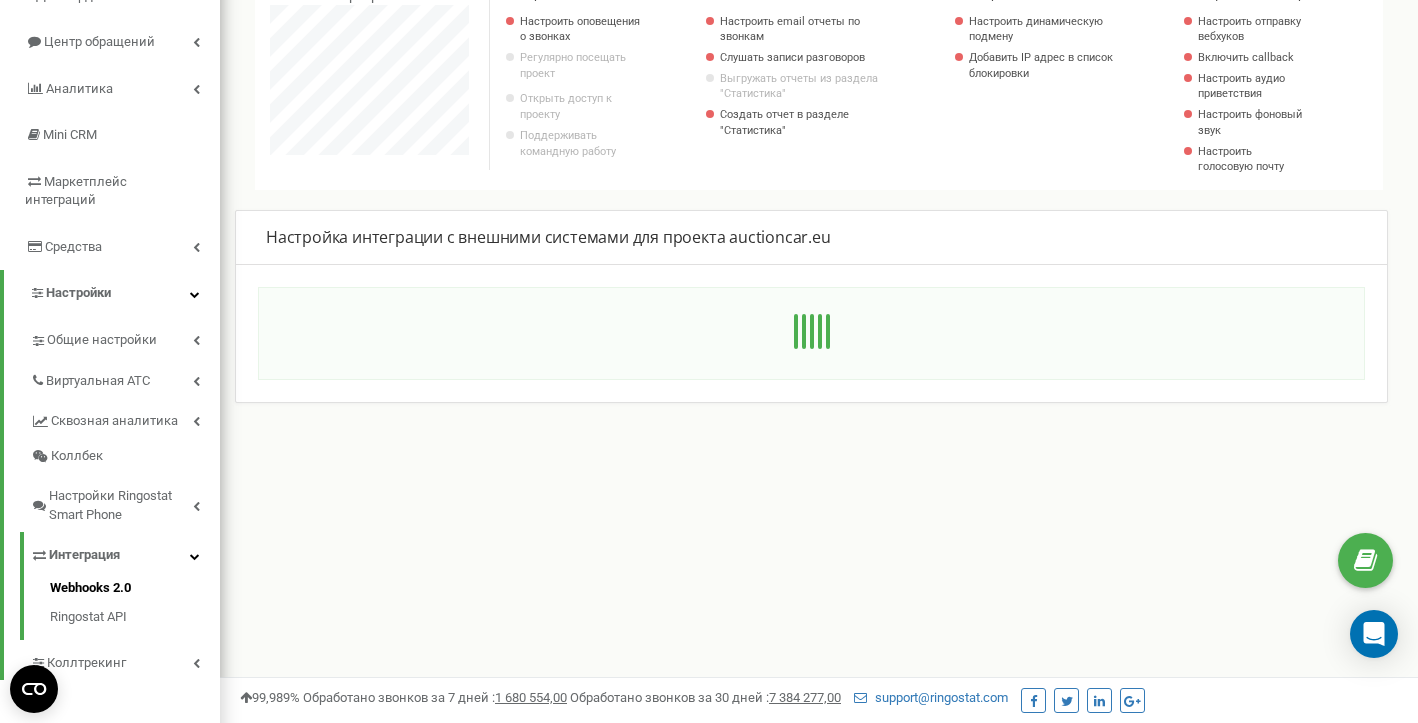 scroll, scrollTop: 997940, scrollLeft: 998802, axis: both 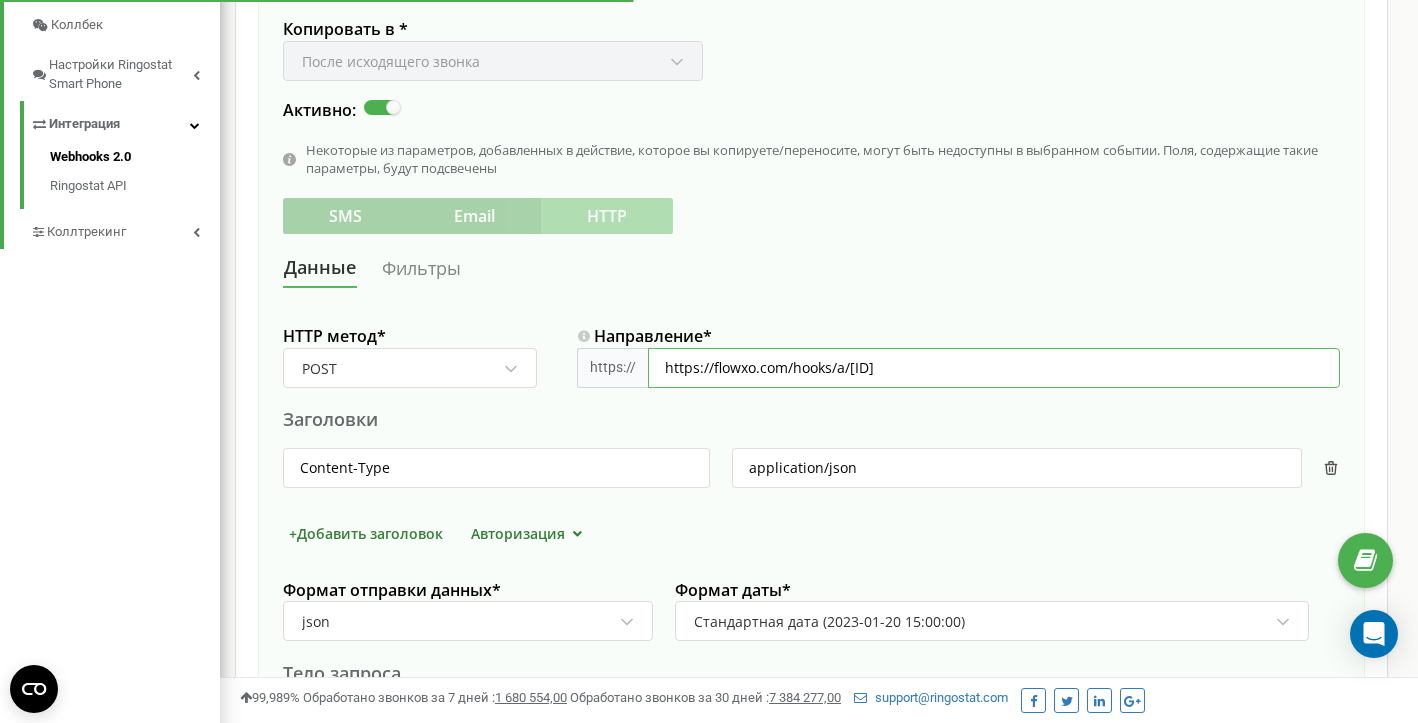 drag, startPoint x: 942, startPoint y: 360, endPoint x: 878, endPoint y: 258, distance: 120.41595 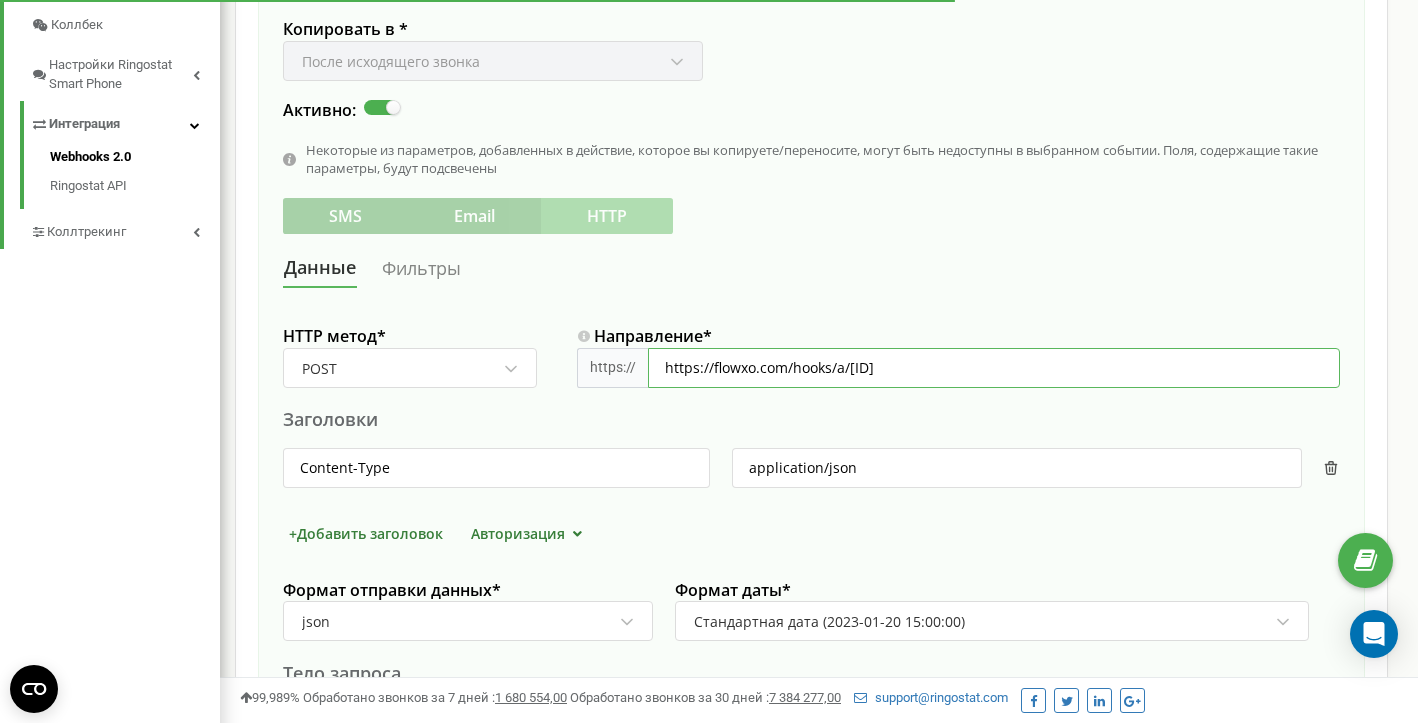 paste on "egdm36w7" 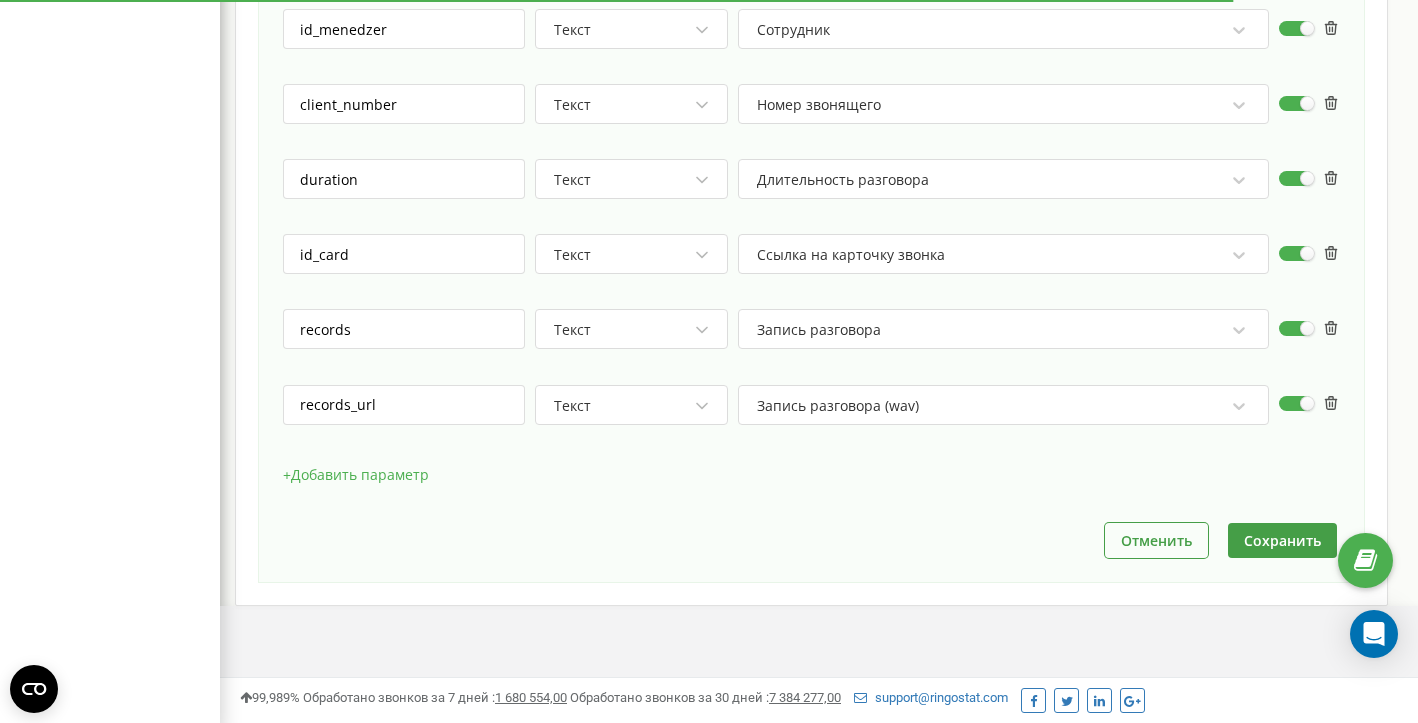 scroll, scrollTop: 1467, scrollLeft: 0, axis: vertical 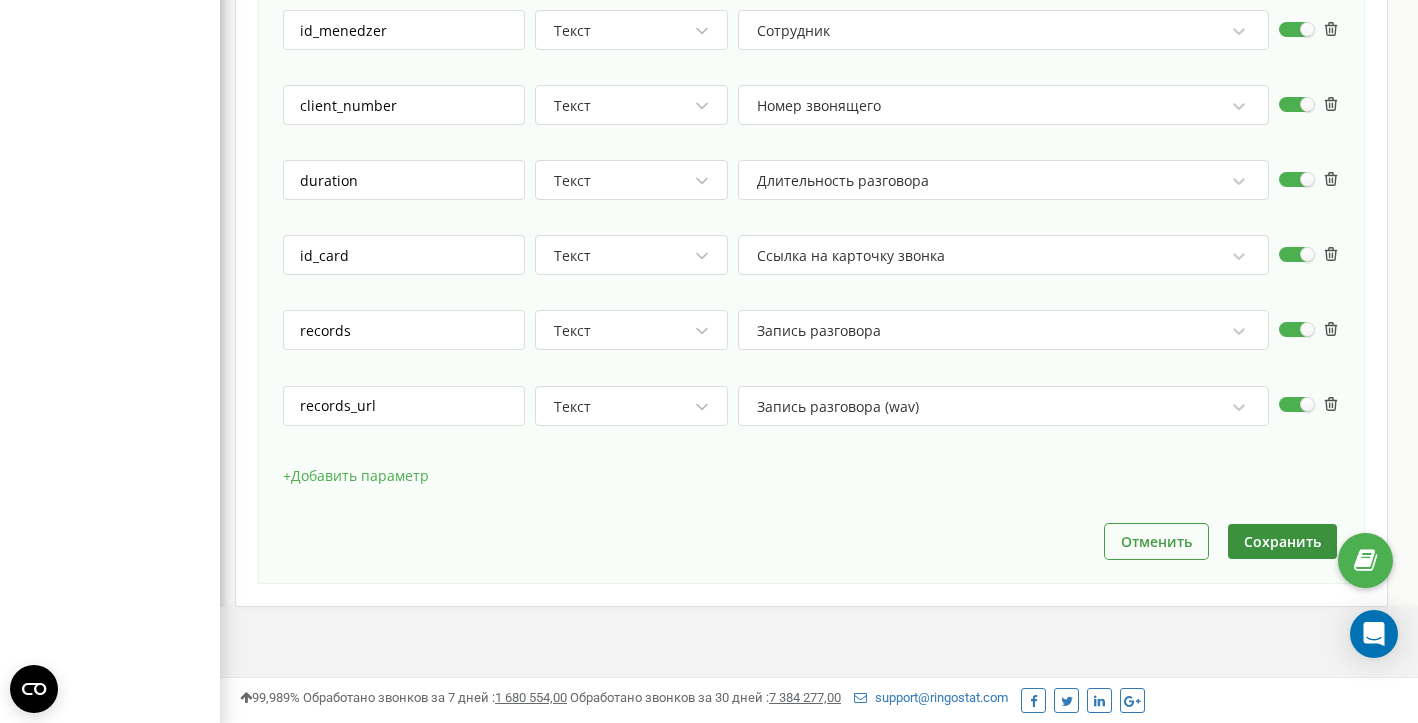type on "https://flowxo.com/hooks/a/egdm36w7" 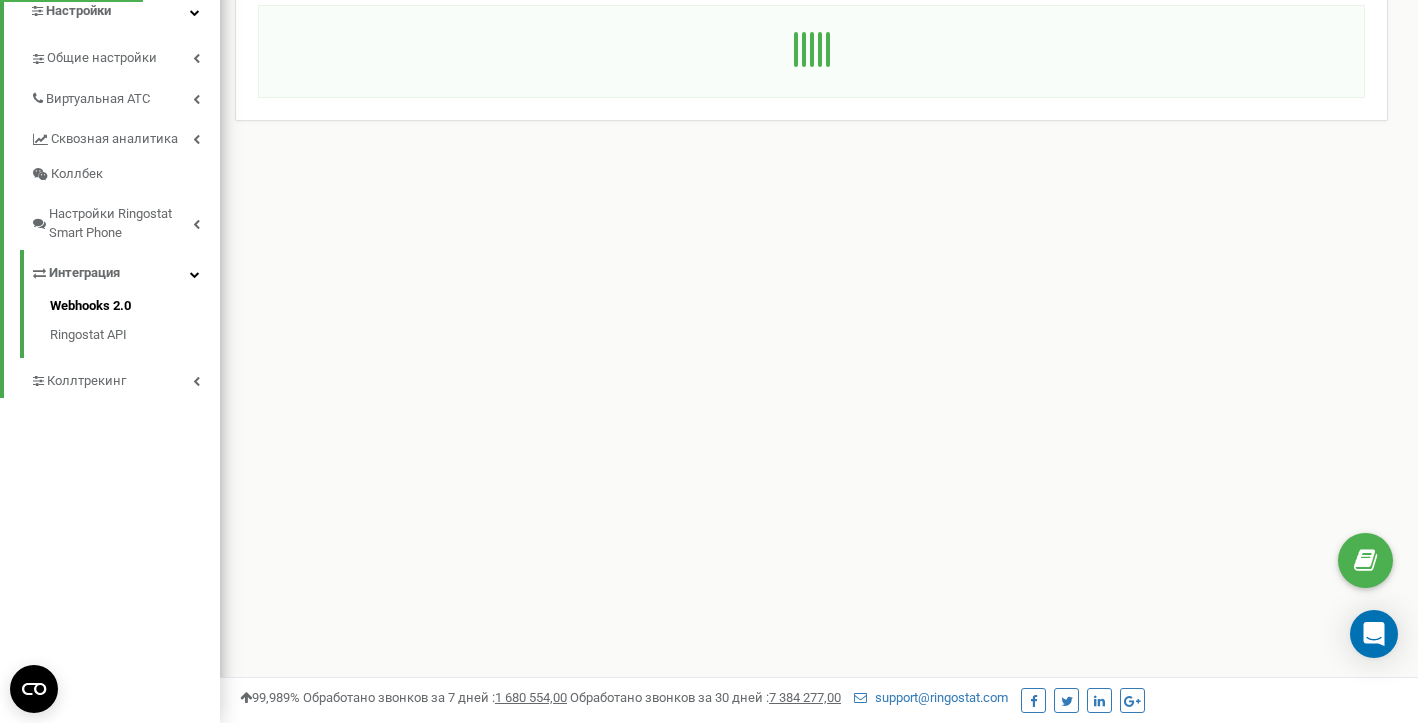 scroll, scrollTop: 0, scrollLeft: 0, axis: both 